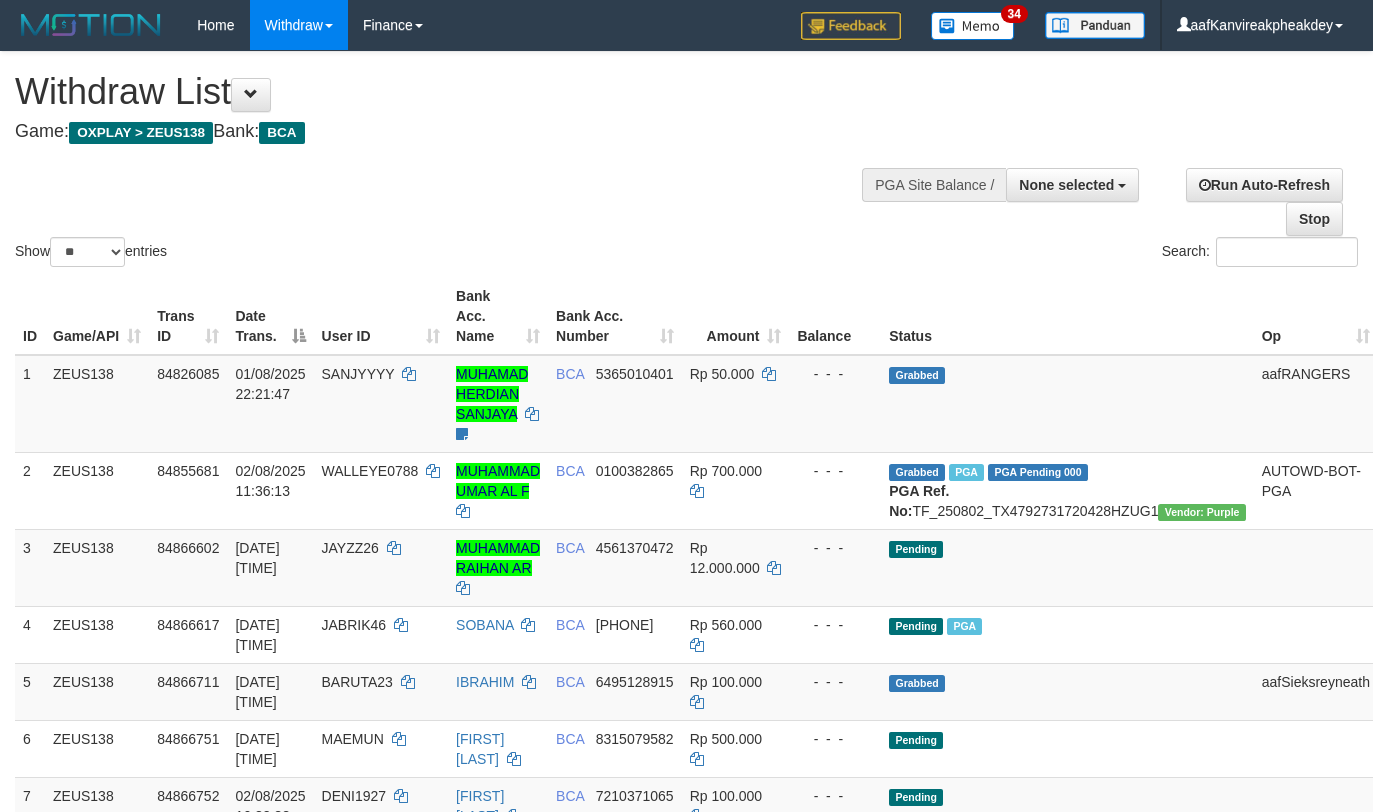 select 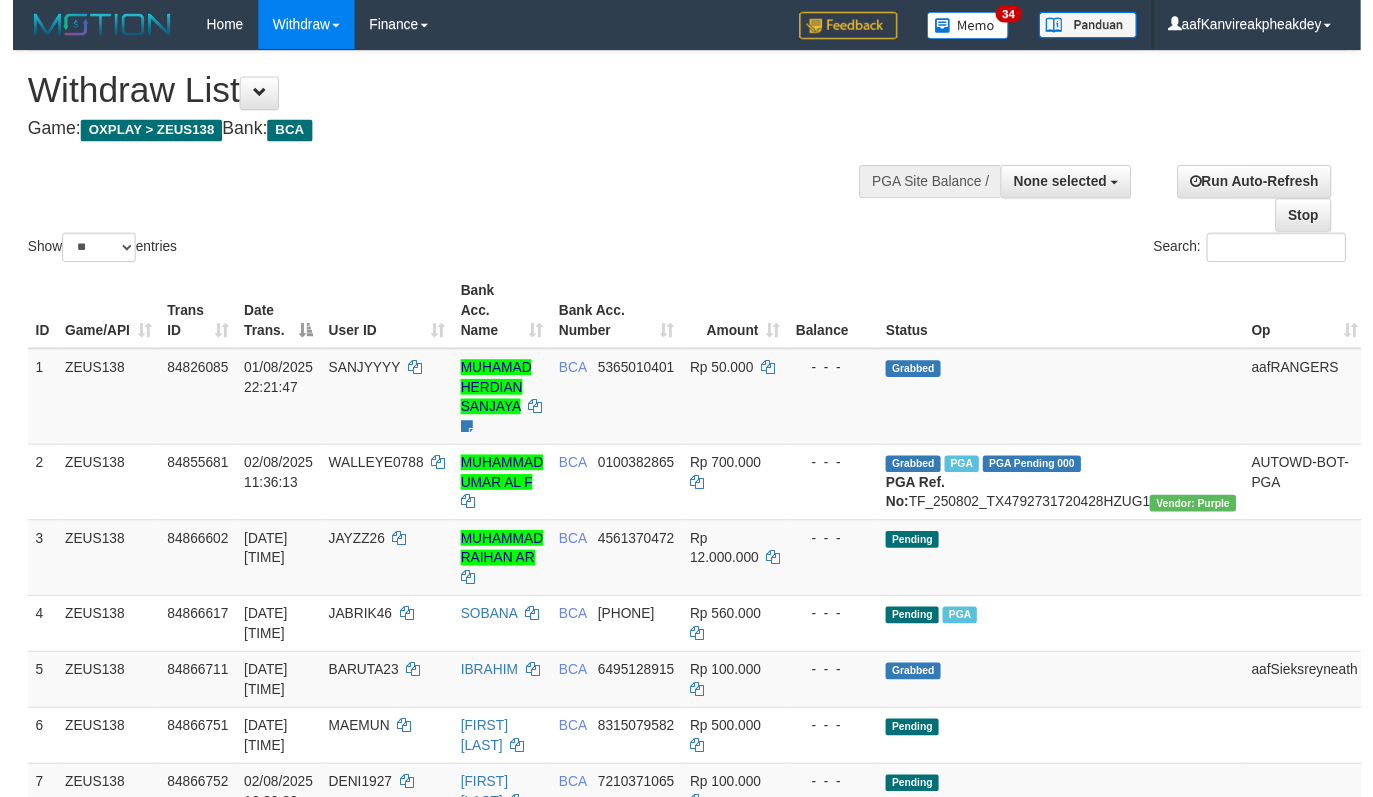 scroll, scrollTop: 0, scrollLeft: 0, axis: both 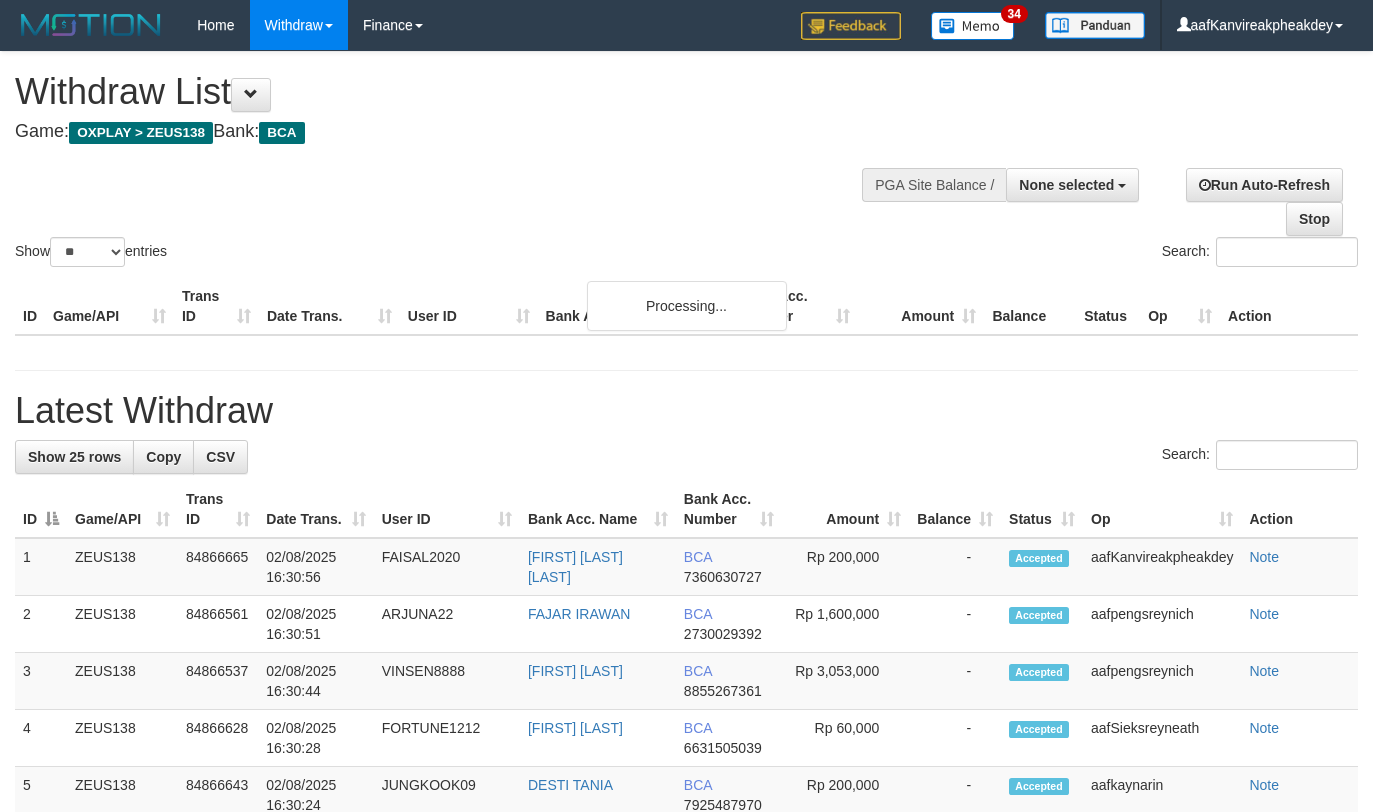 select 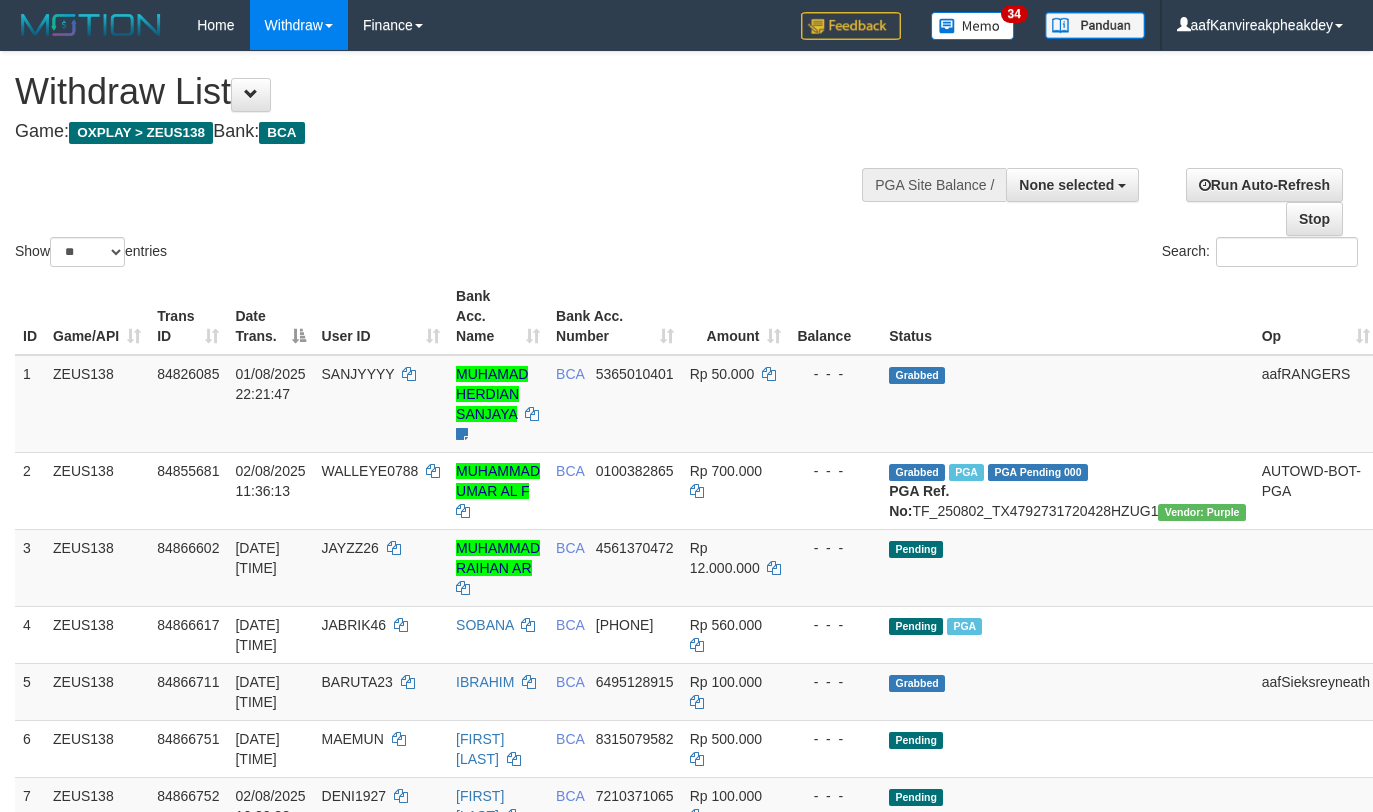 select 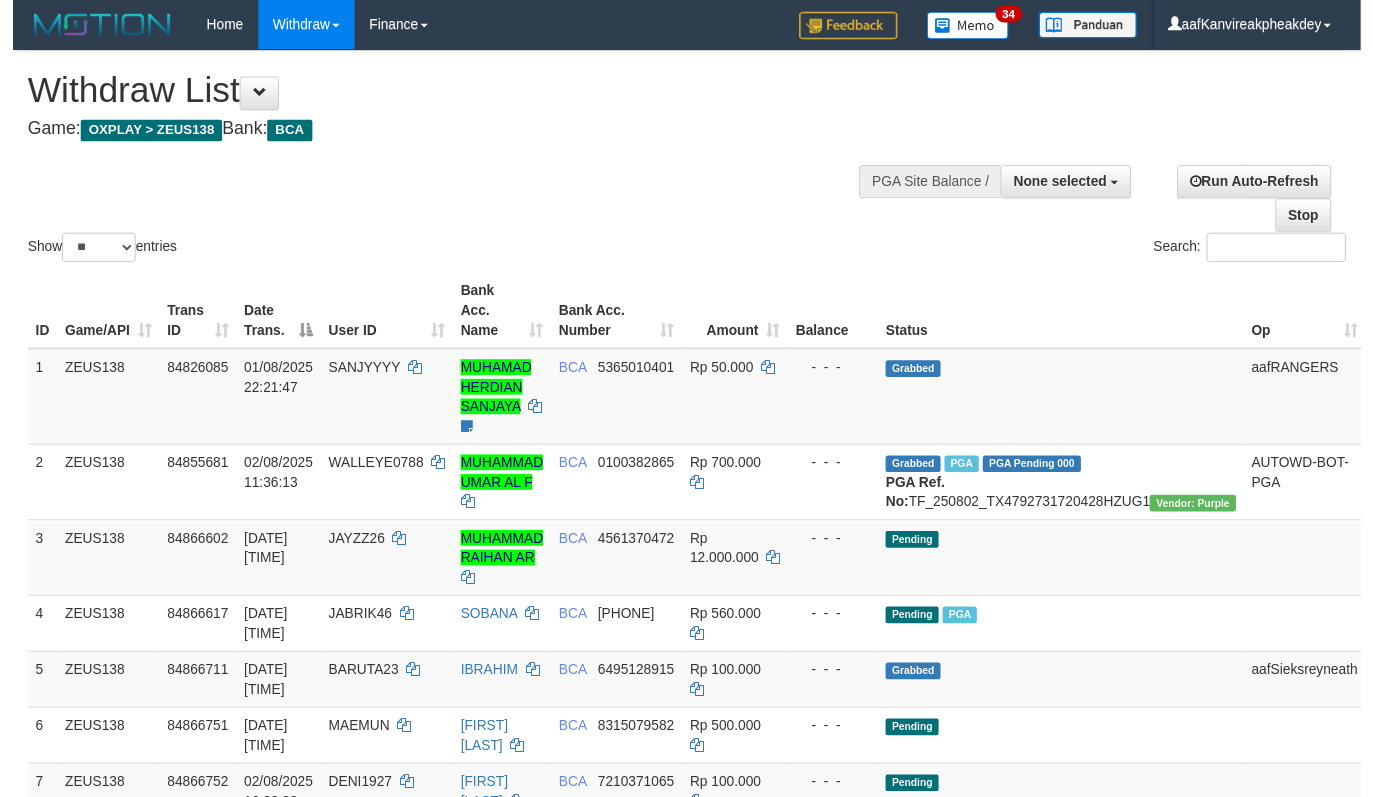 scroll, scrollTop: 0, scrollLeft: 0, axis: both 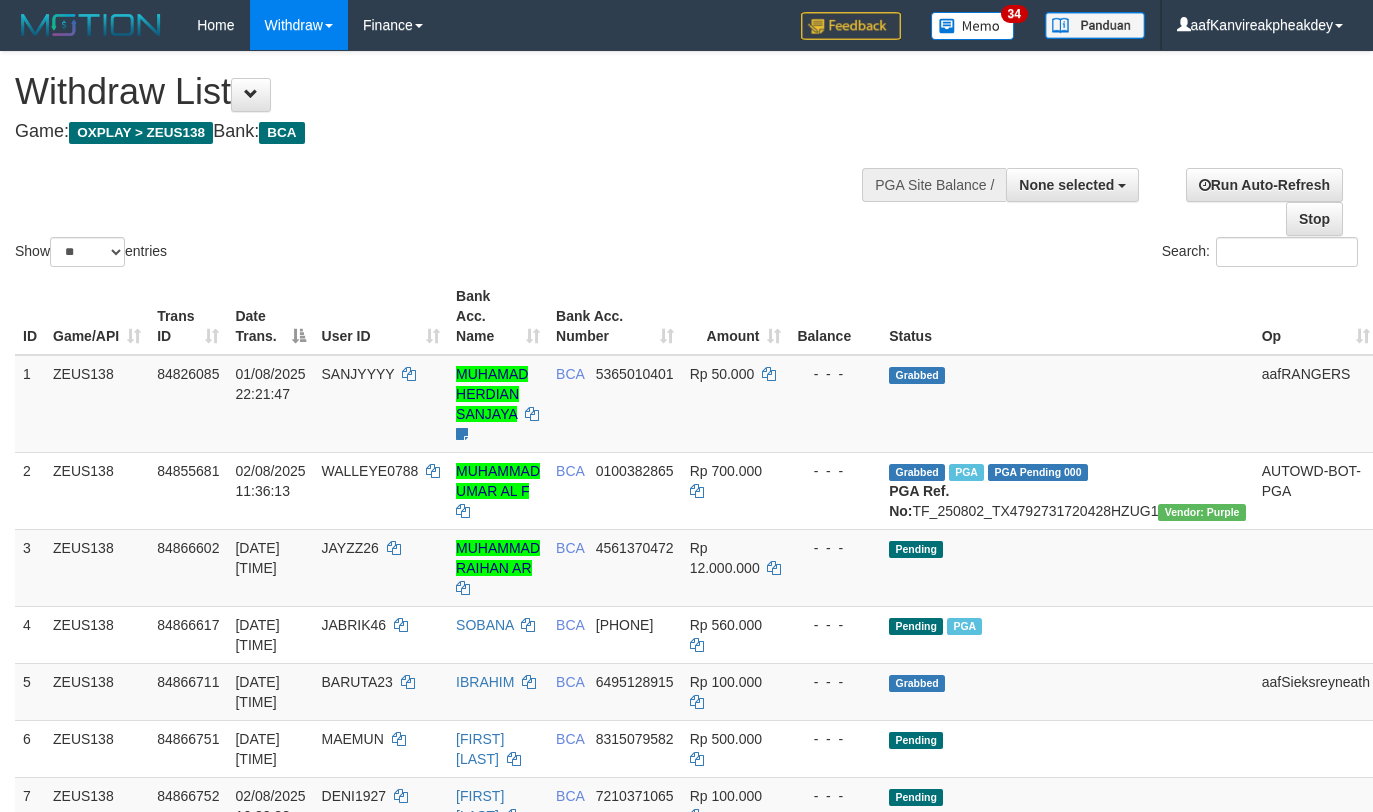 select 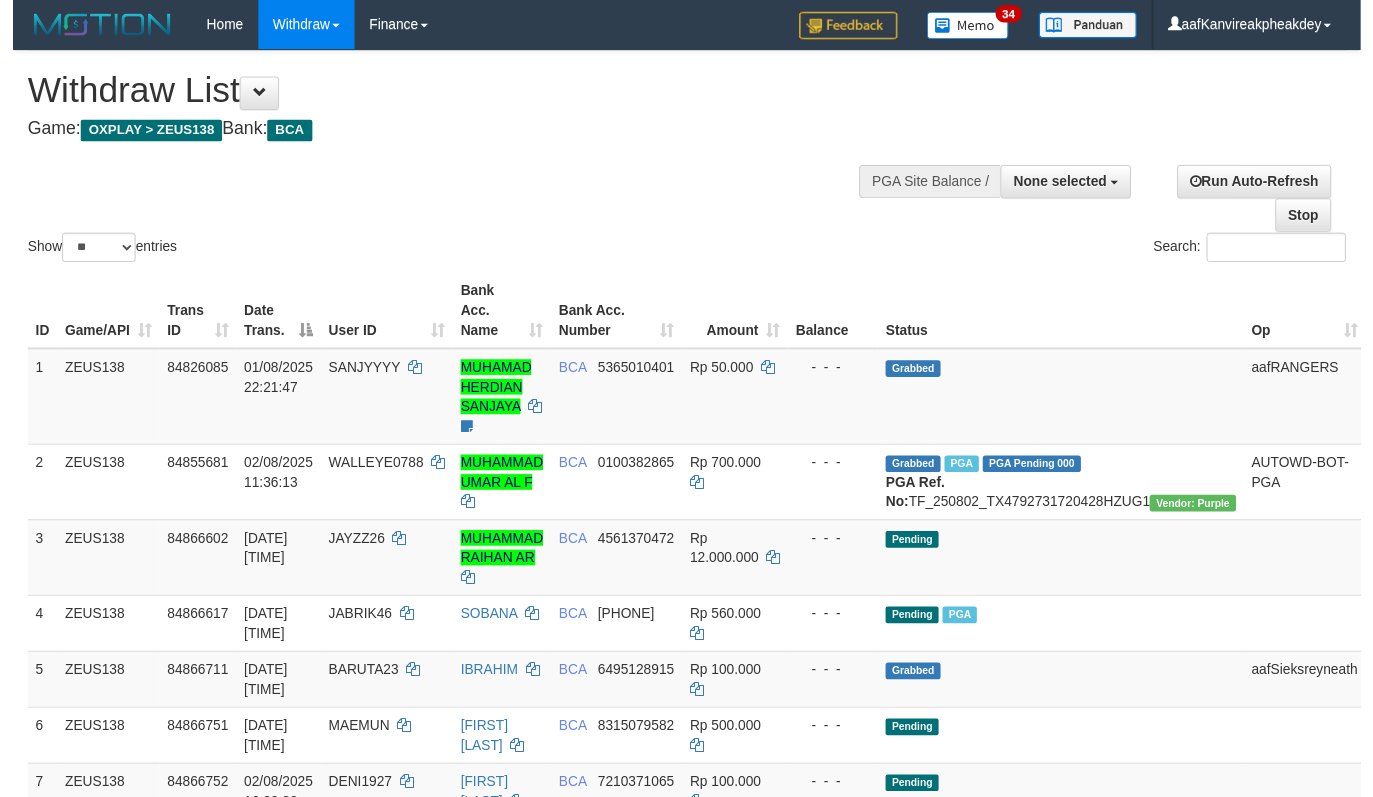 scroll, scrollTop: 0, scrollLeft: 0, axis: both 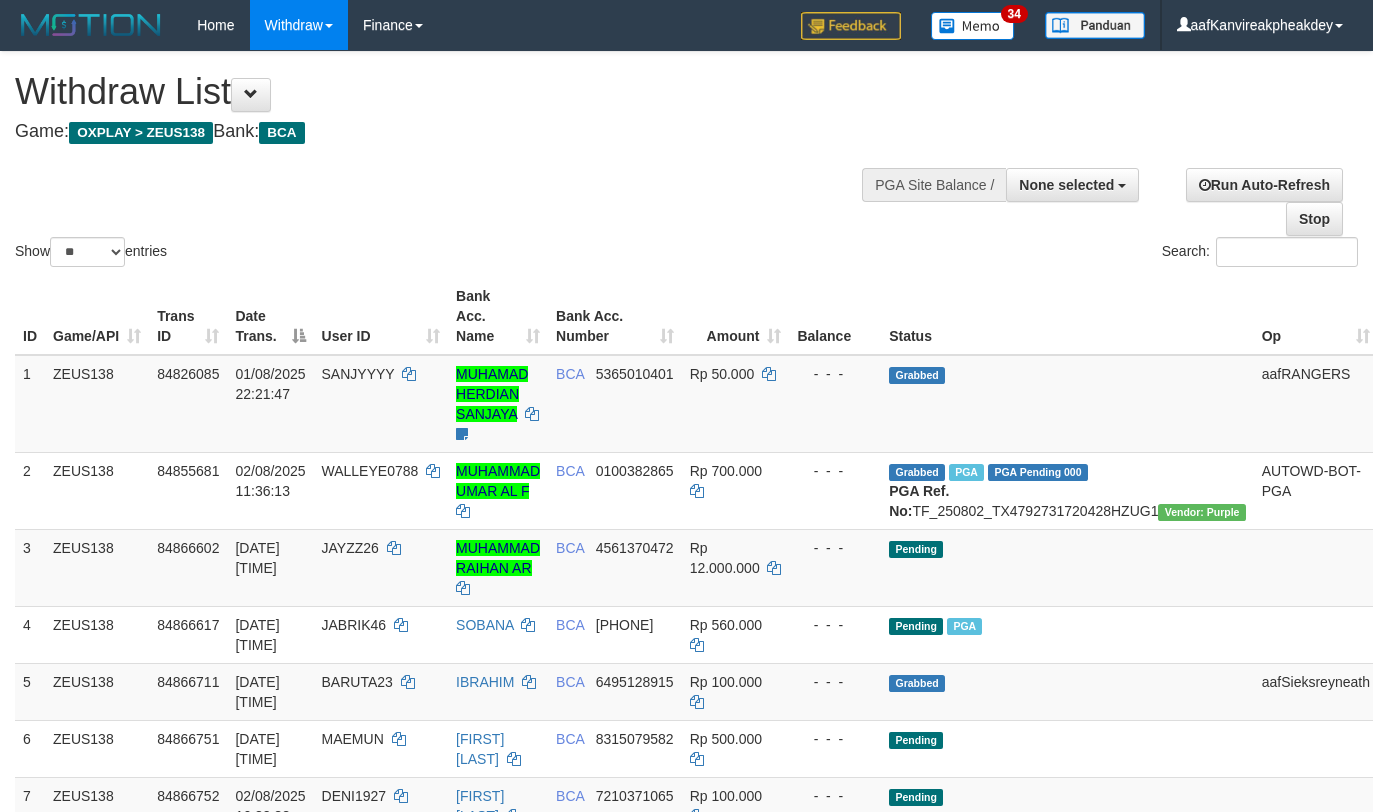 select 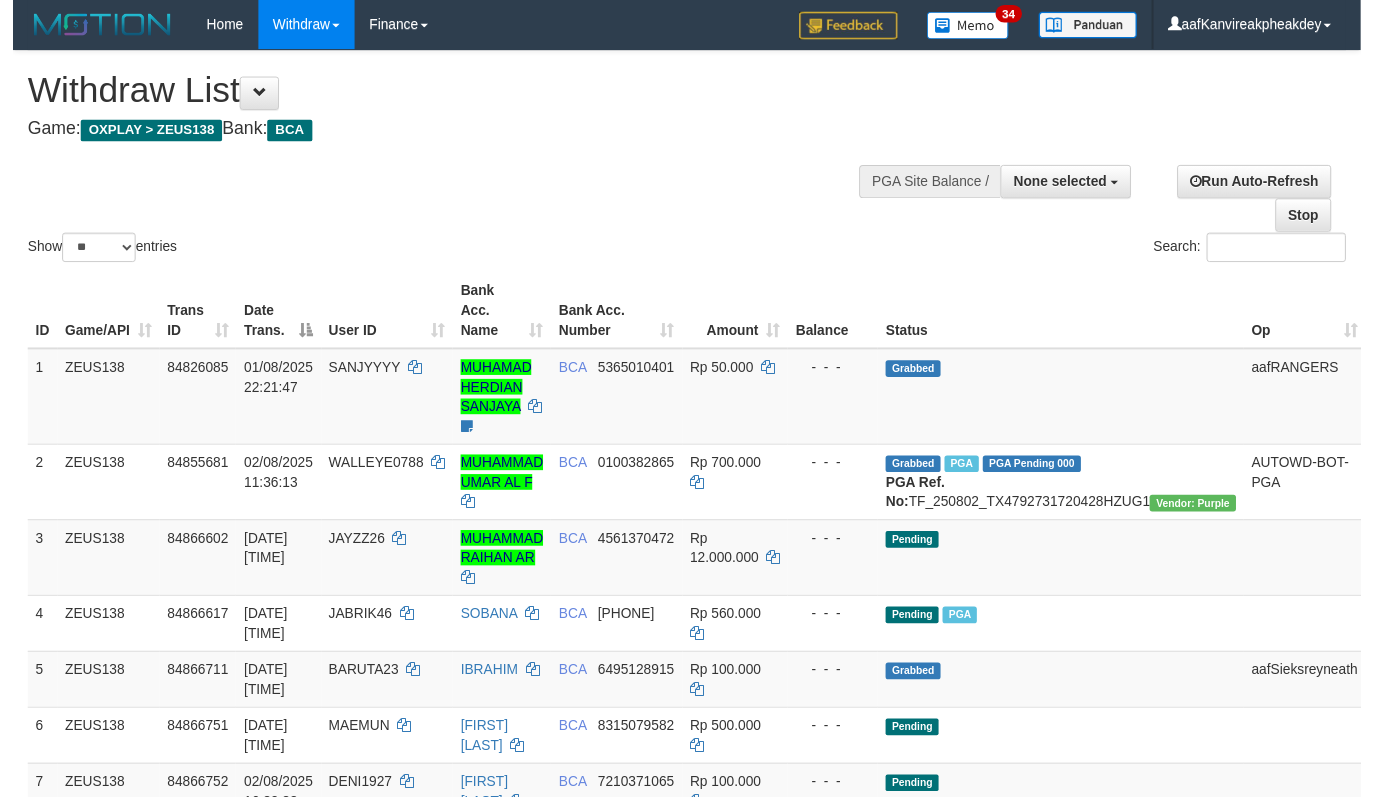 scroll, scrollTop: 0, scrollLeft: 0, axis: both 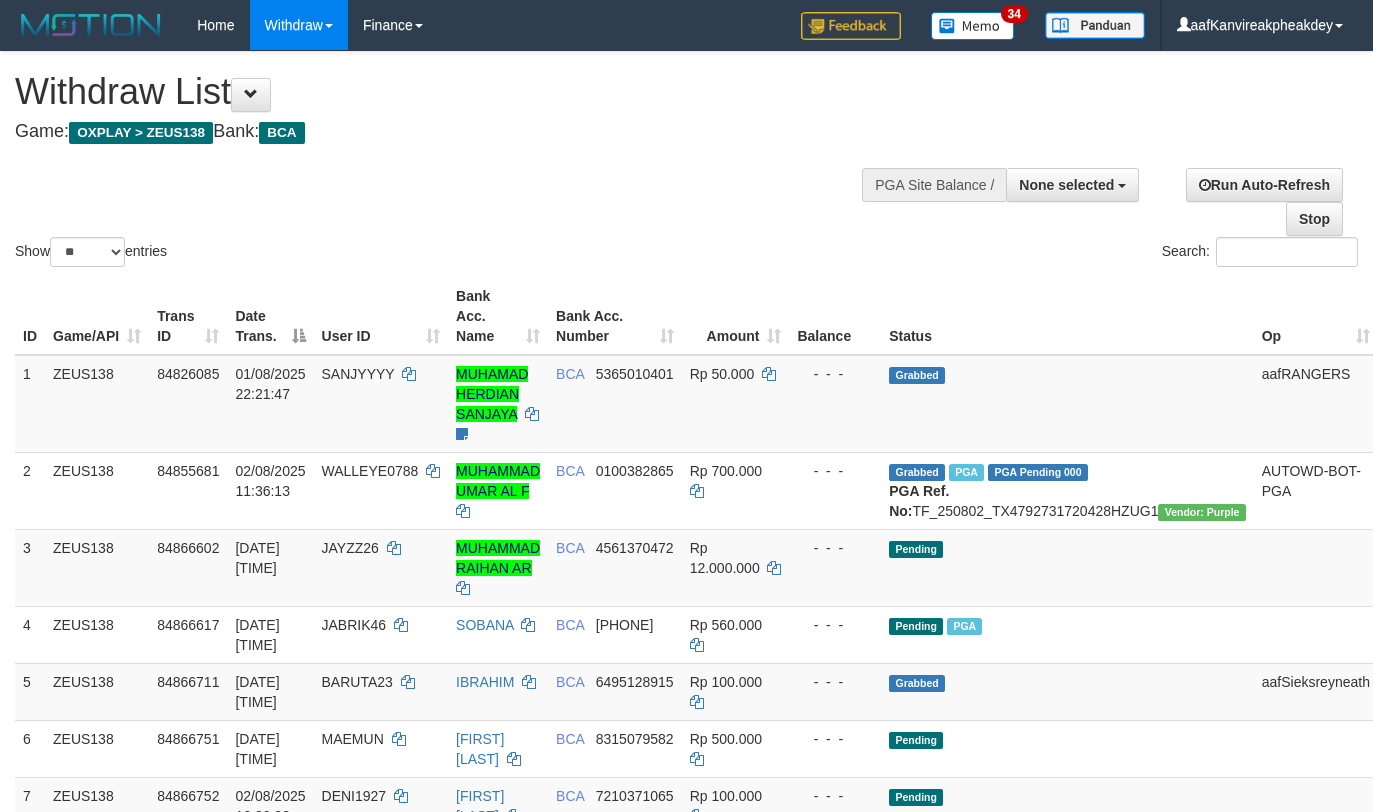select 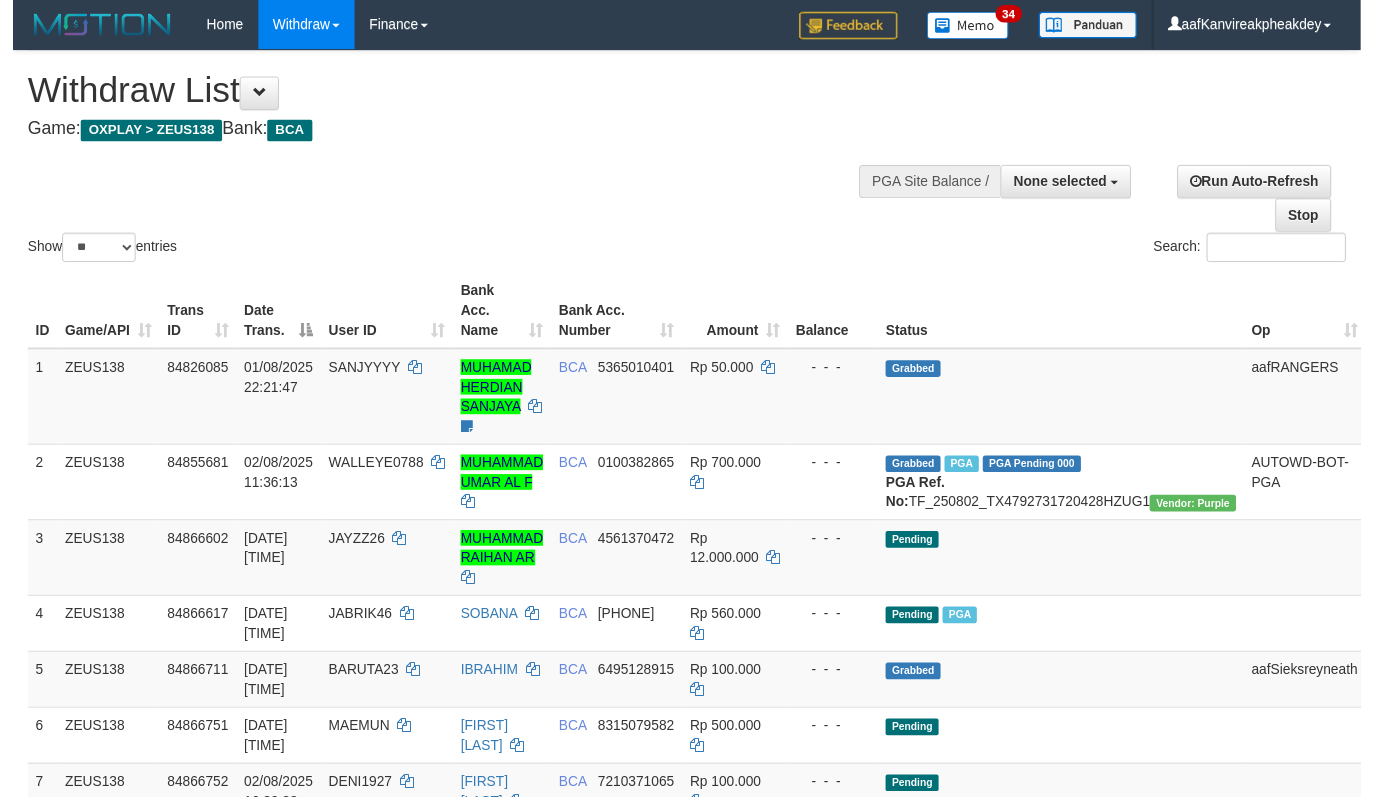 scroll, scrollTop: 0, scrollLeft: 0, axis: both 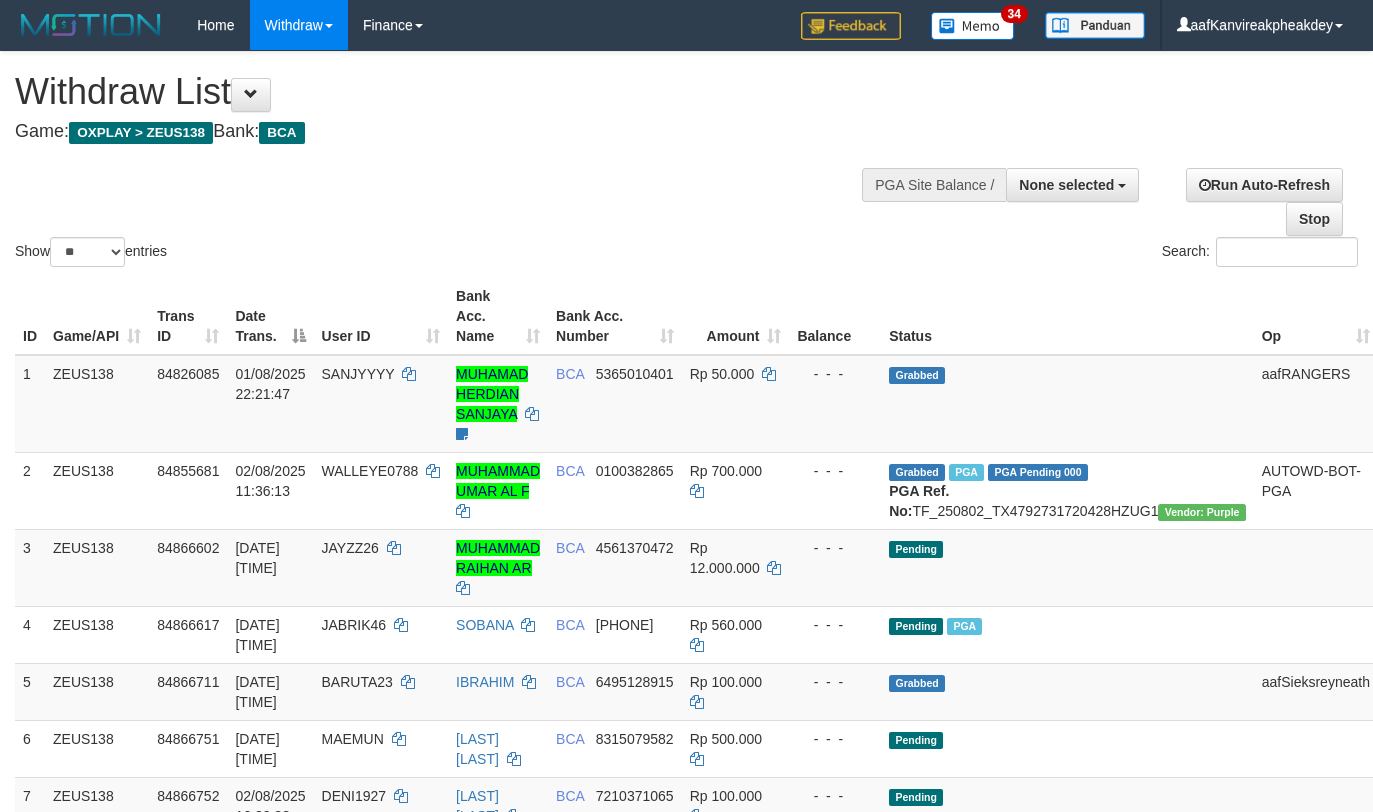 select 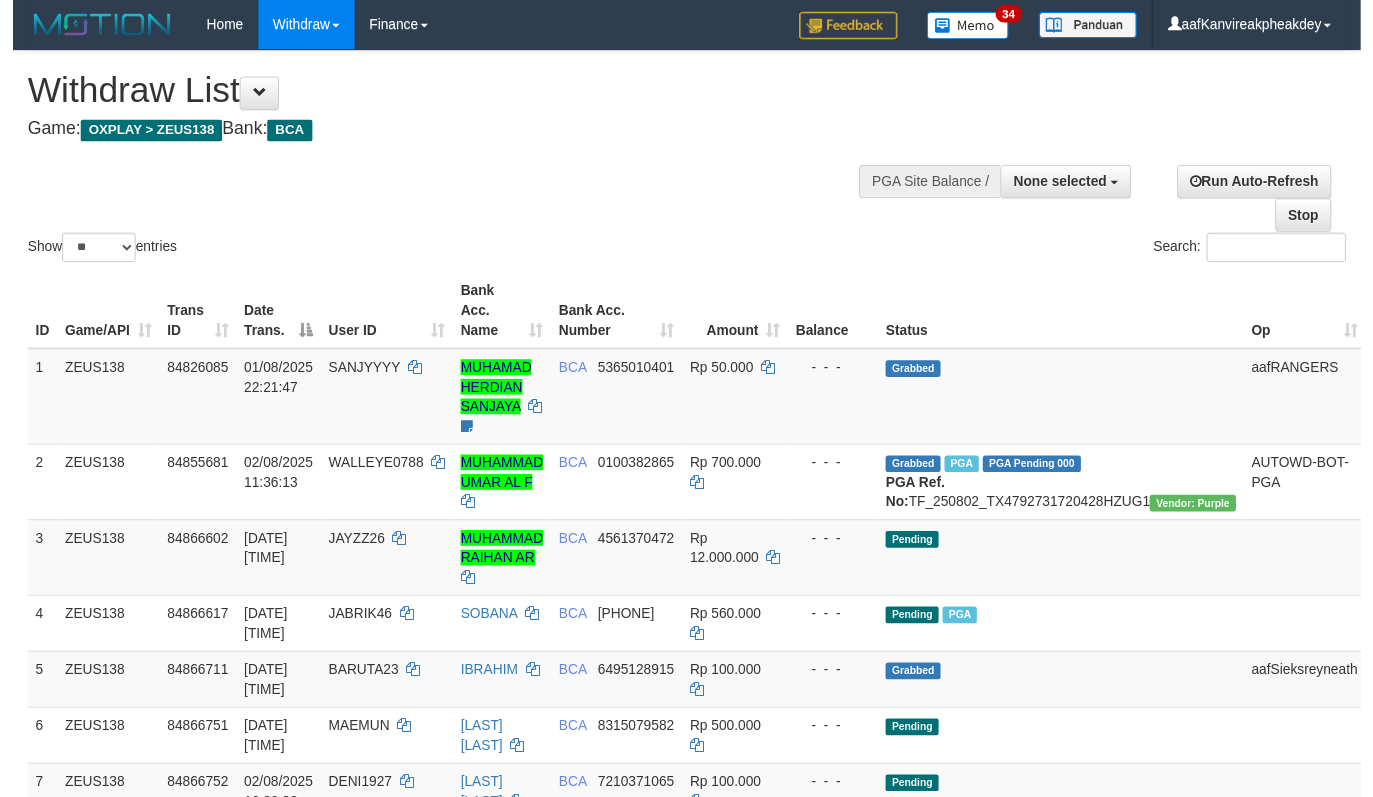 scroll, scrollTop: 0, scrollLeft: 0, axis: both 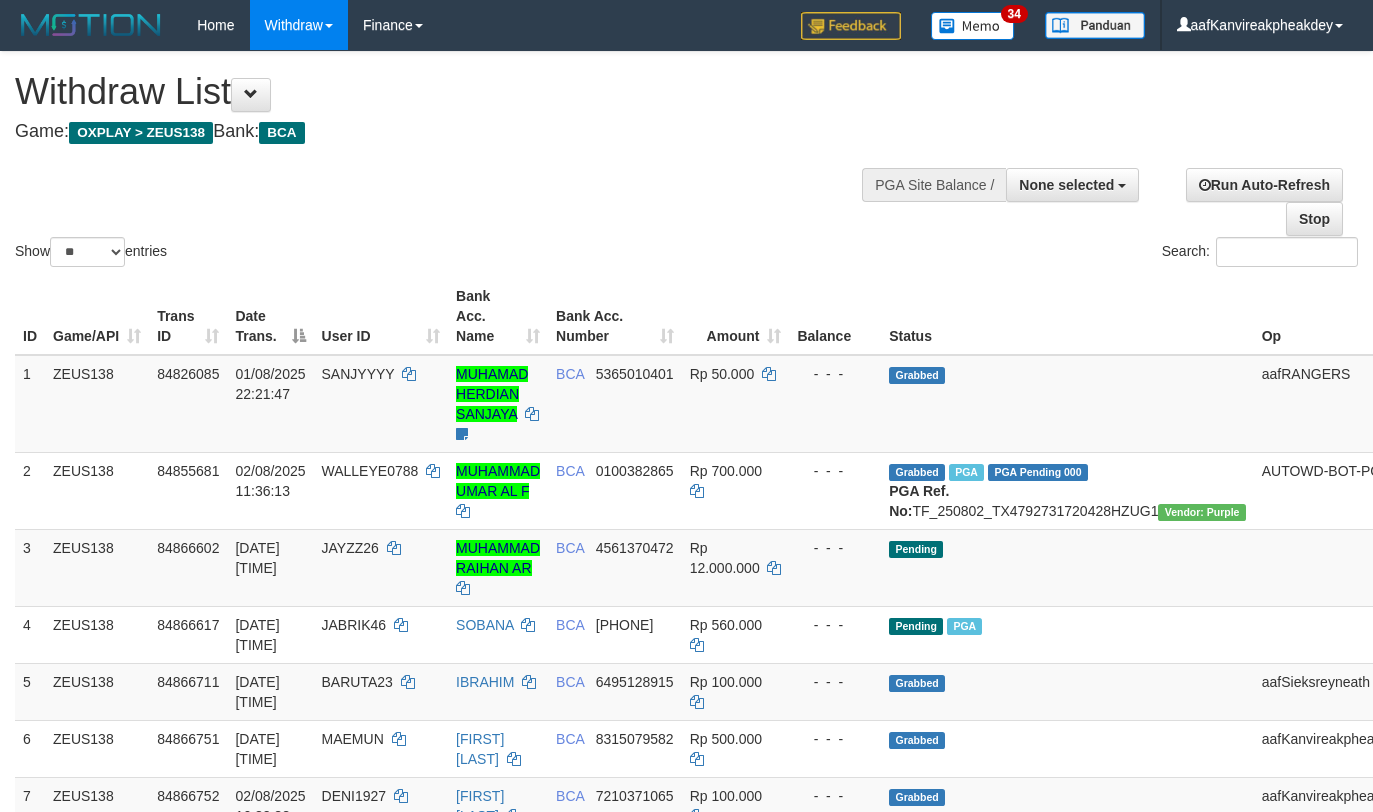 select 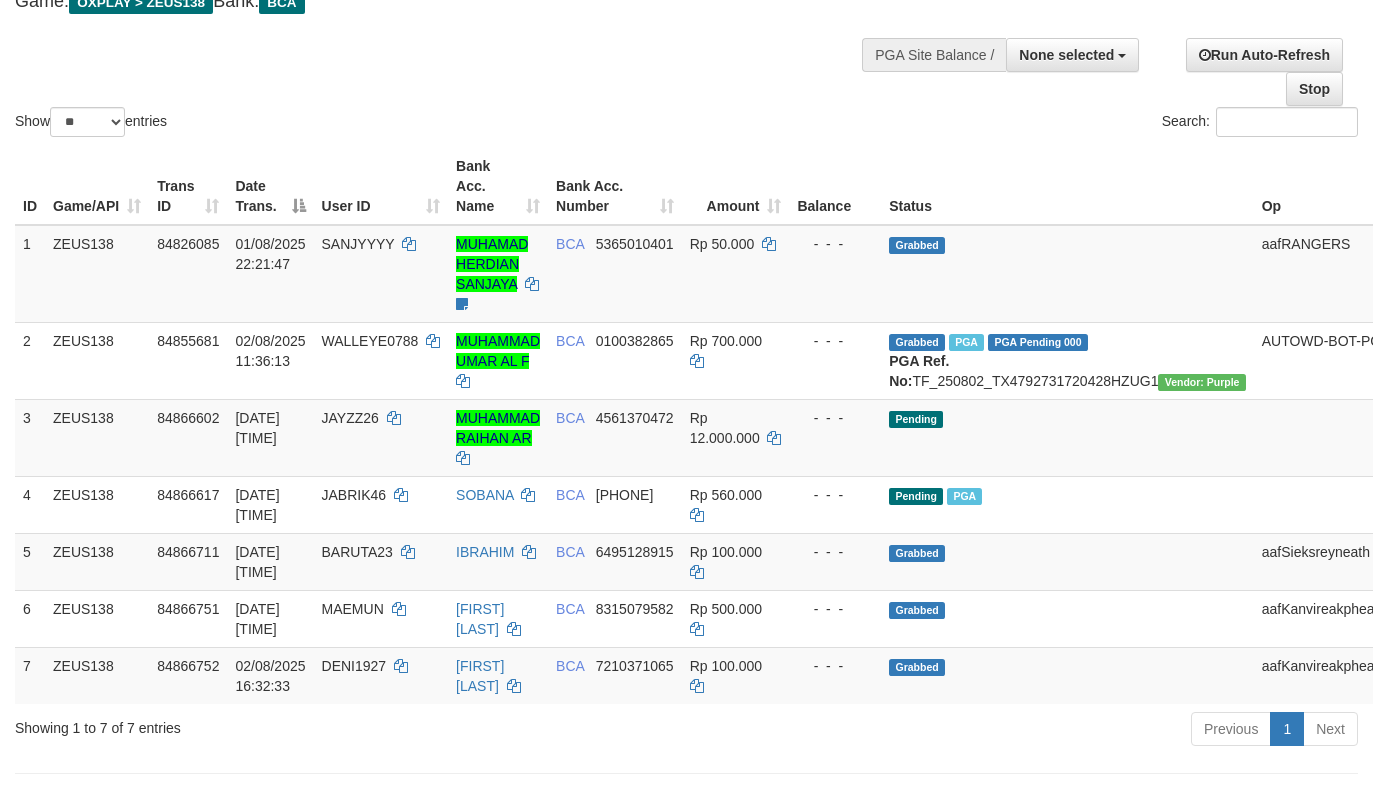scroll, scrollTop: 133, scrollLeft: 0, axis: vertical 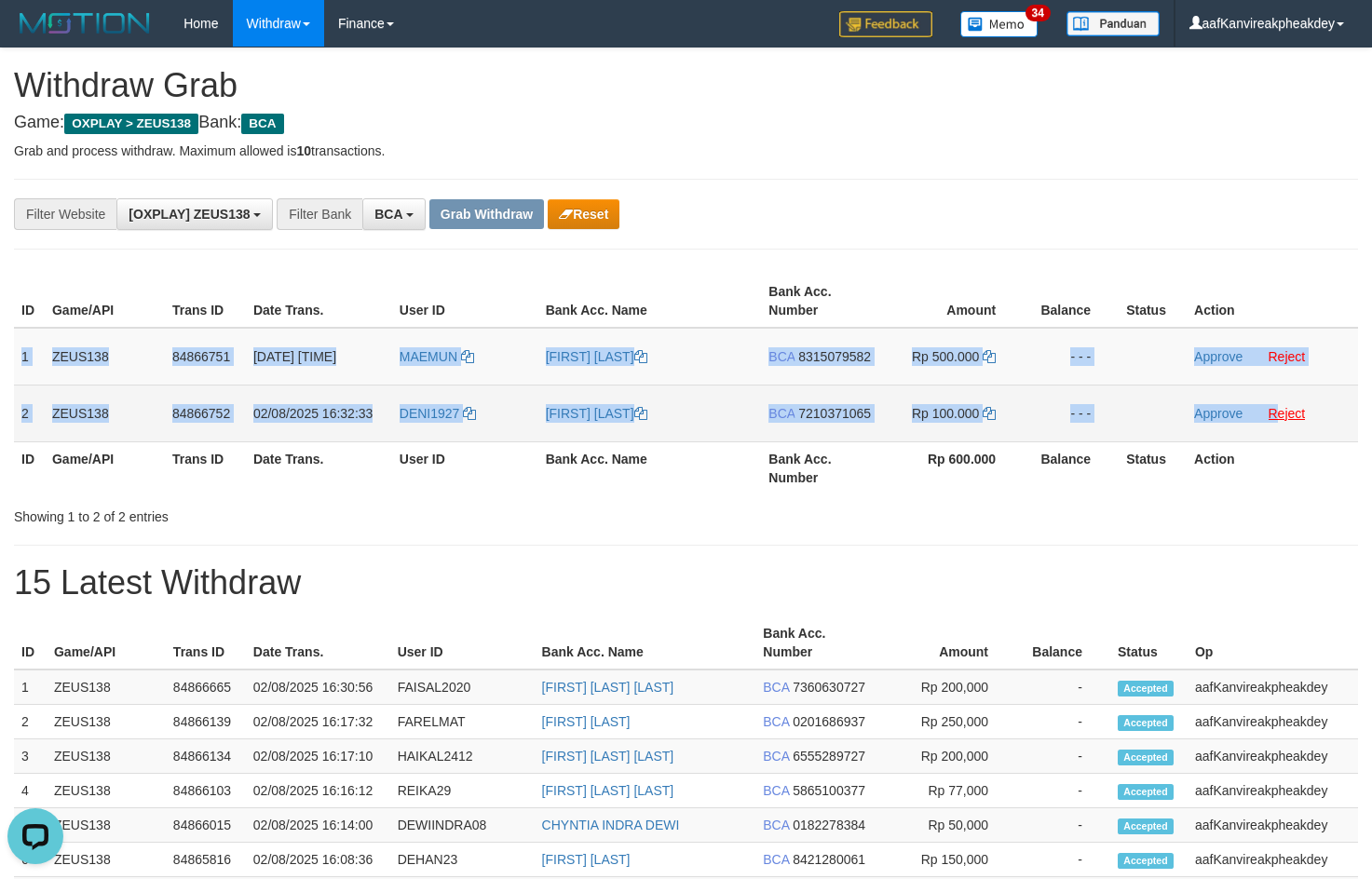 copy on "1
ZEUS138
84866751
[DATE] [TIME]
MAEMUN
[FIRST] [LAST]
BCA
[PHONE]
Rp 500.000
- - -
Approve
Reject
2
ZEUS138
84866752
[DATE] [TIME]
DENI1927
[FIRST] [LAST]
BCA
[PHONE]
Rp 100.000
- - -
Approve
Reject" 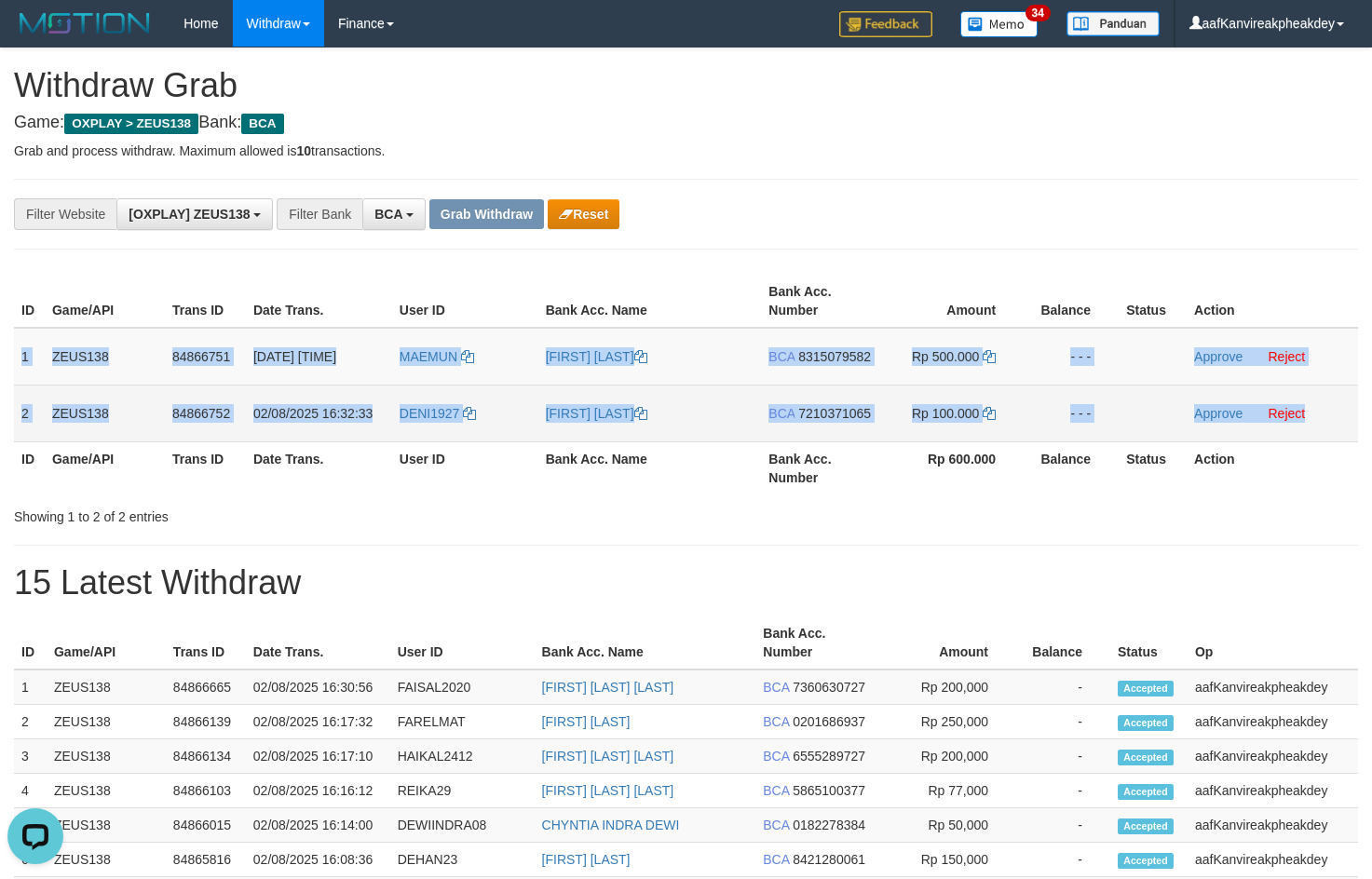 copy on "1
ZEUS138
84866751
[DATE] [TIME]
MAEMUN
[FIRST] [LAST]
BCA
[PHONE]
Rp 500.000
- - -
Approve
Reject
2
ZEUS138
84866752
[DATE] [TIME]
DENI1927
[FIRST] [LAST]
BCA
[PHONE]
Rp 100.000
- - -
Approve
Reject" 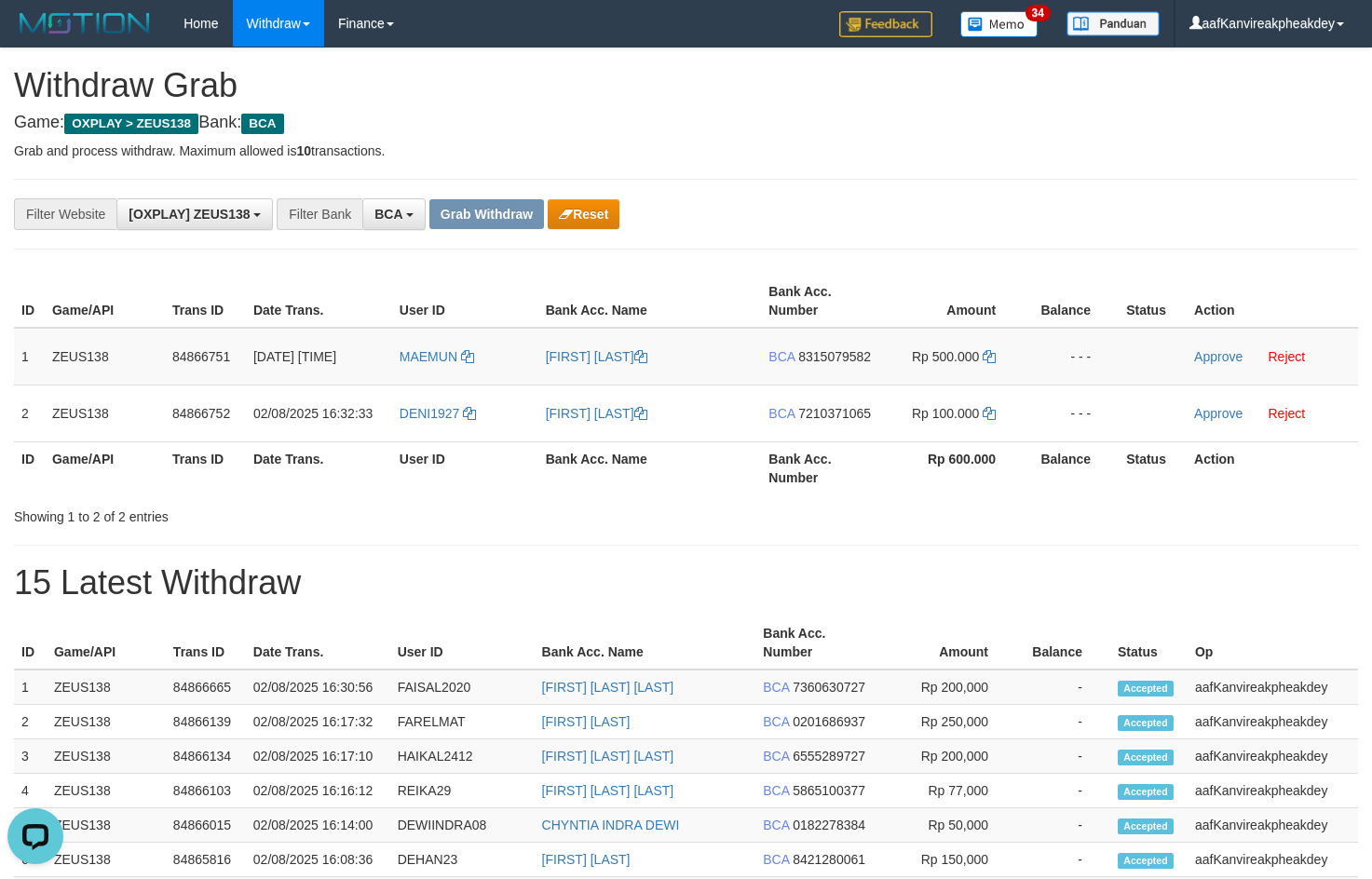 drag, startPoint x: 1177, startPoint y: 208, endPoint x: 1357, endPoint y: 235, distance: 182.0137 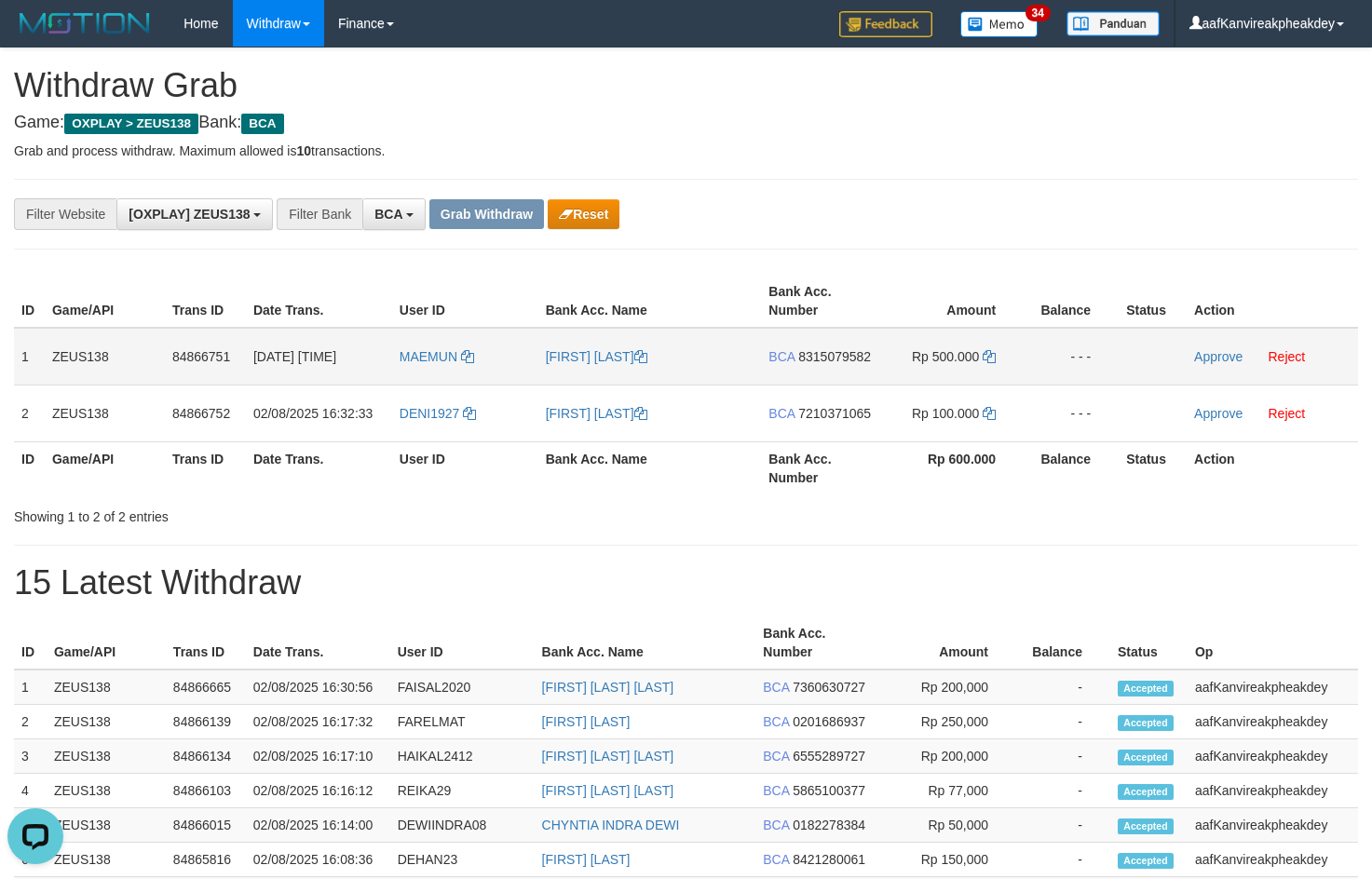 drag, startPoint x: 839, startPoint y: 358, endPoint x: 948, endPoint y: 339, distance: 110.64357 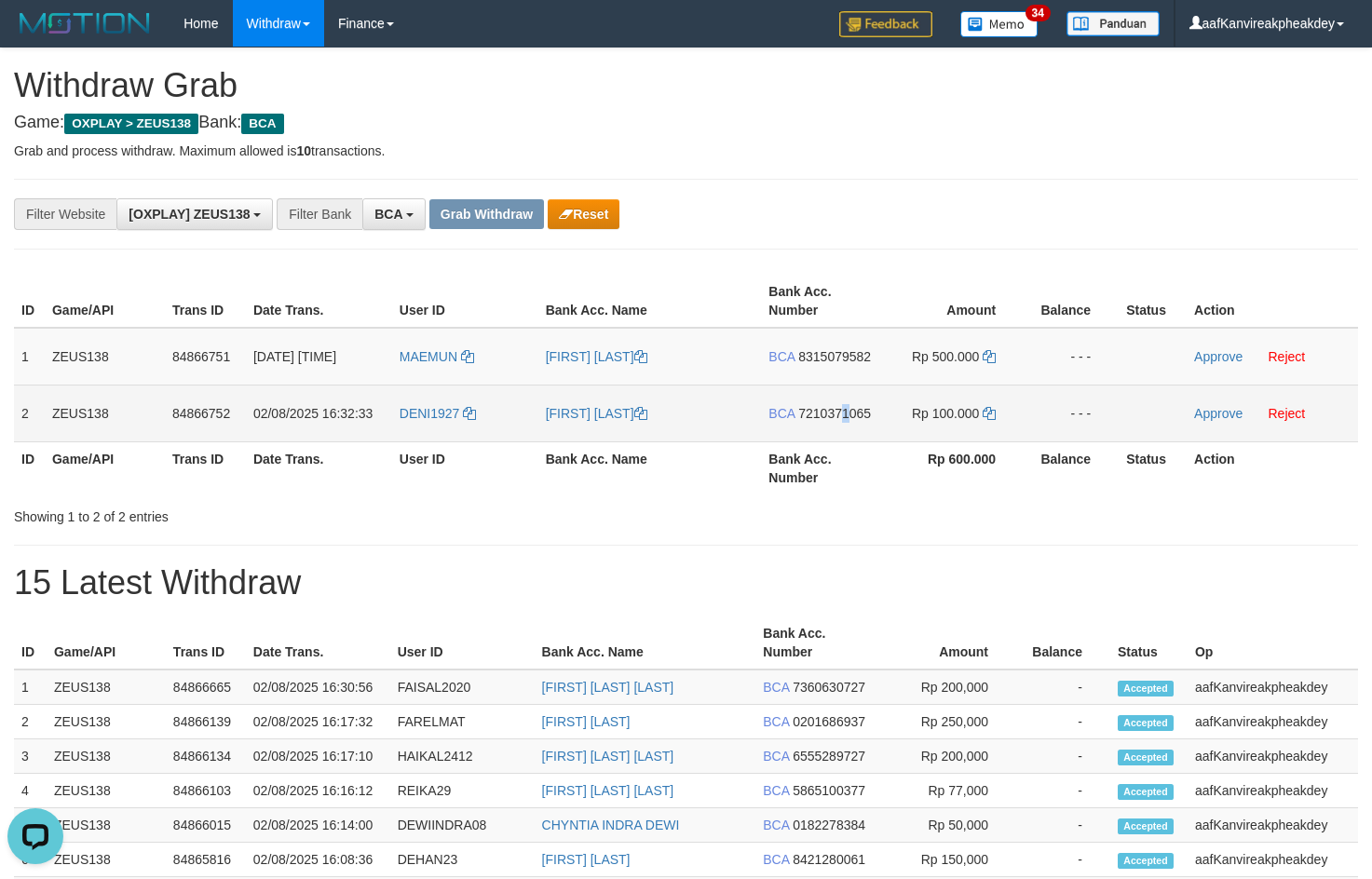 drag, startPoint x: 850, startPoint y: 414, endPoint x: 837, endPoint y: 413, distance: 13.038405 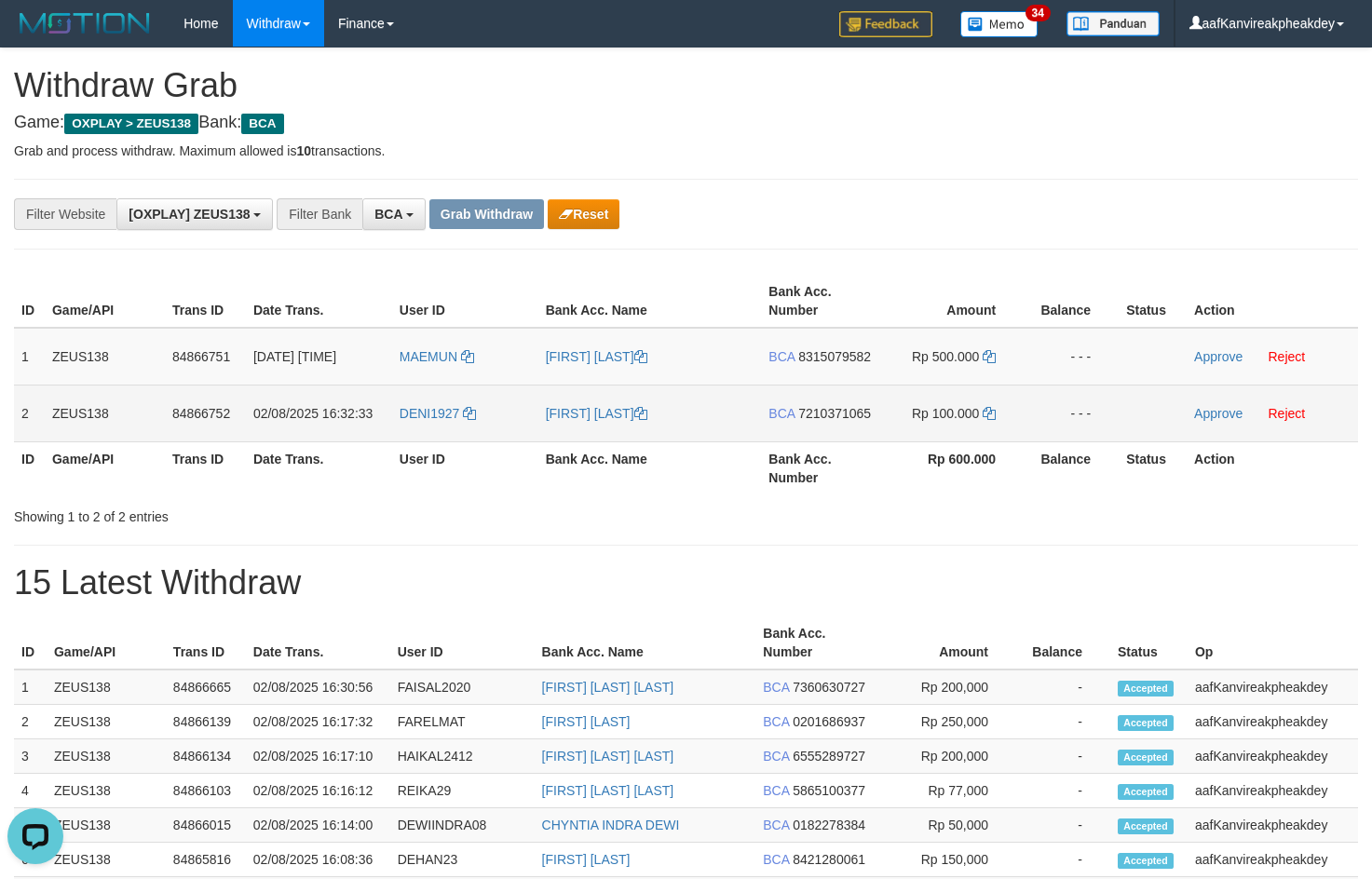 click on "7210371065" at bounding box center (835, 413) 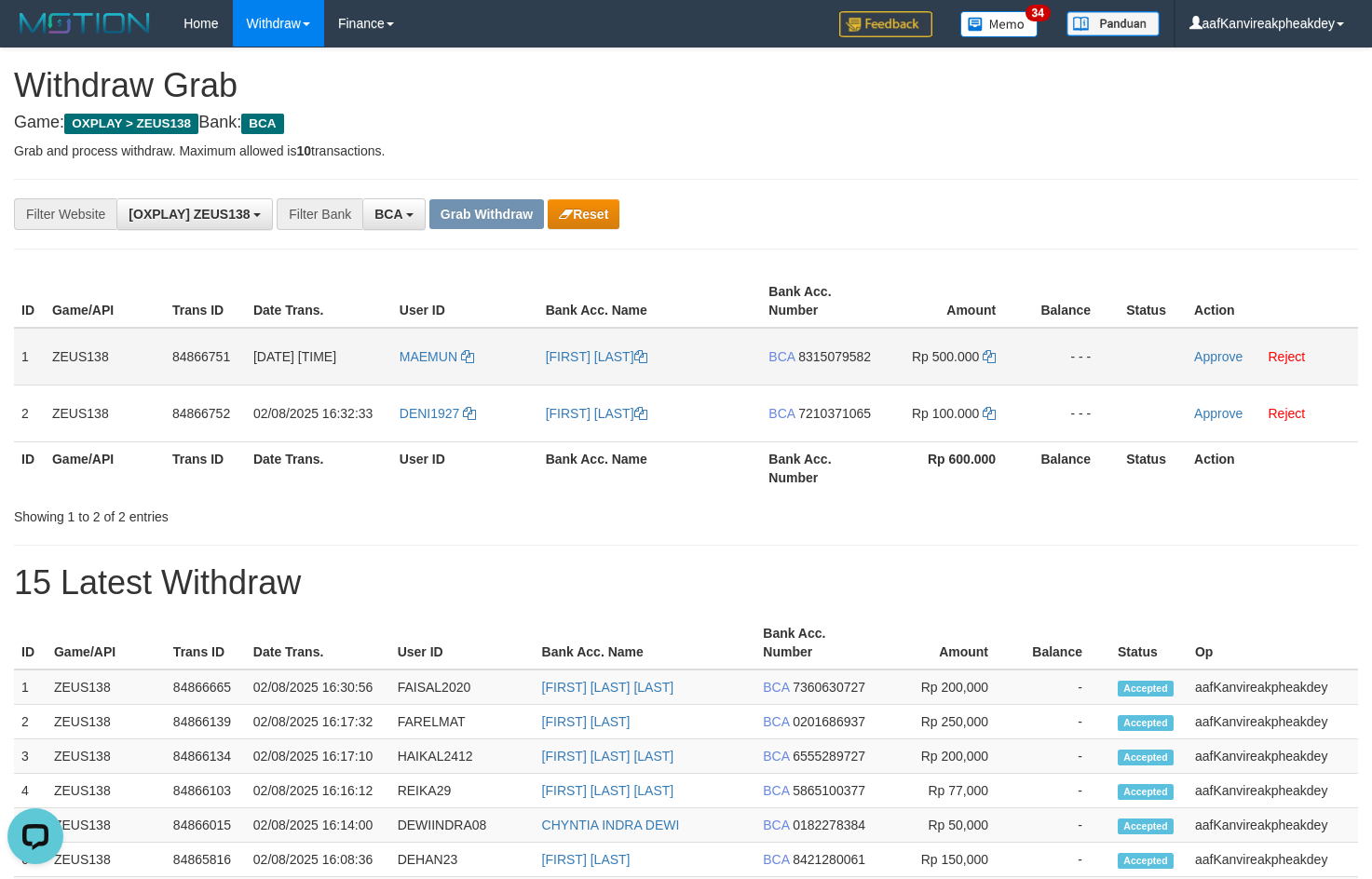 click on "MAEMUN" at bounding box center [465, 357] 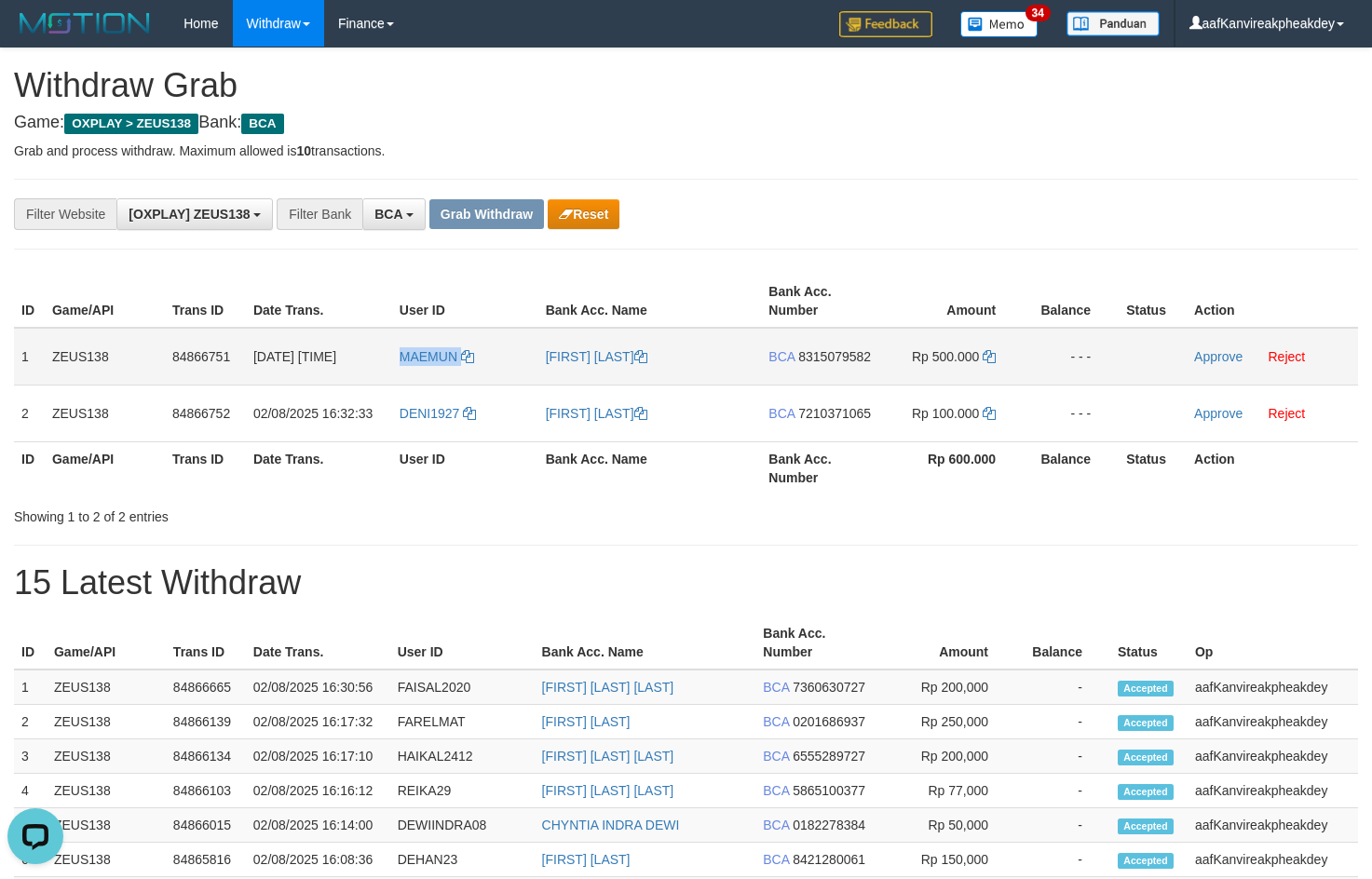 click on "MAEMUN" at bounding box center [465, 357] 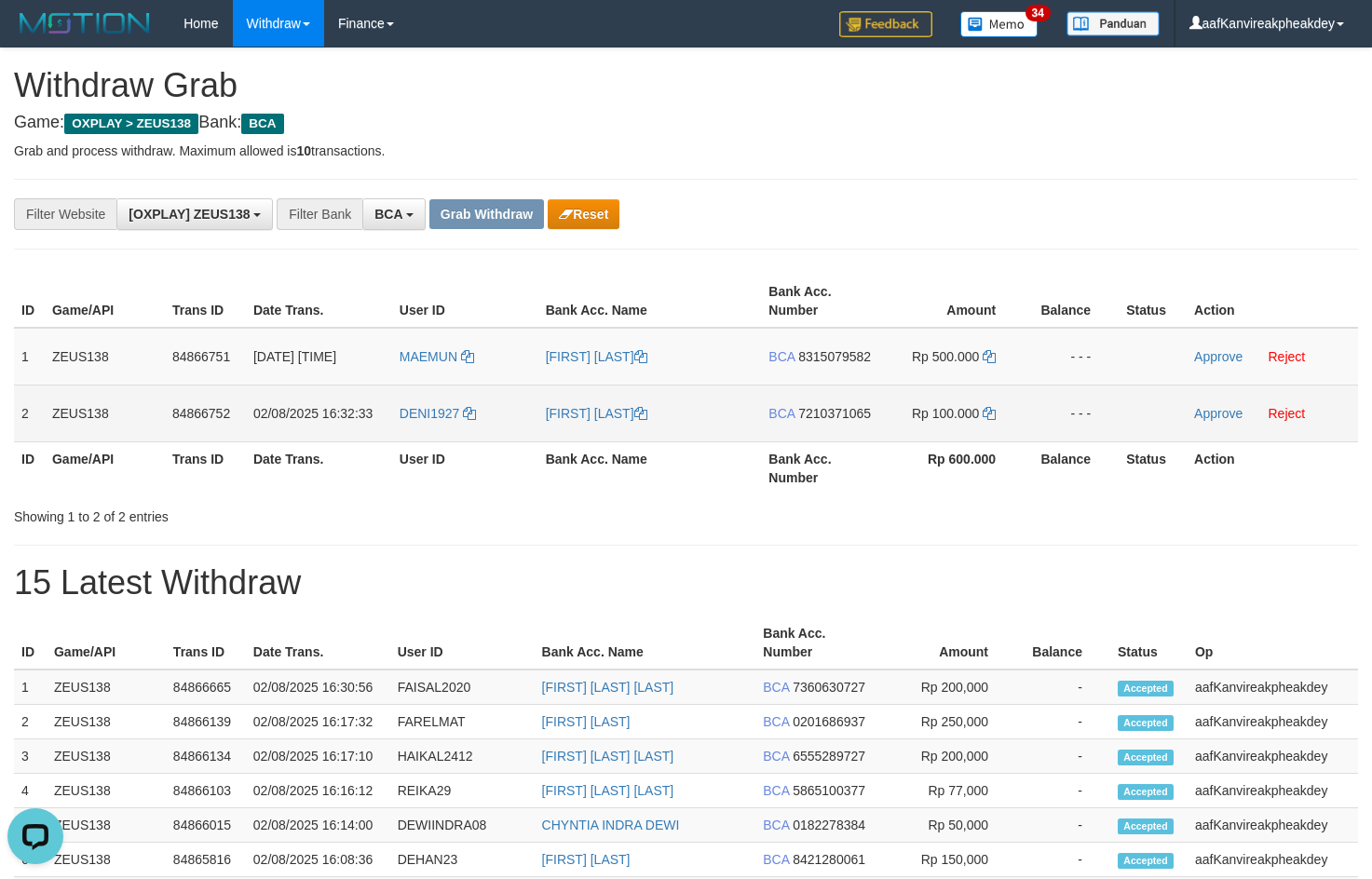 click on "DENI1927" at bounding box center [465, 412] 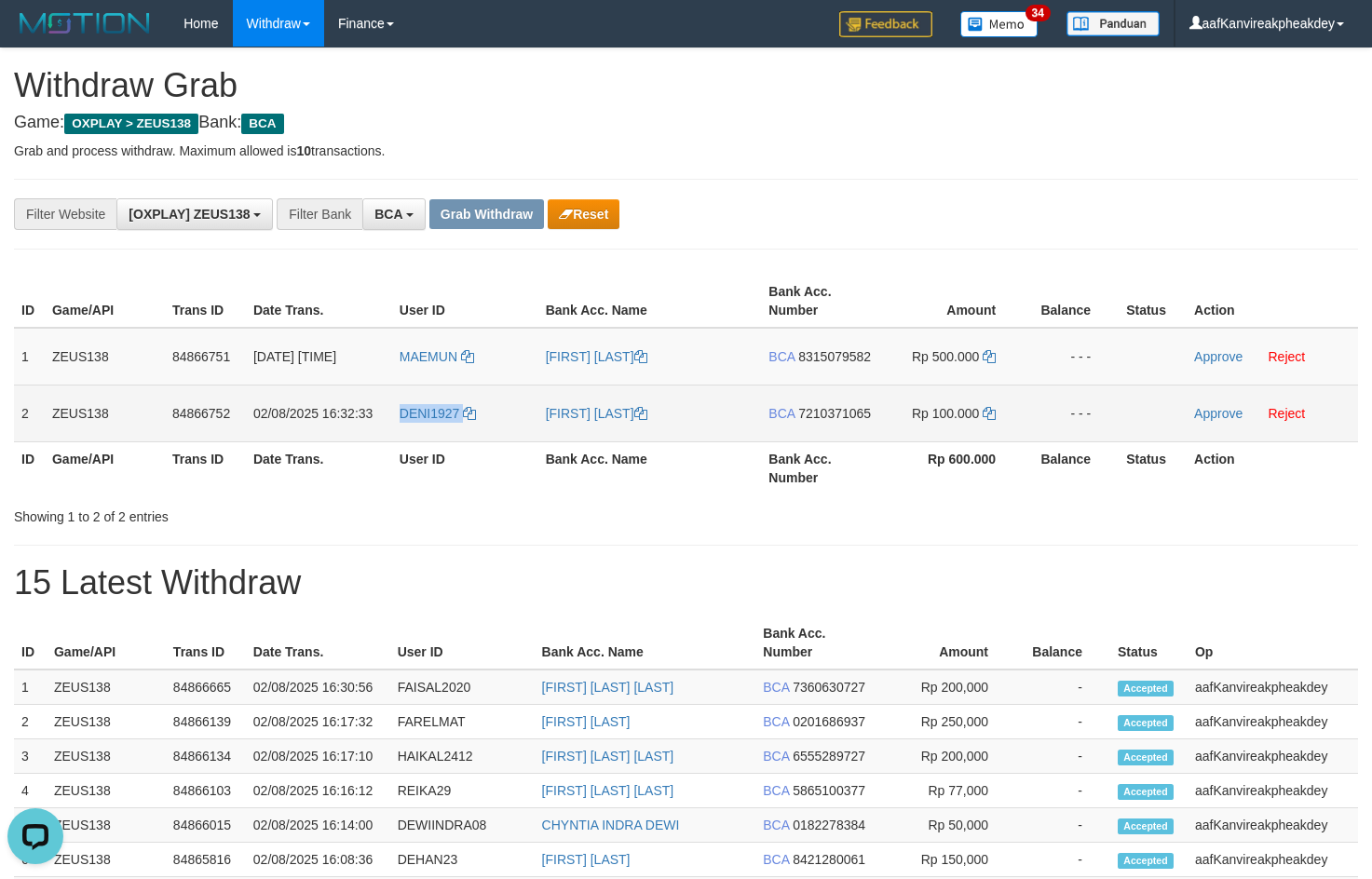 copy on "DENI1927" 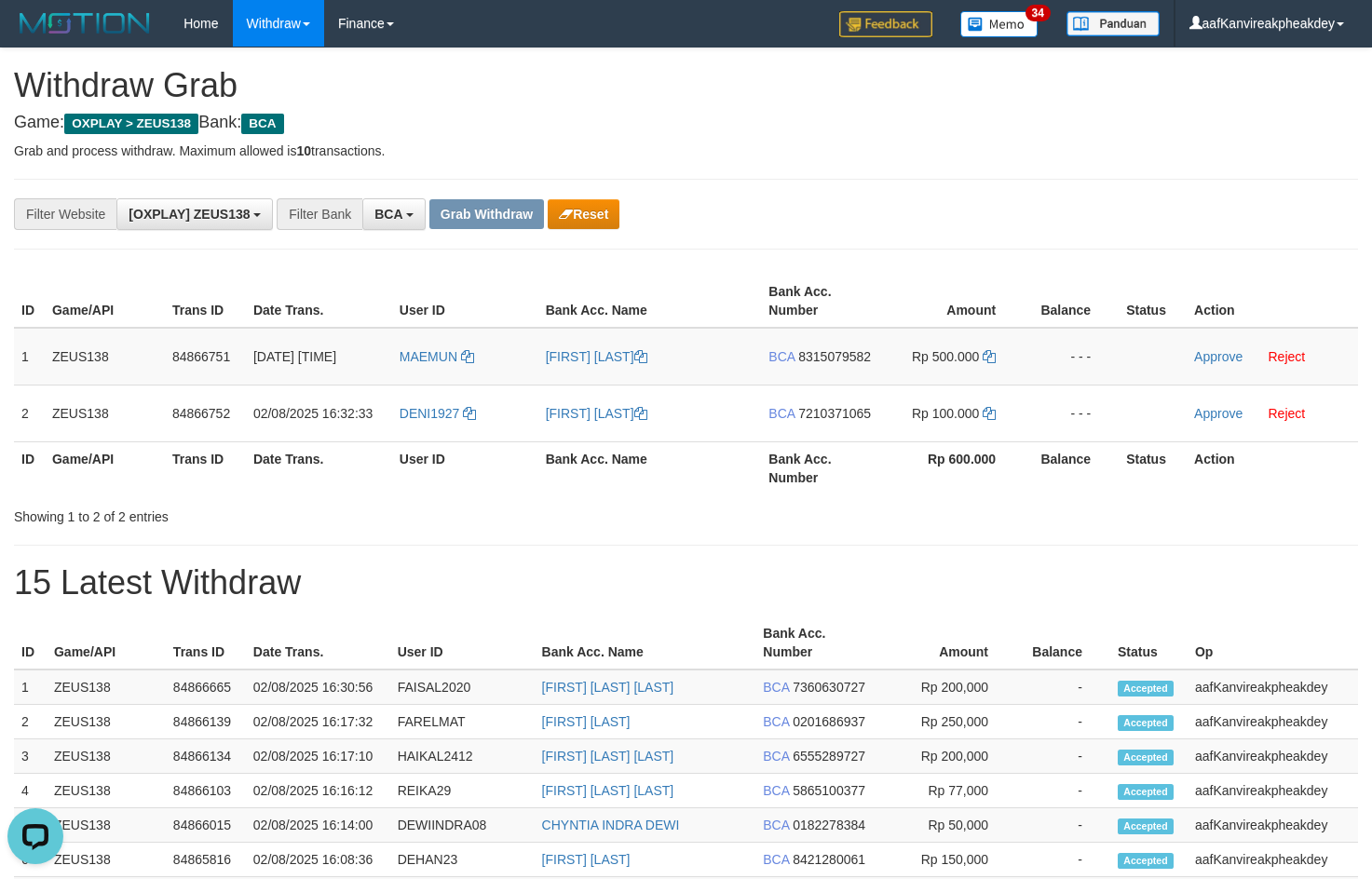drag, startPoint x: 960, startPoint y: 124, endPoint x: 1376, endPoint y: 276, distance: 442.8995 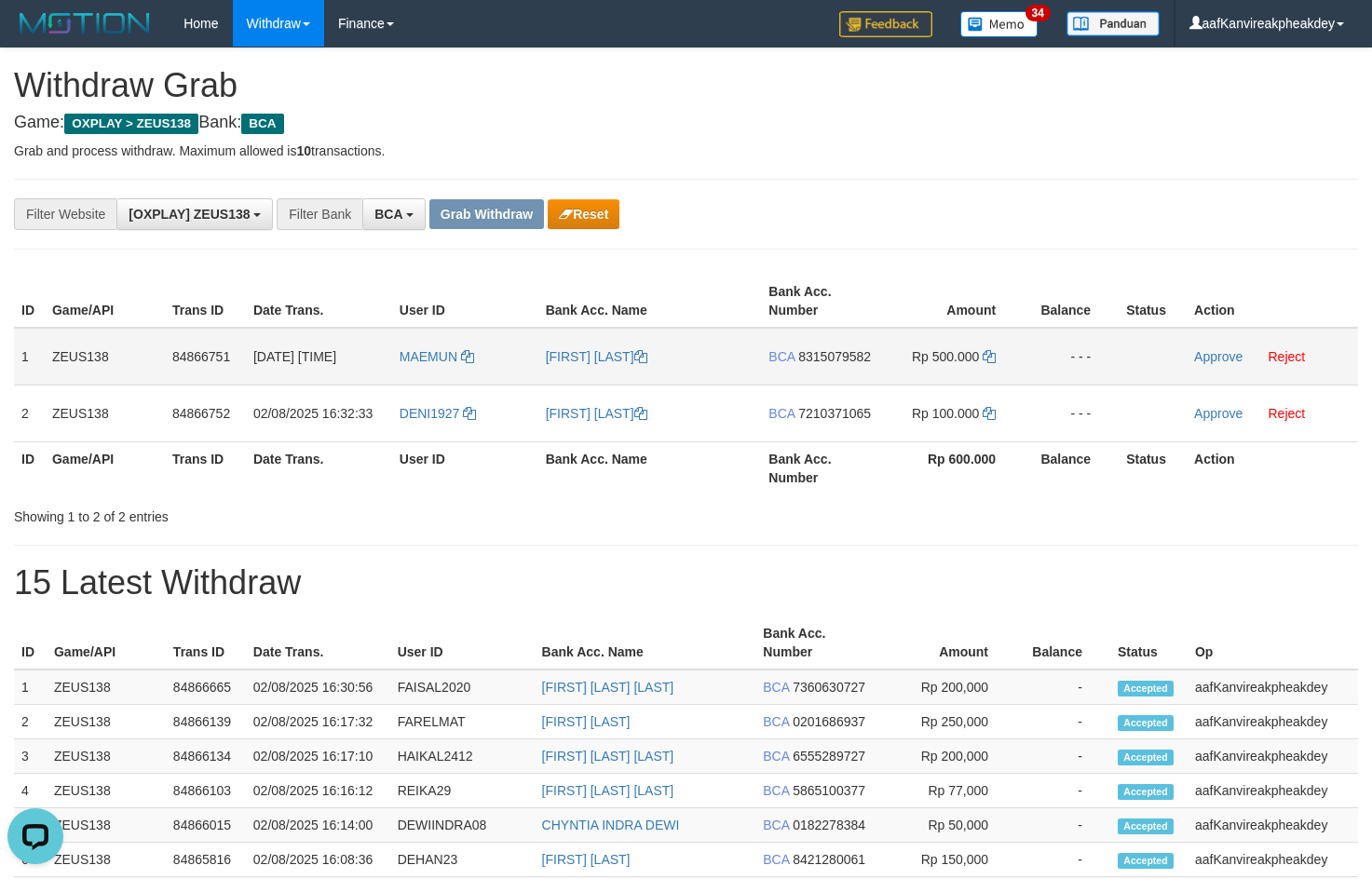 click on "8315079582" at bounding box center (835, 357) 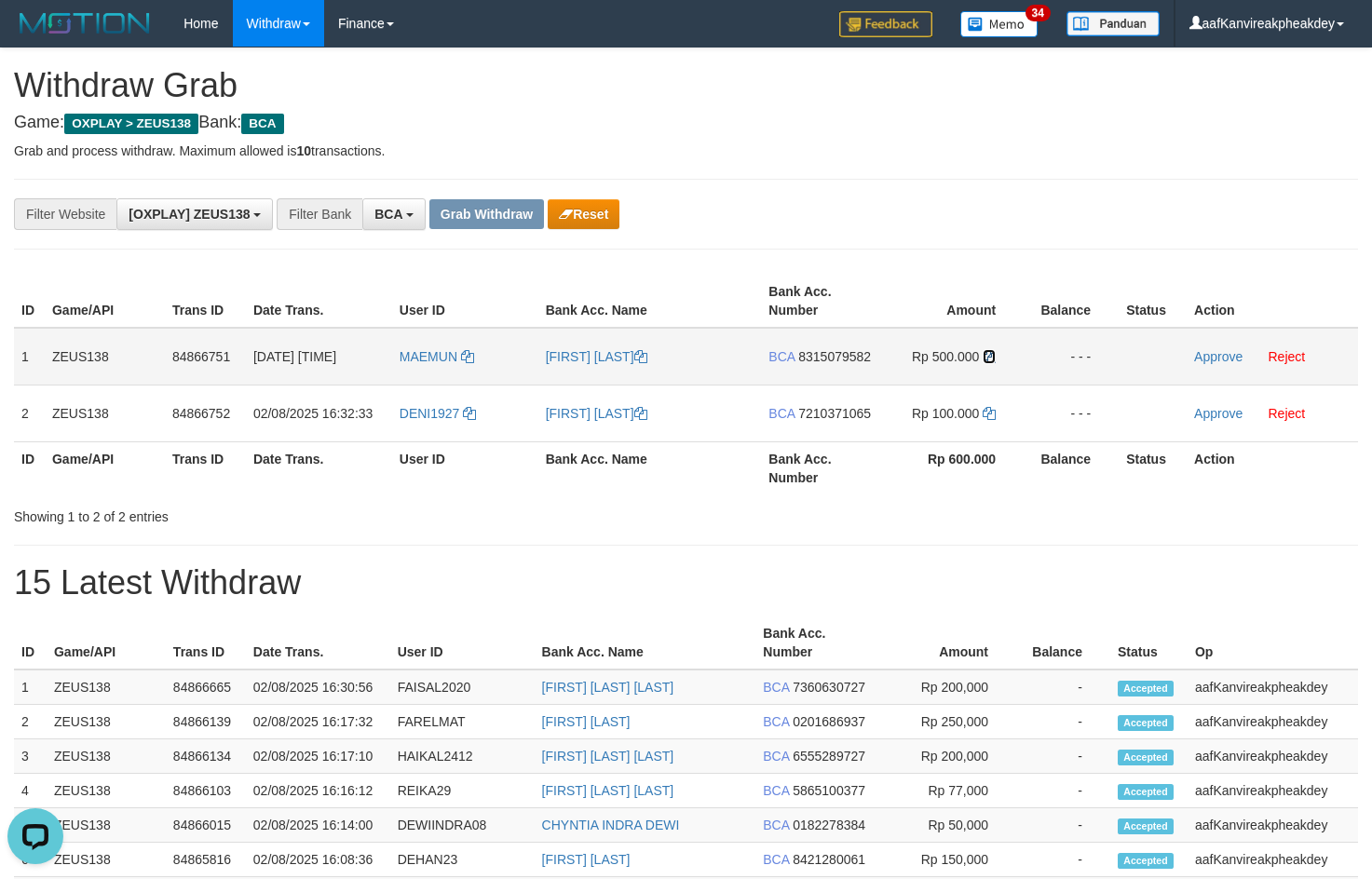 click at bounding box center [989, 357] 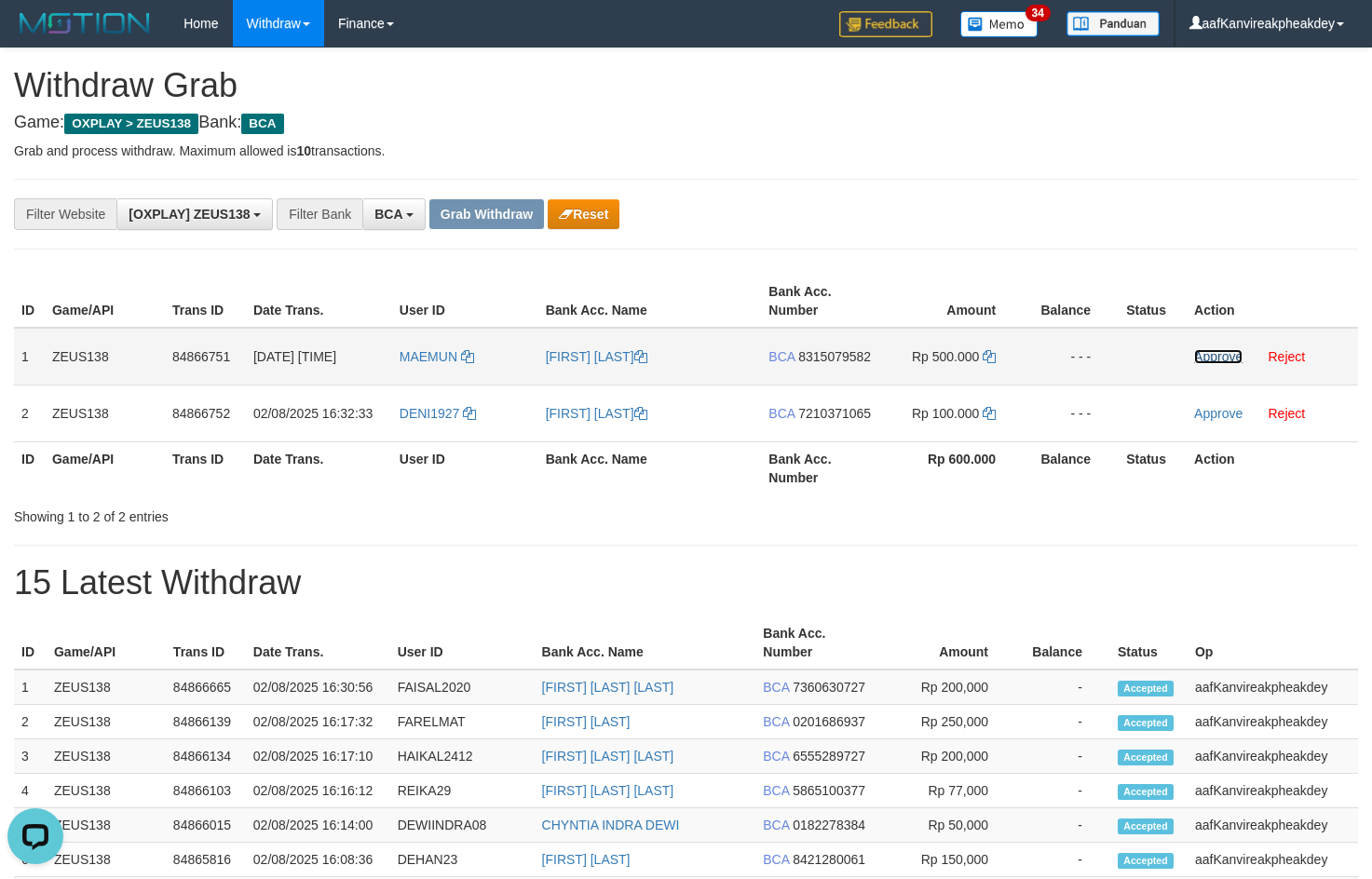 click on "Approve" at bounding box center [1218, 357] 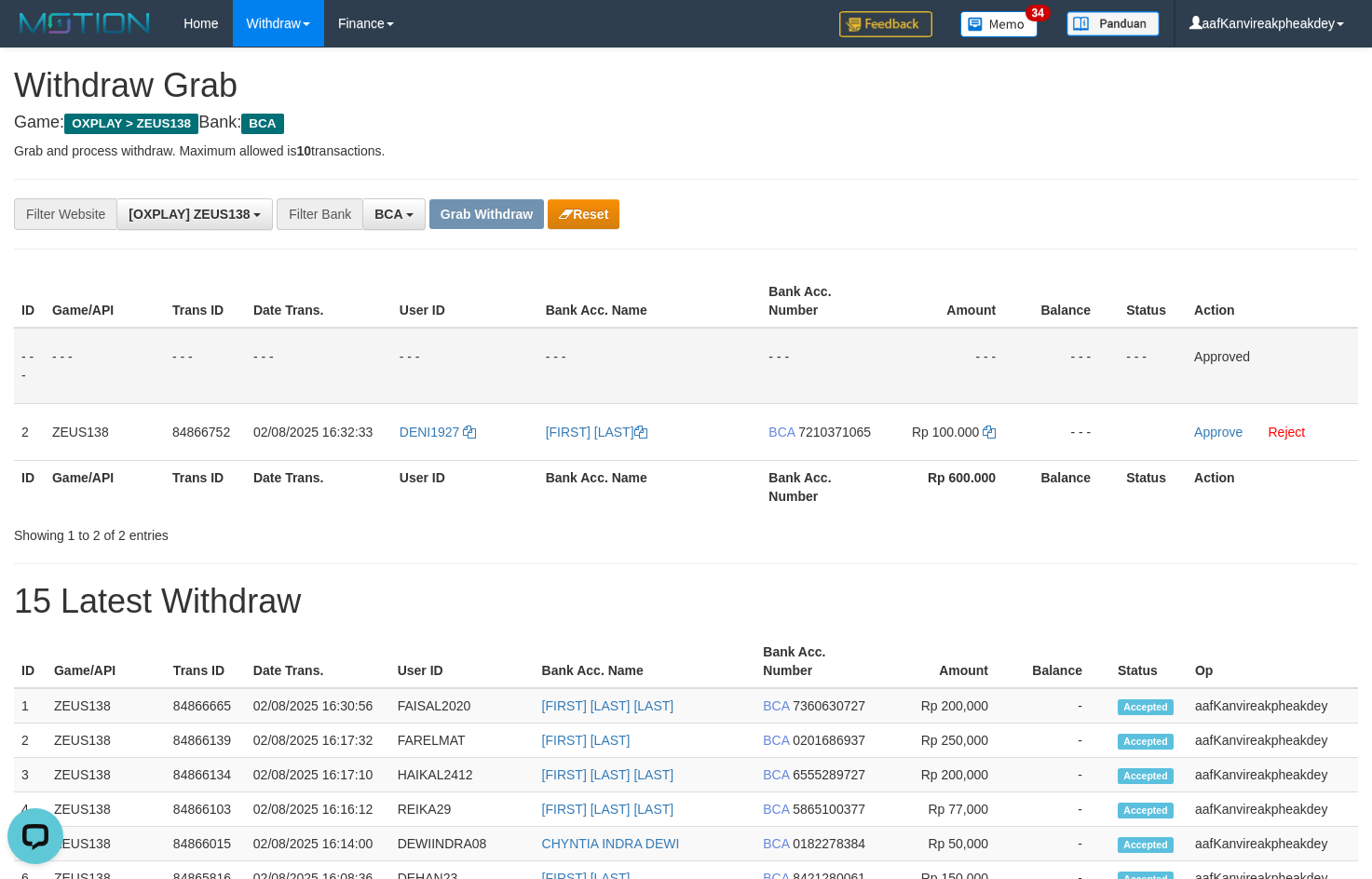 click on "Grab and process withdraw.
Maximum allowed is  10  transactions." at bounding box center (686, 151) 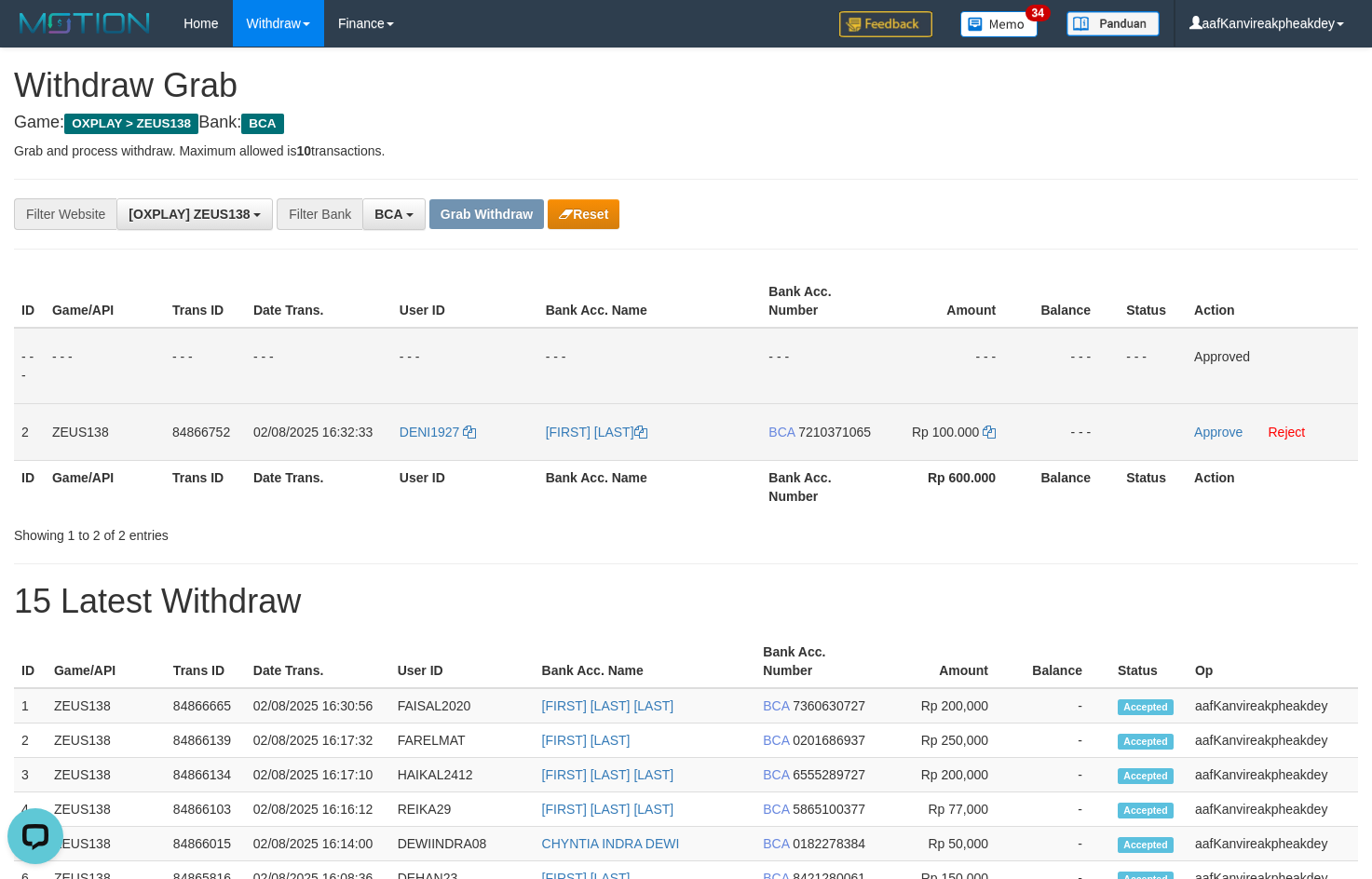 click on "7210371065" at bounding box center [835, 432] 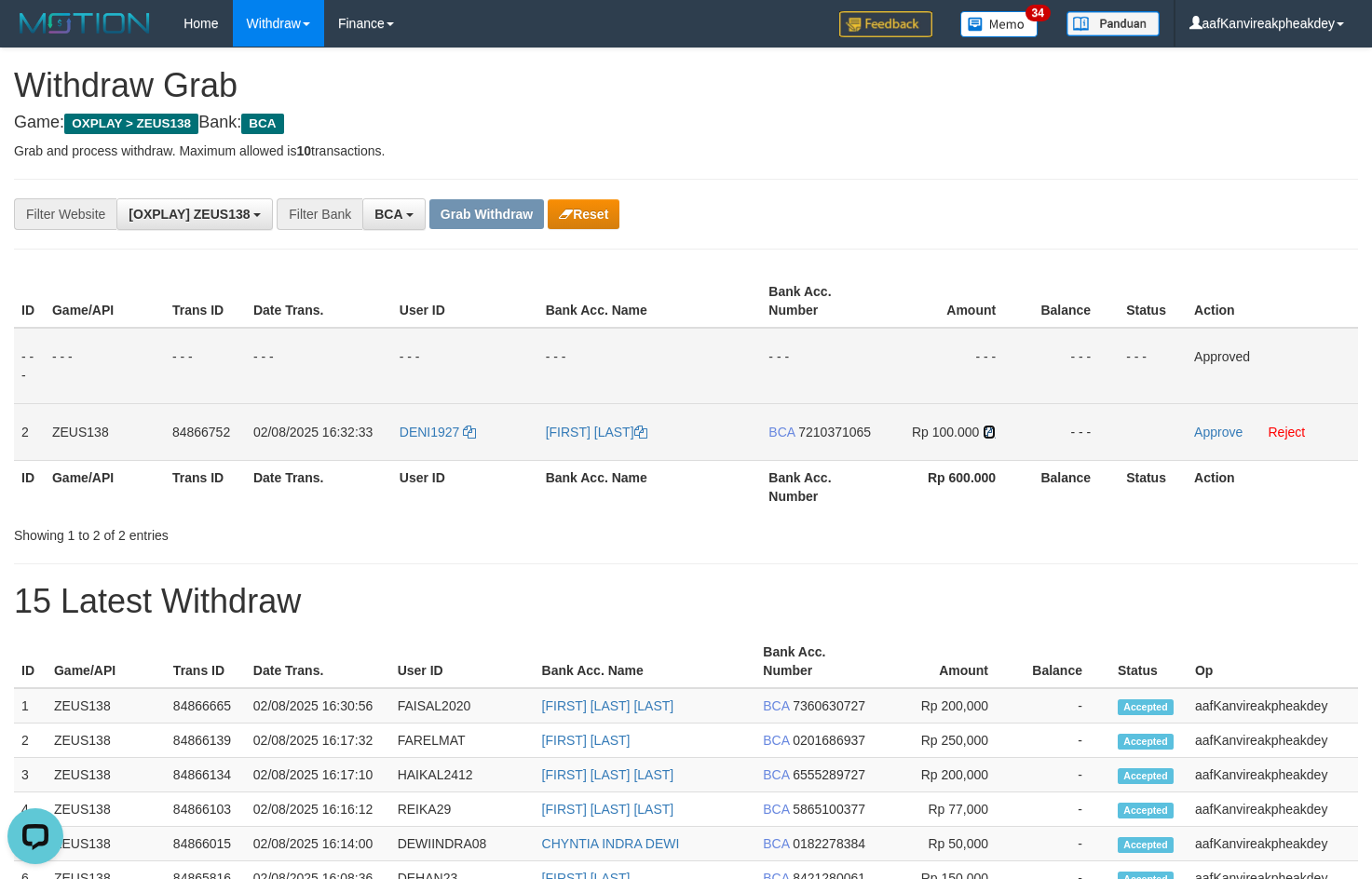 click at bounding box center (989, 432) 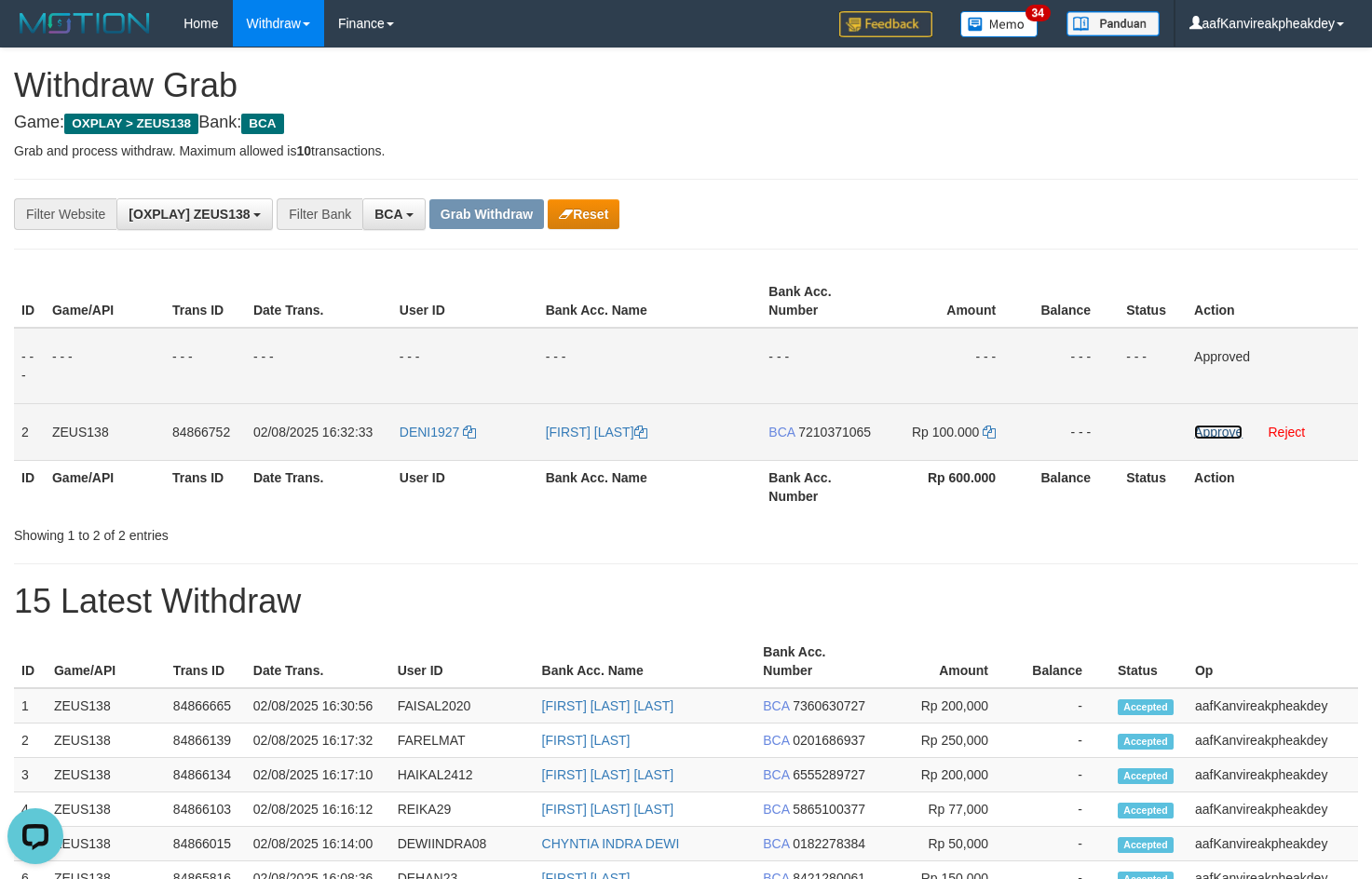 click on "Approve" at bounding box center (1218, 432) 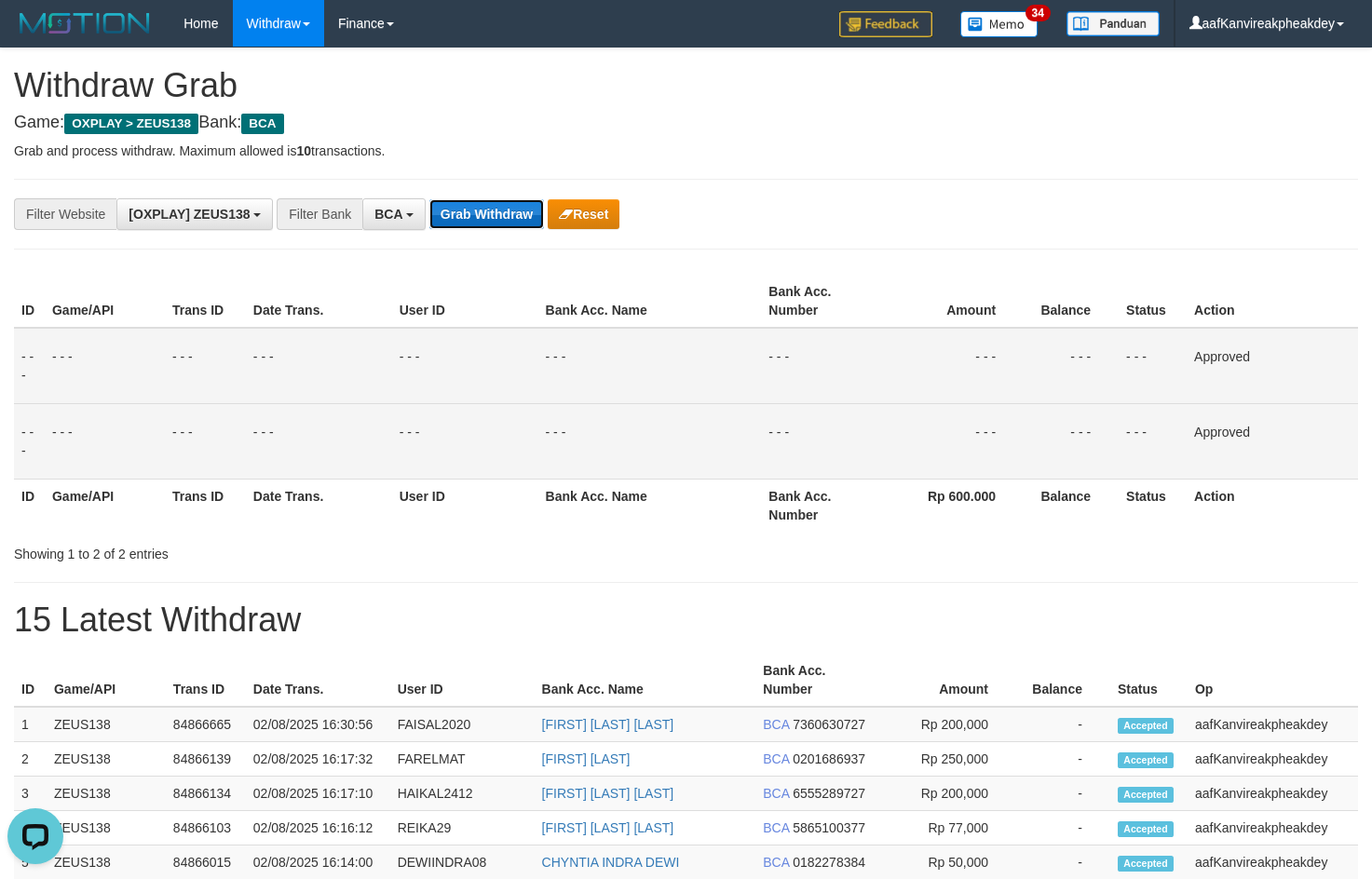 click on "Grab Withdraw" at bounding box center (486, 214) 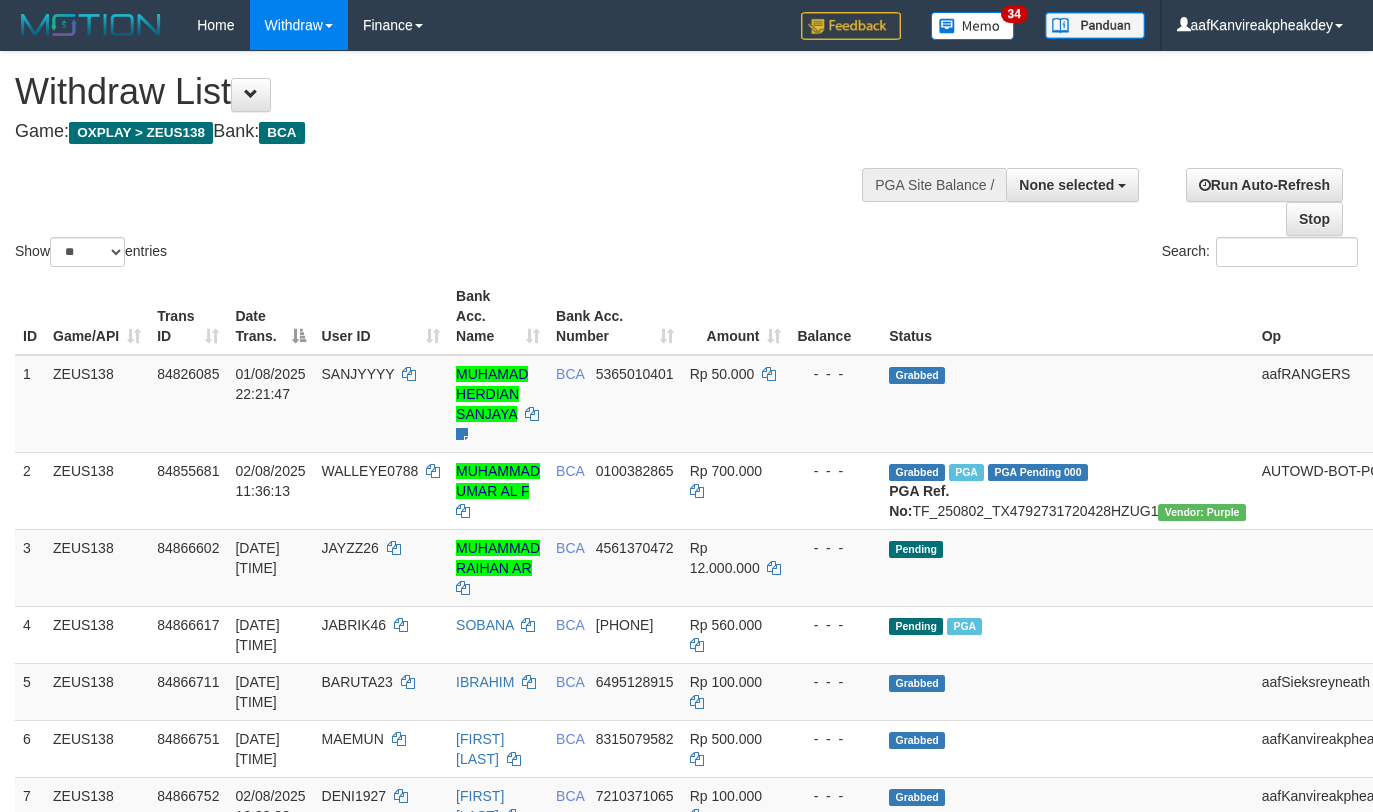 select 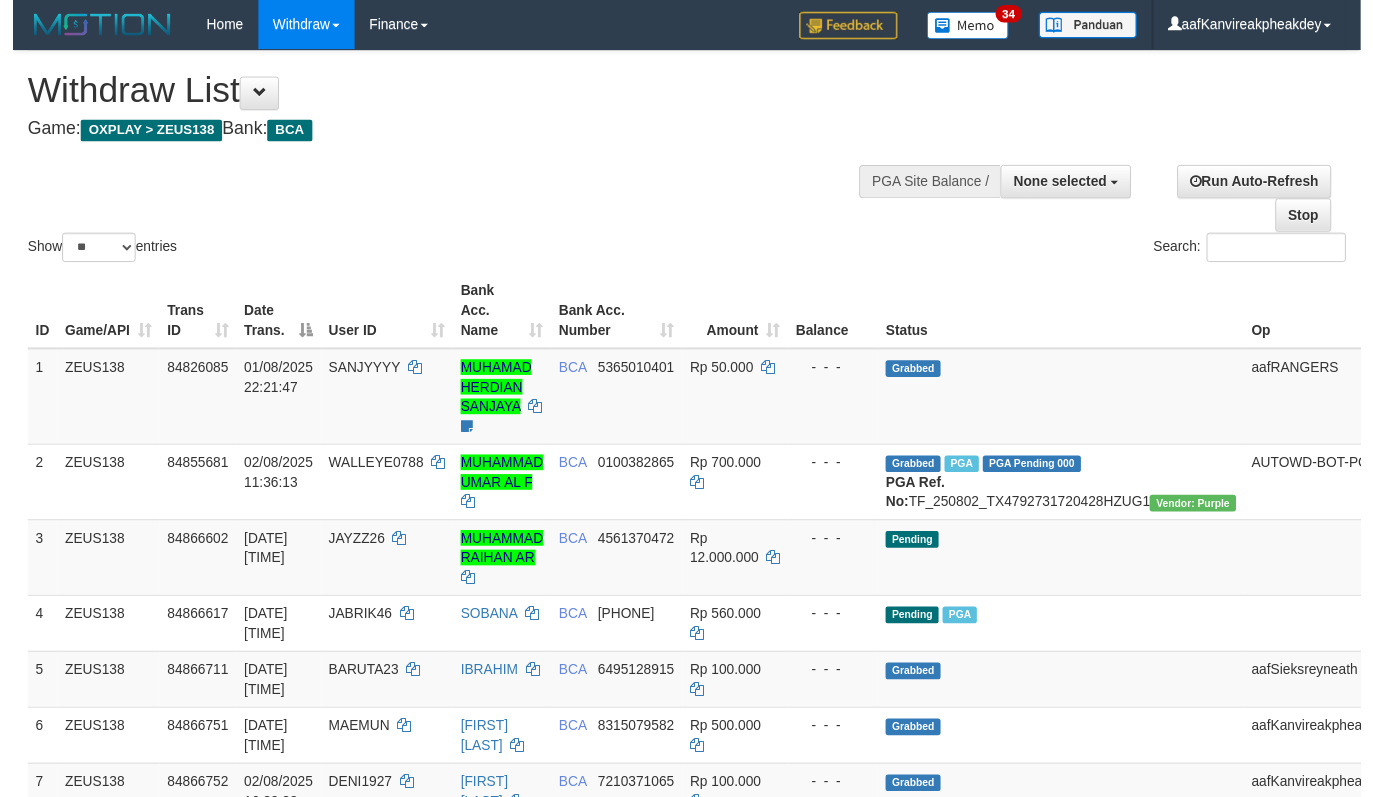 scroll, scrollTop: 134, scrollLeft: 0, axis: vertical 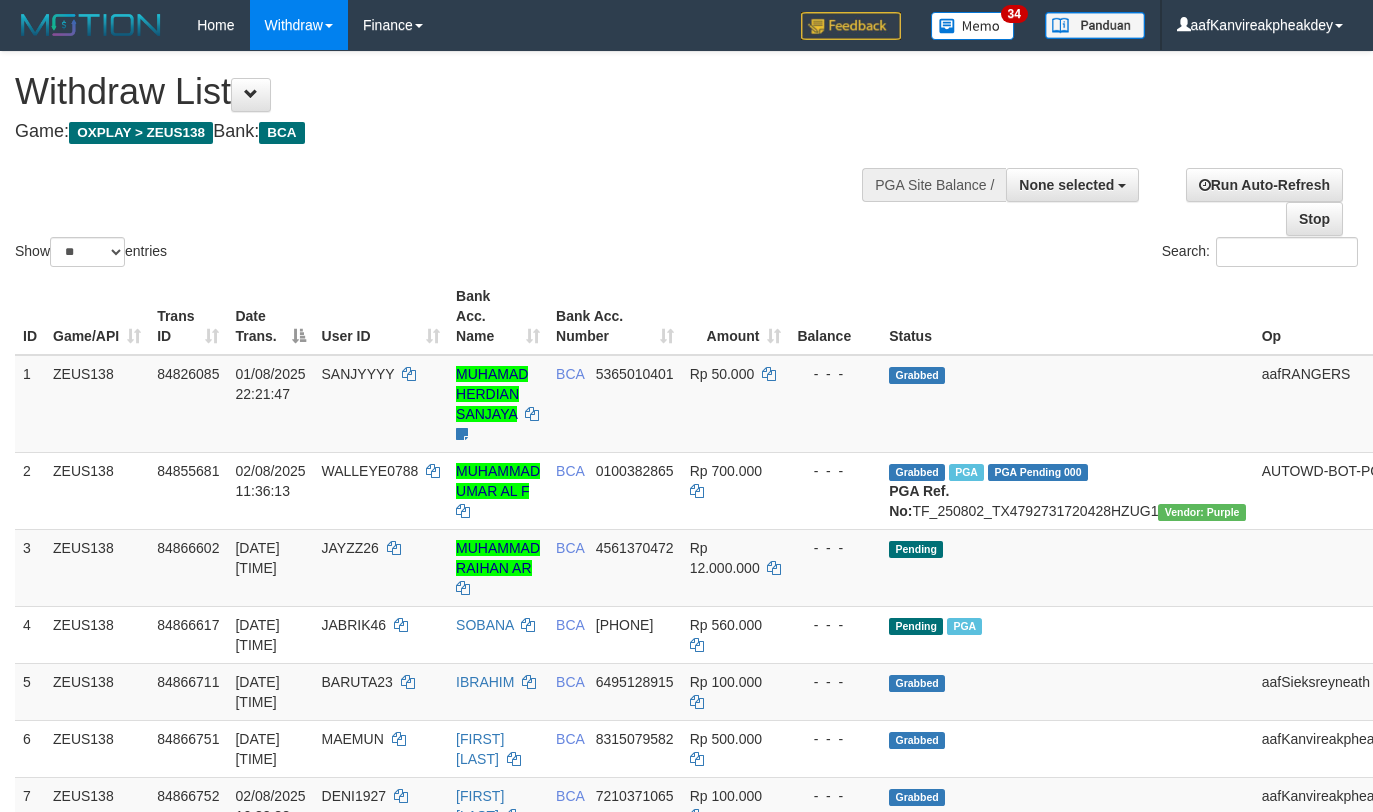 select 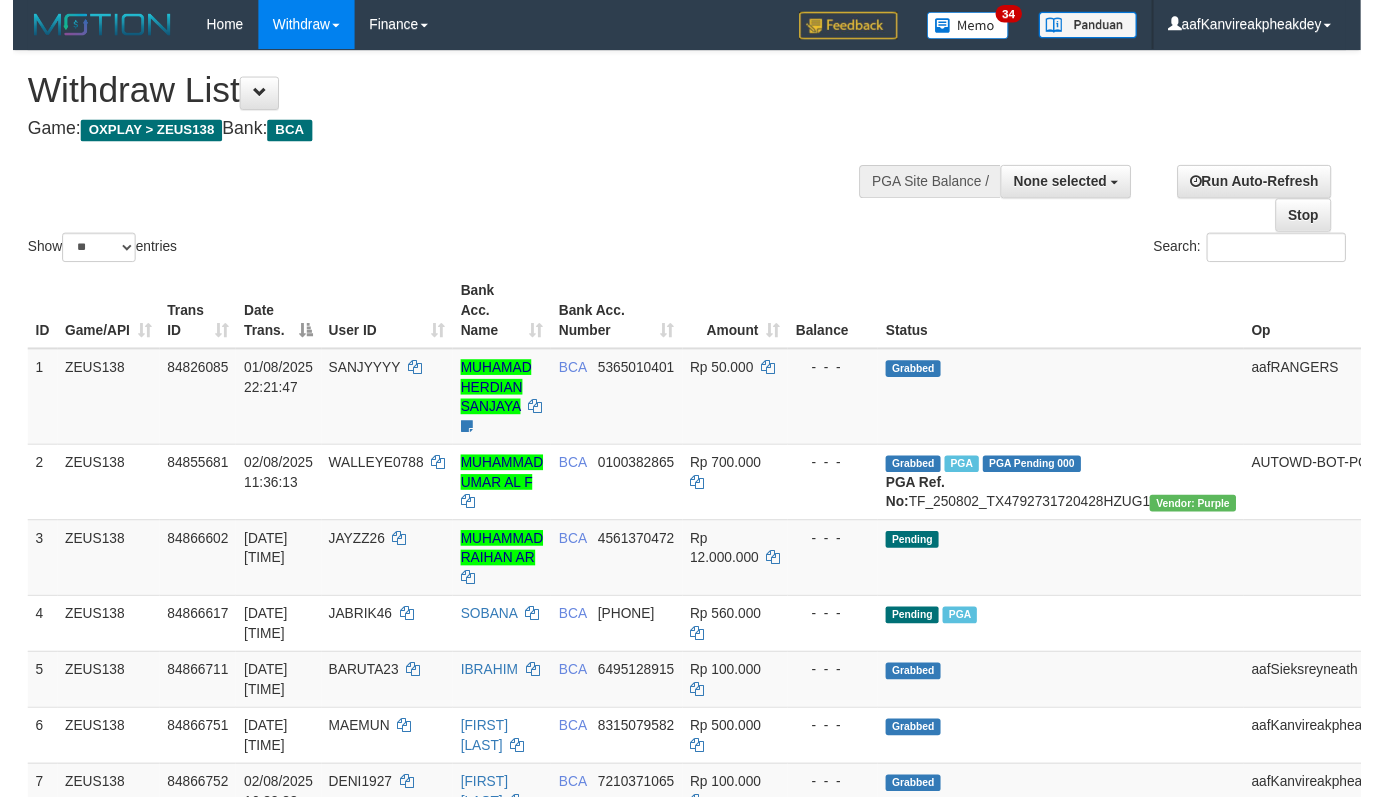 scroll, scrollTop: 134, scrollLeft: 0, axis: vertical 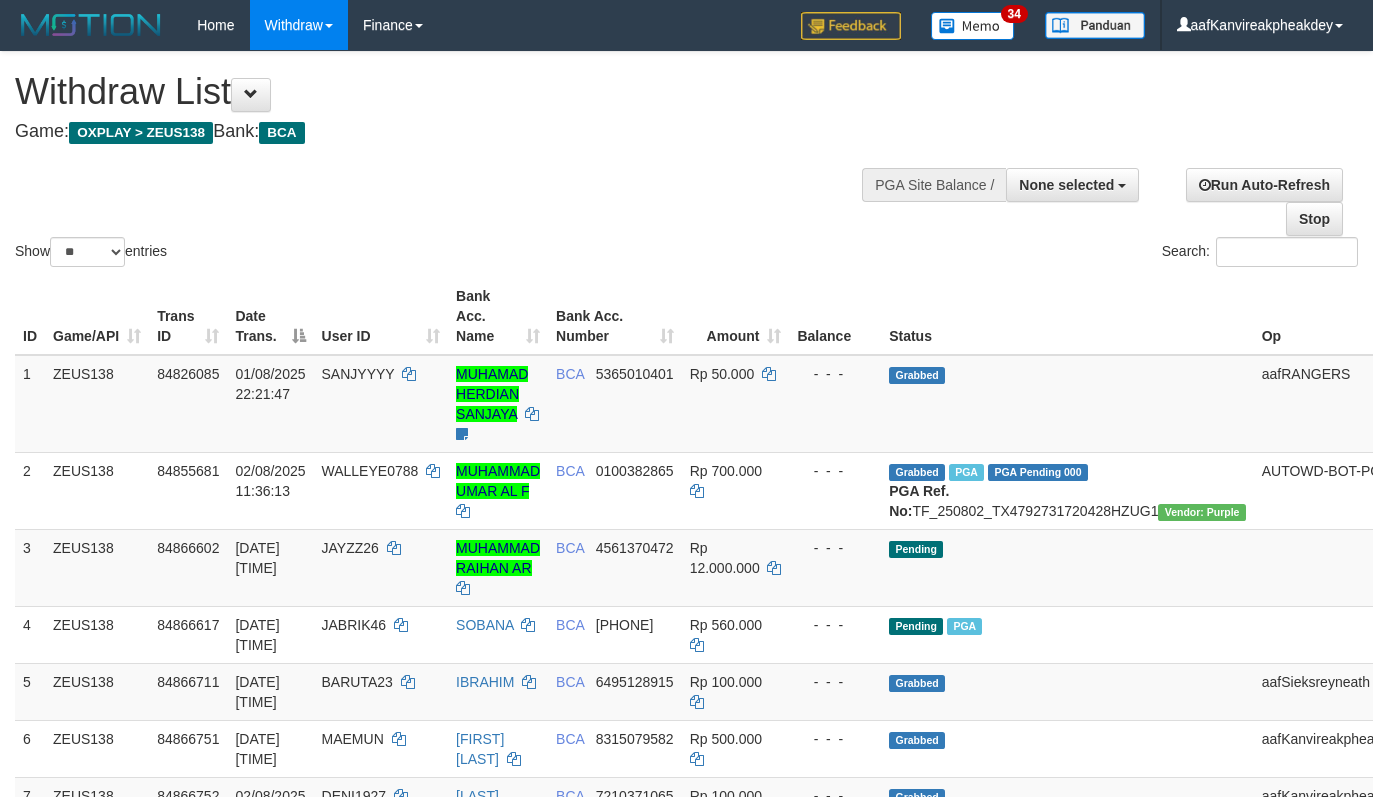 select 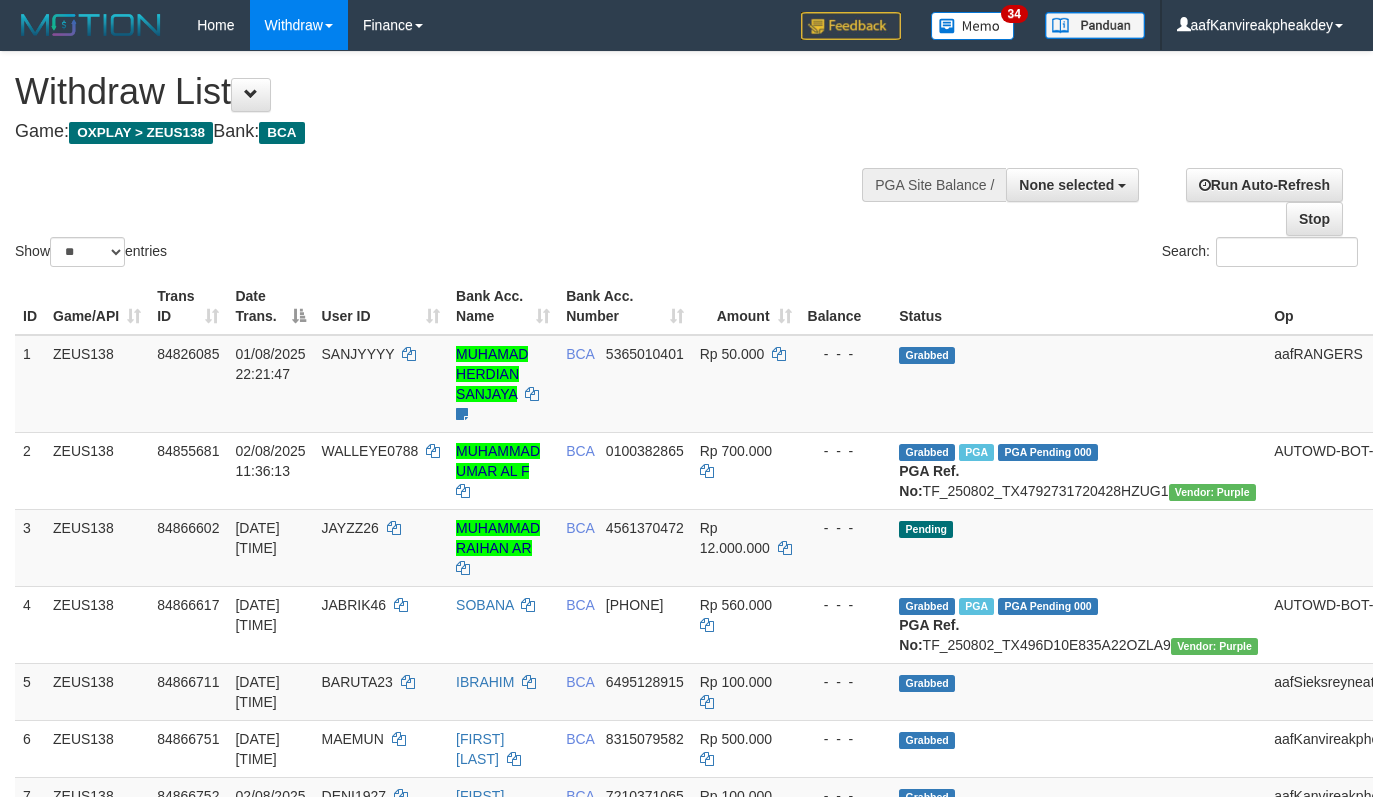 select 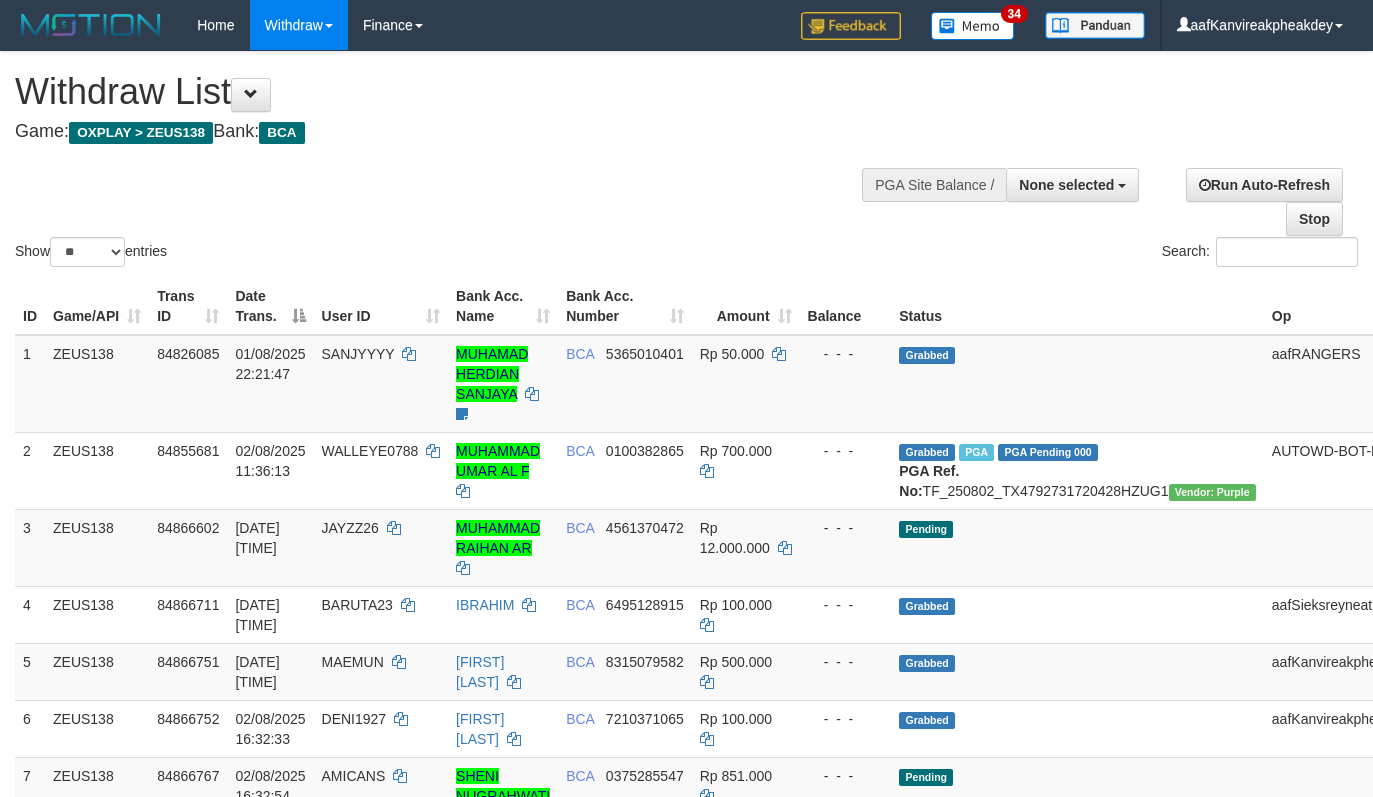 select 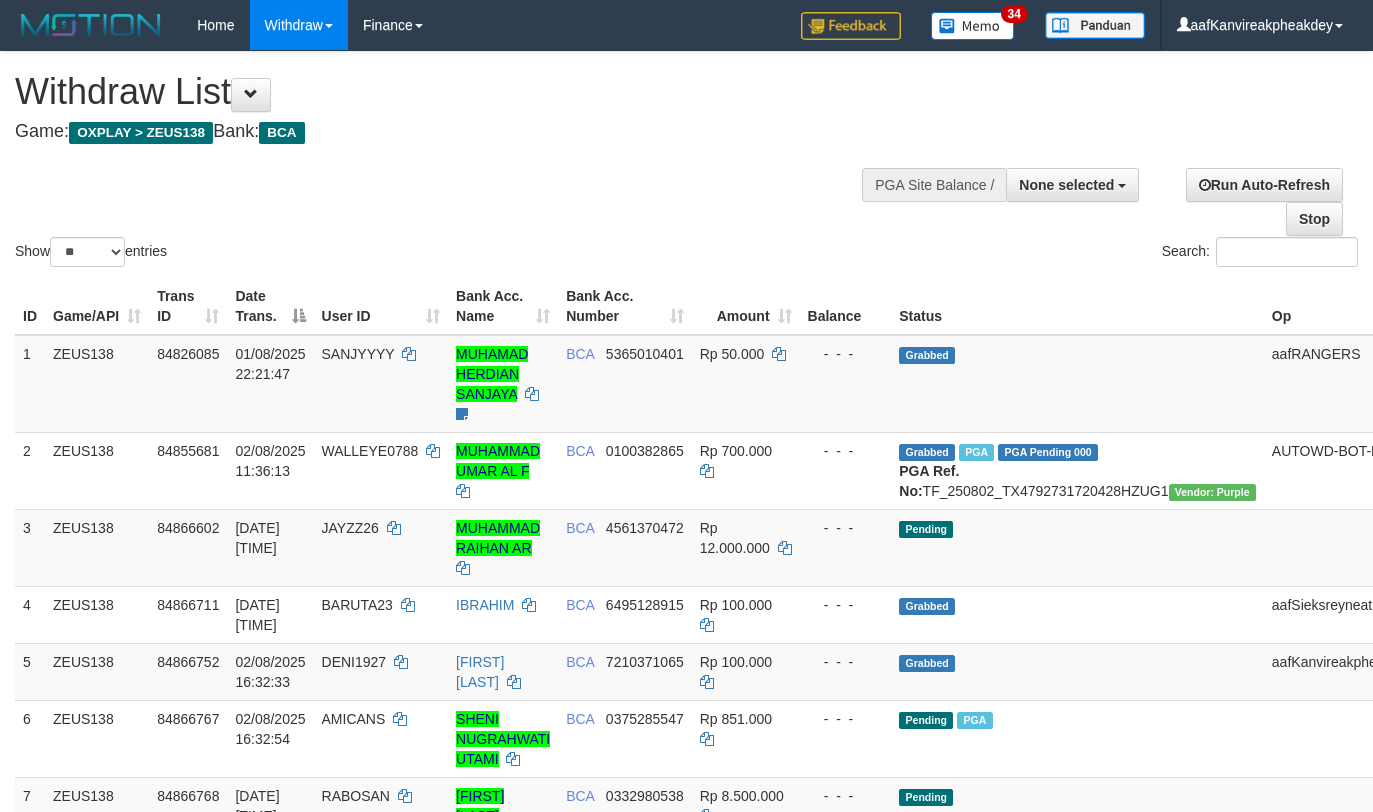 select 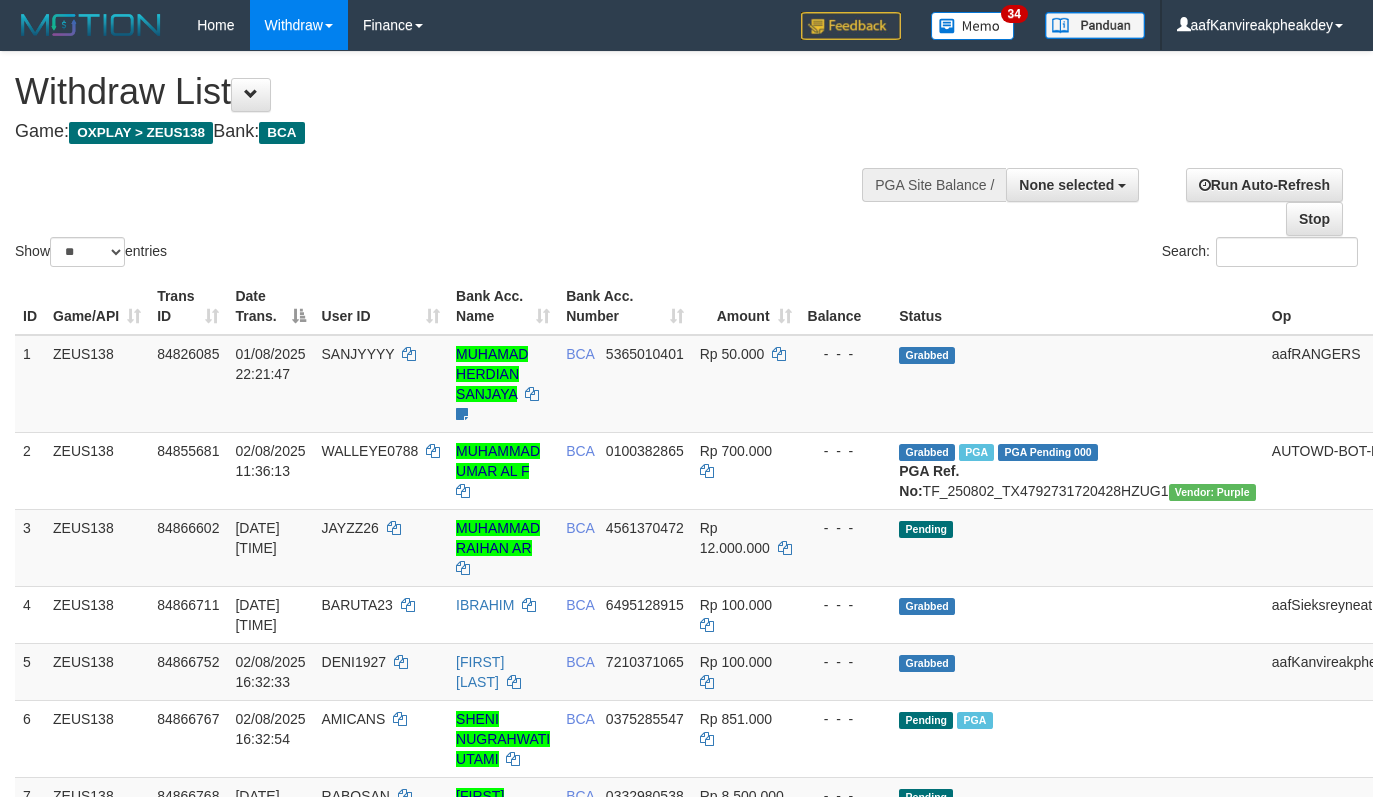 select 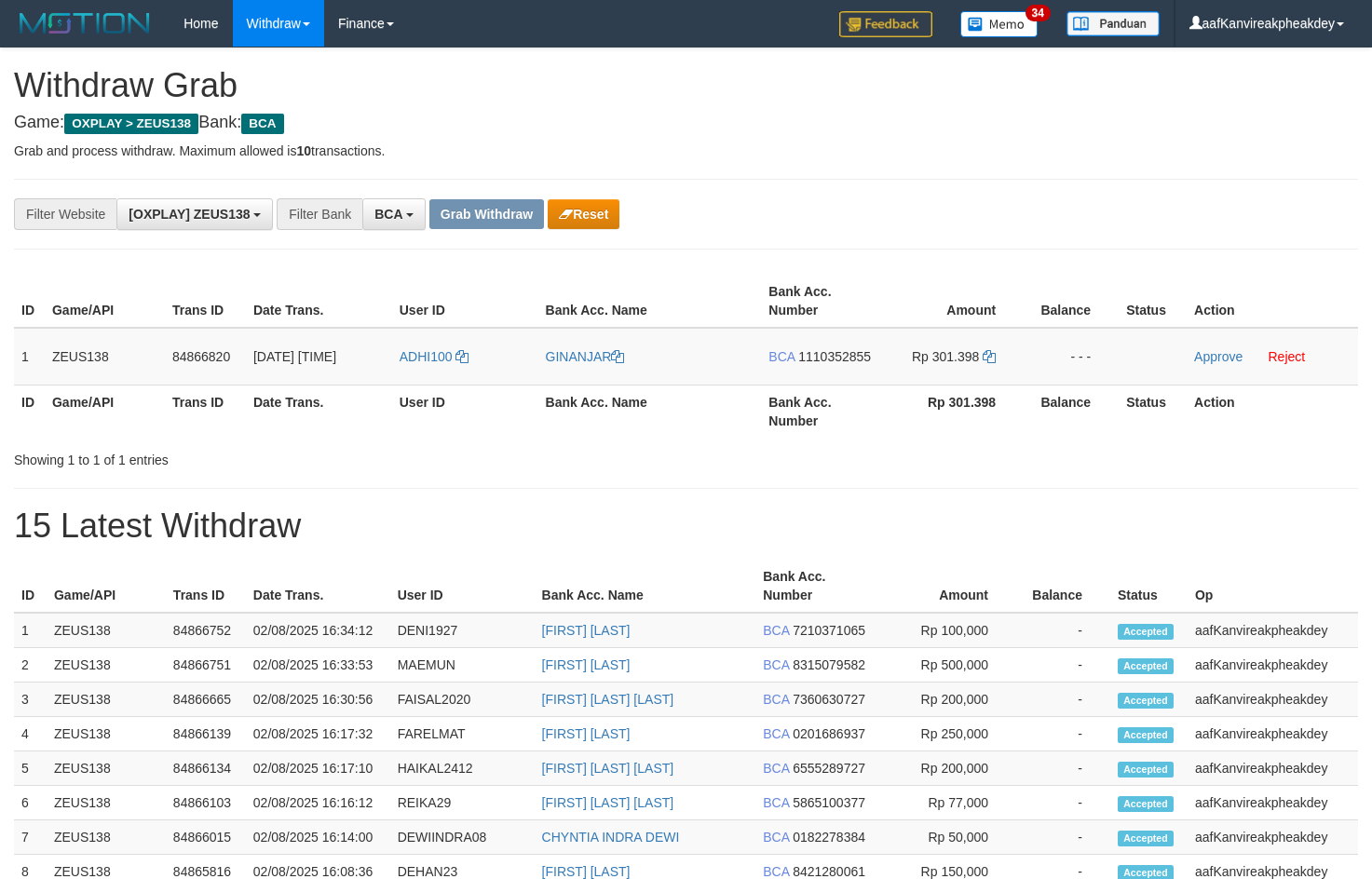 scroll, scrollTop: 0, scrollLeft: 0, axis: both 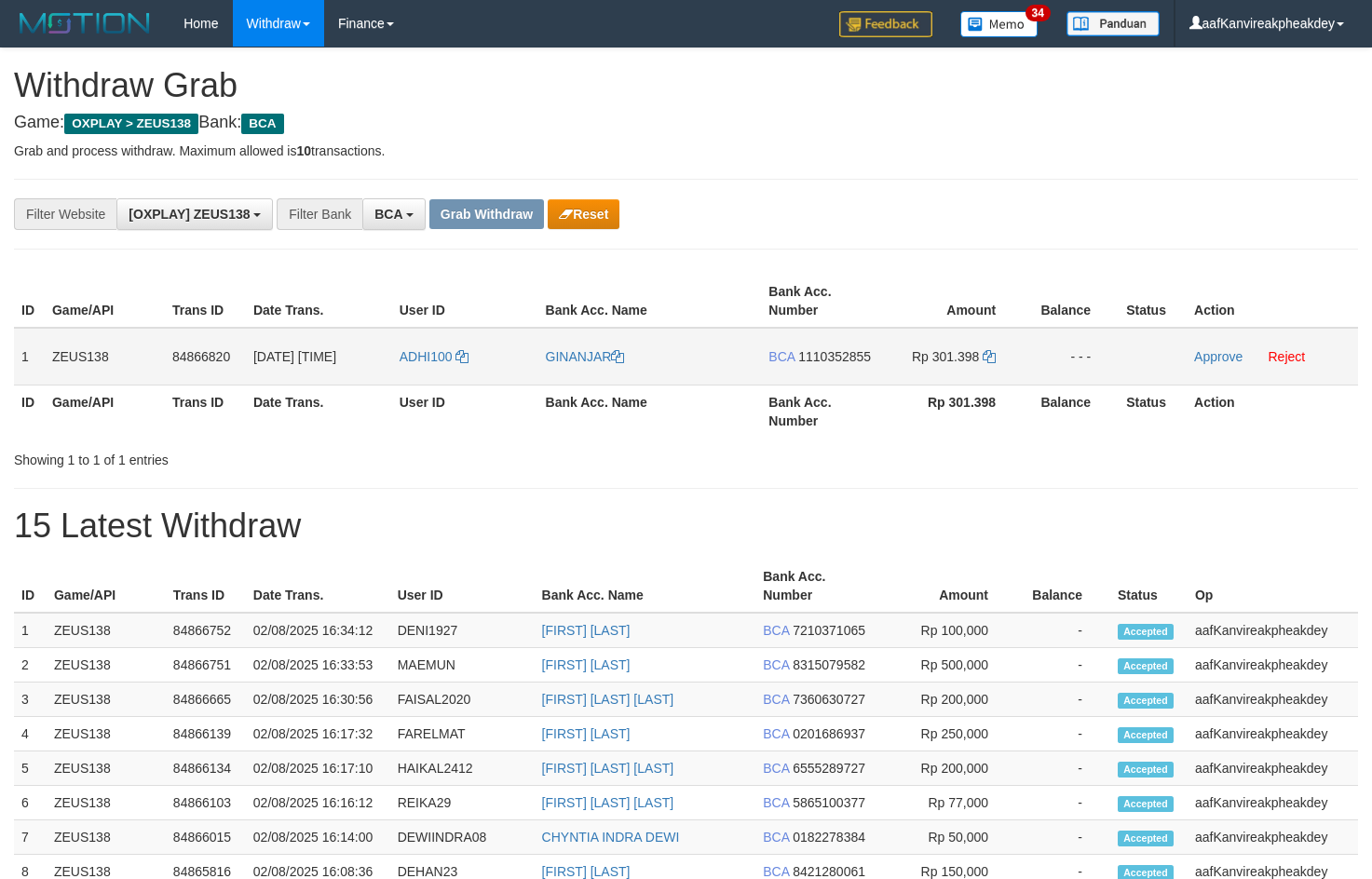 click on "1" at bounding box center (29, 357) 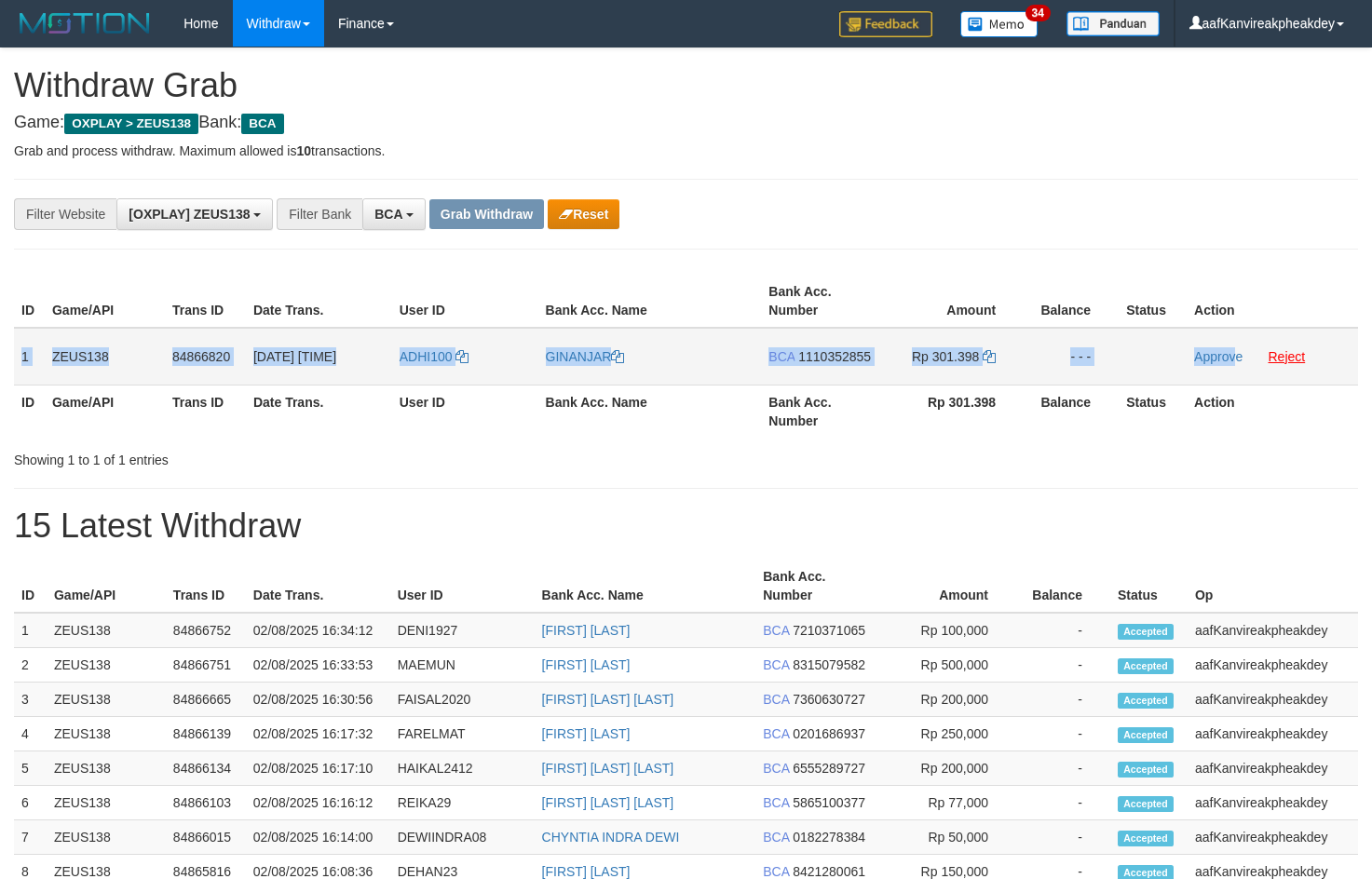 copy on "1
ZEUS138
84866820
02/08/2025 16:34:10
ADHI100
GINANJAR
BCA
1110352855
Rp 301.398
- - -
Approv" 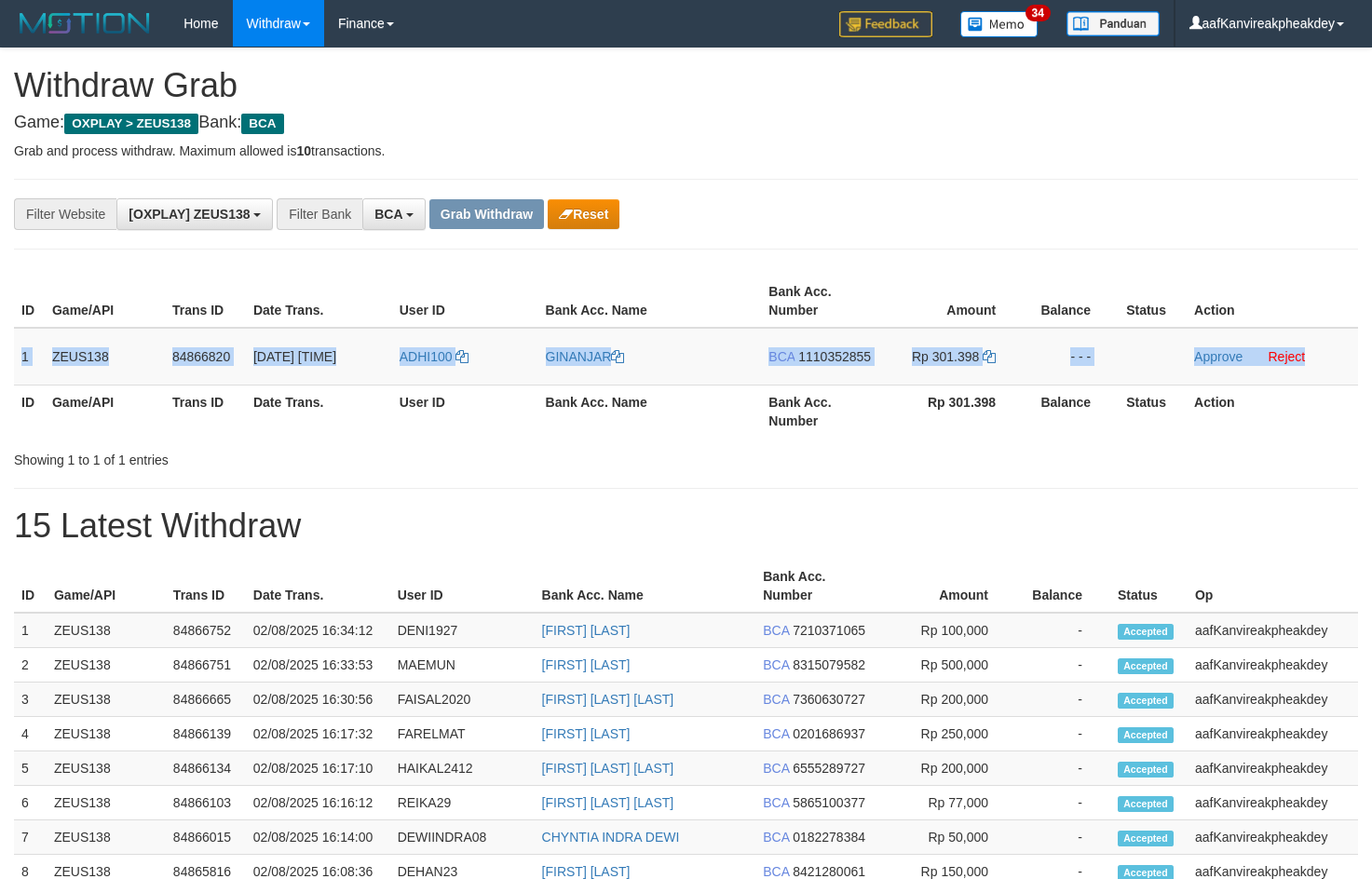 drag, startPoint x: 23, startPoint y: 355, endPoint x: 1380, endPoint y: 382, distance: 1357.2686 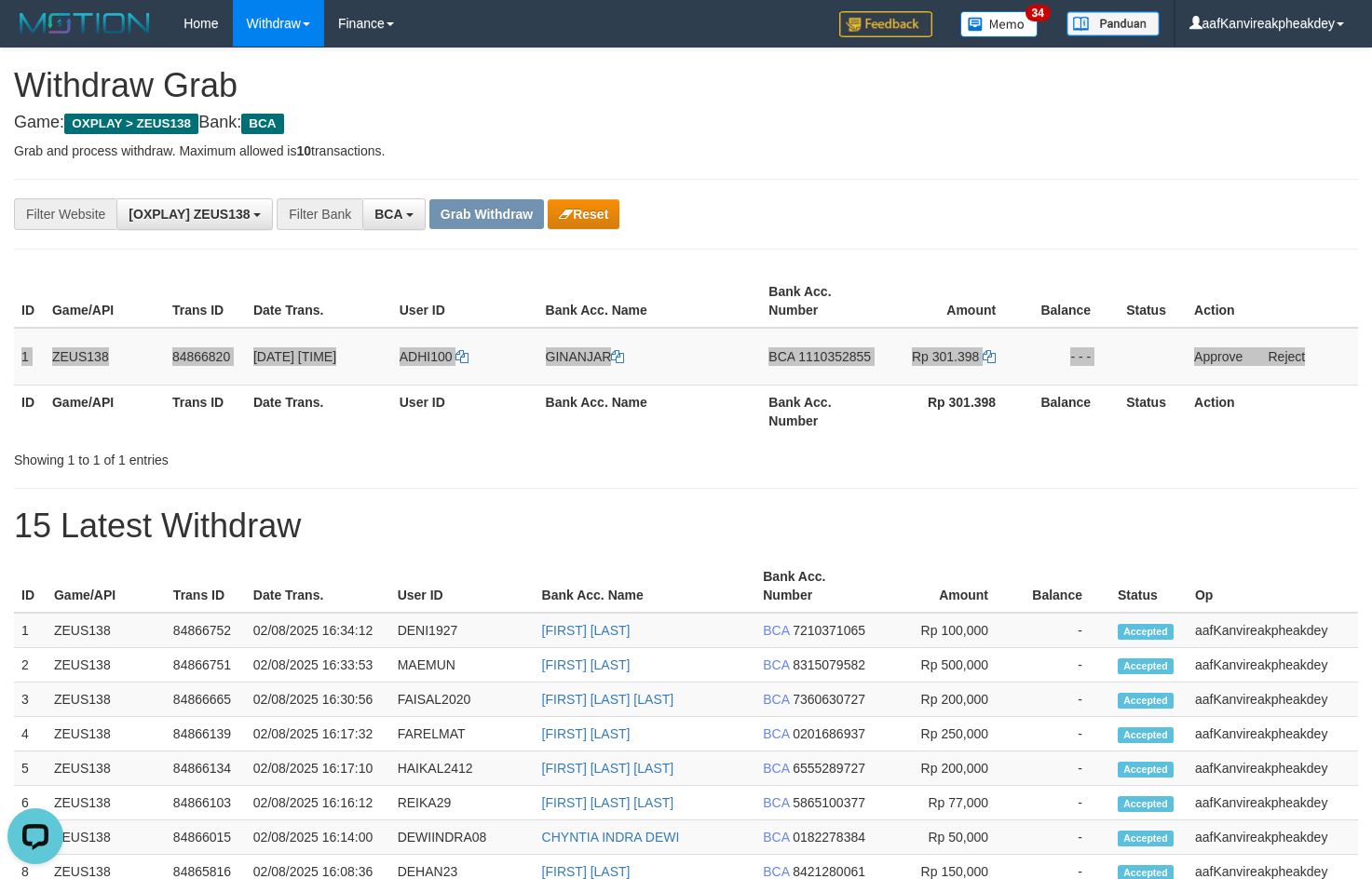 scroll, scrollTop: 0, scrollLeft: 0, axis: both 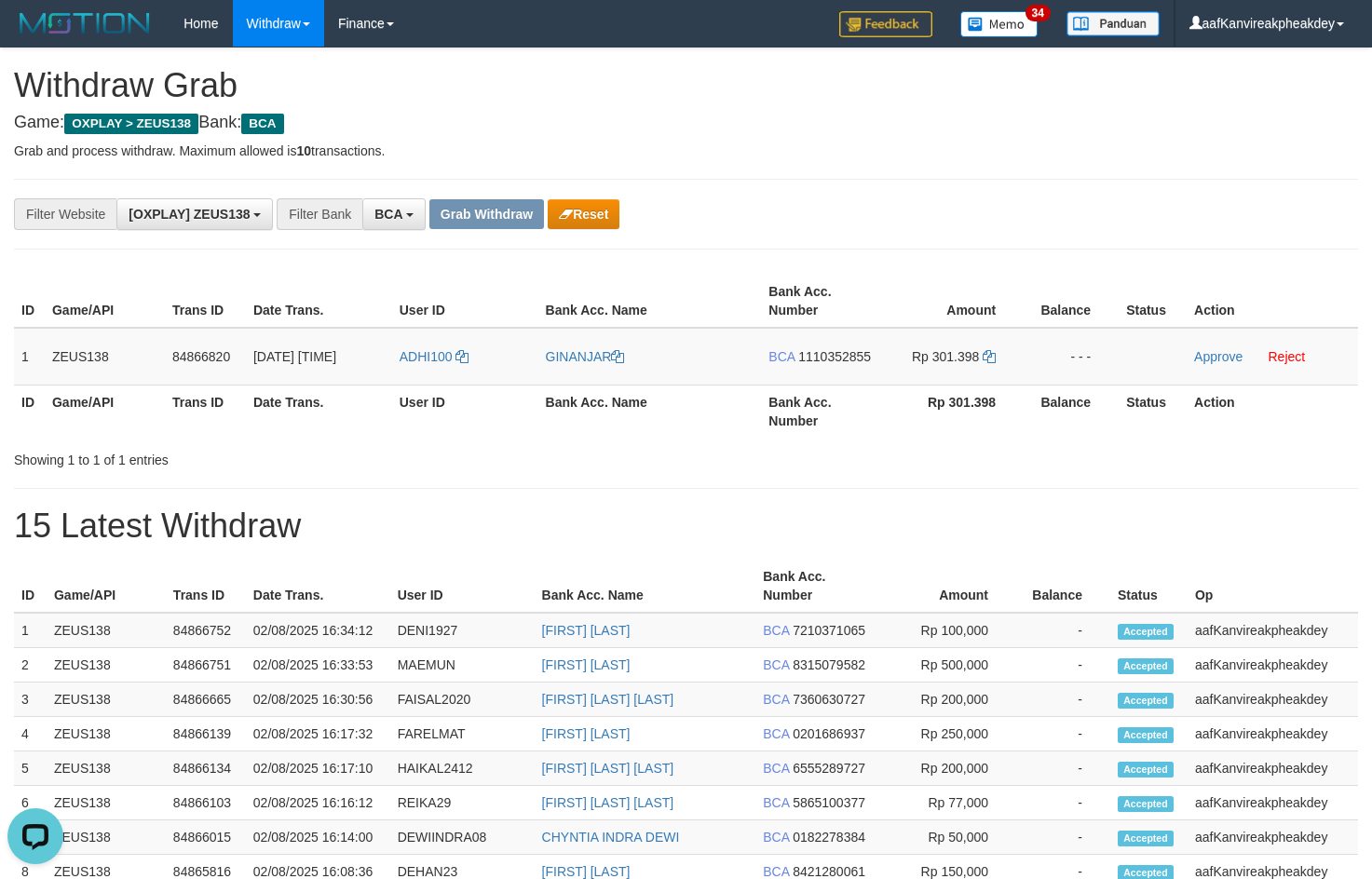 drag, startPoint x: 799, startPoint y: 163, endPoint x: 1385, endPoint y: 242, distance: 591.3011 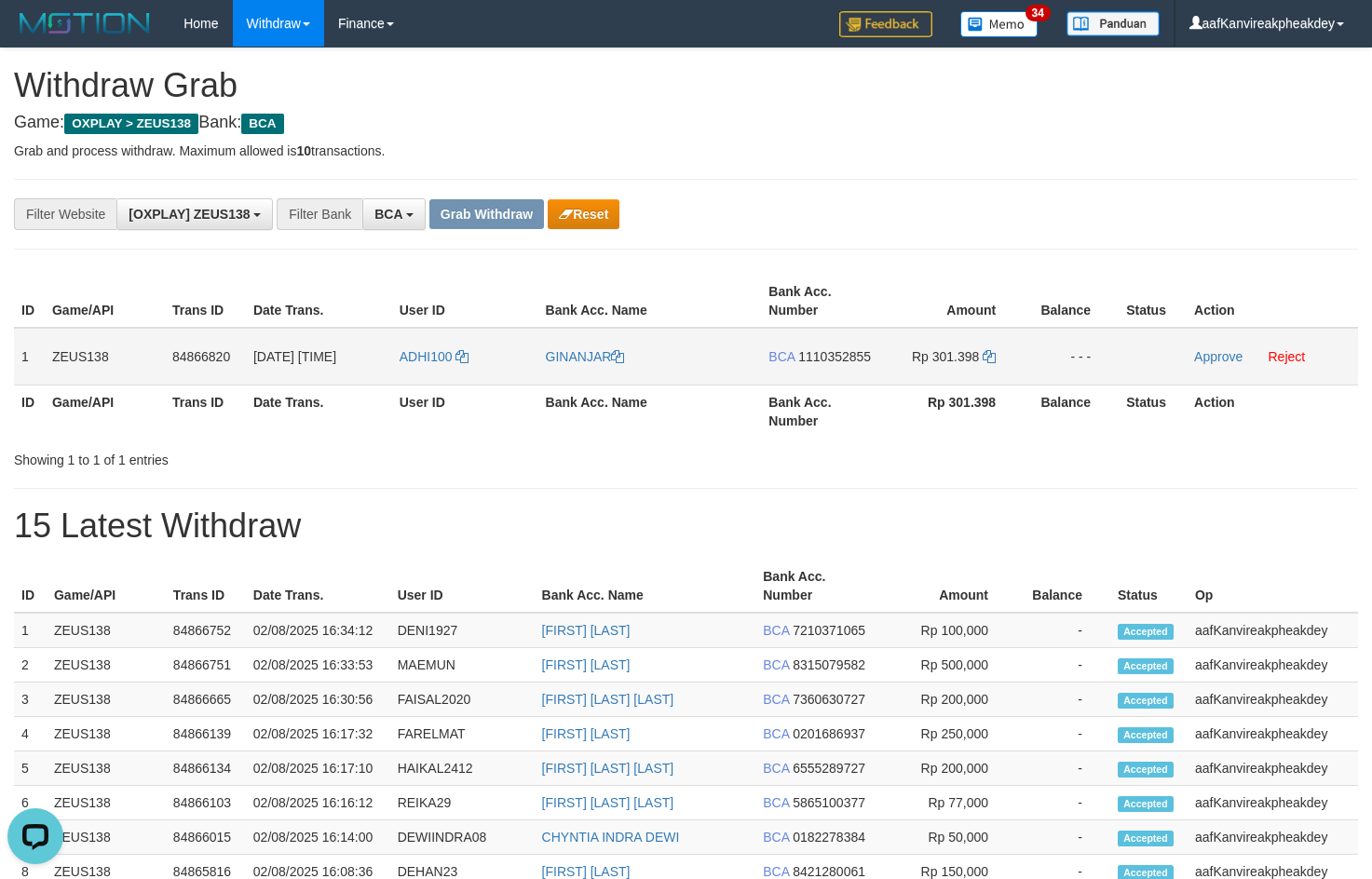 click on "1110352855" at bounding box center (835, 357) 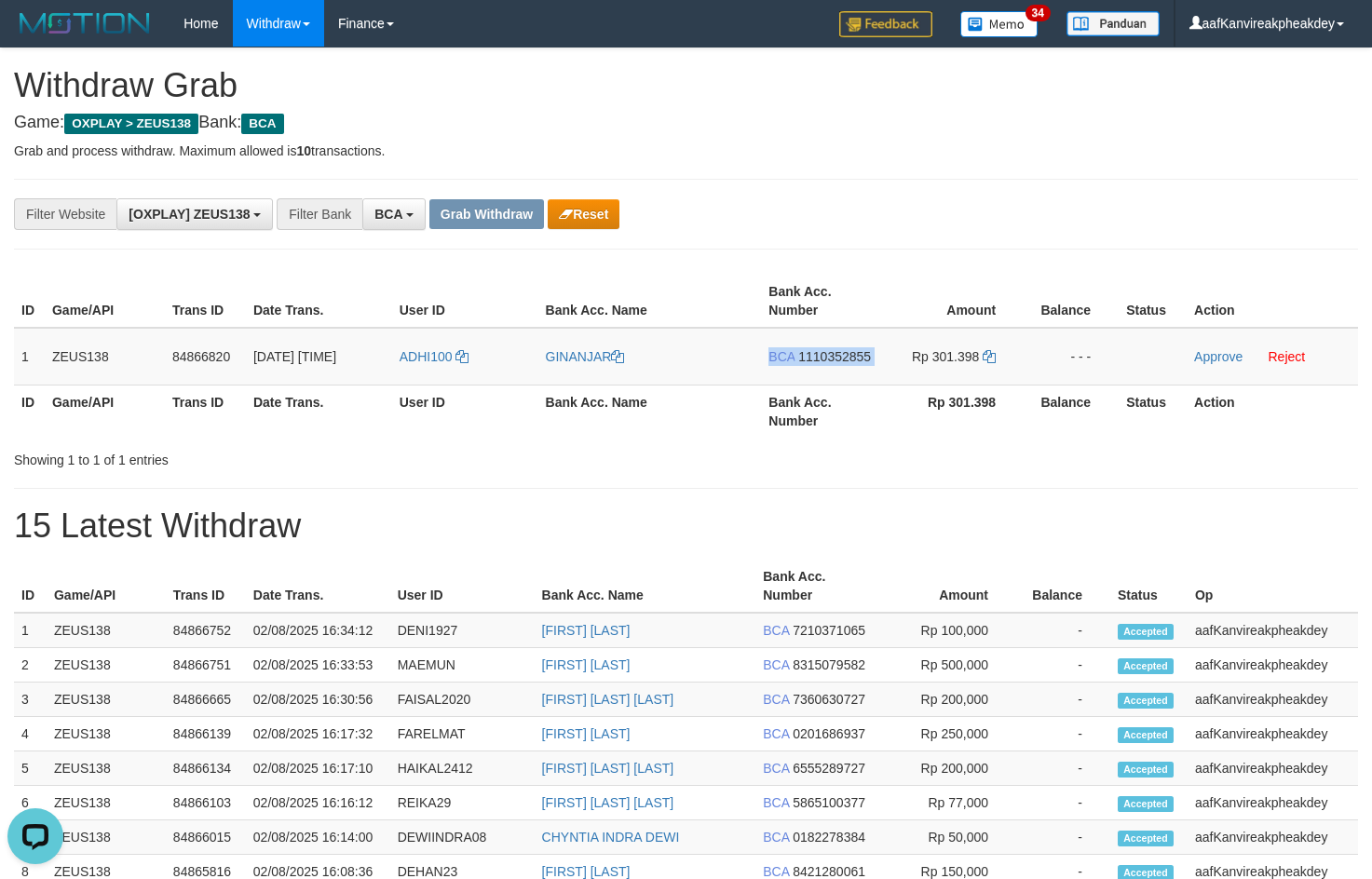 drag, startPoint x: 827, startPoint y: 351, endPoint x: 1365, endPoint y: 267, distance: 544.51814 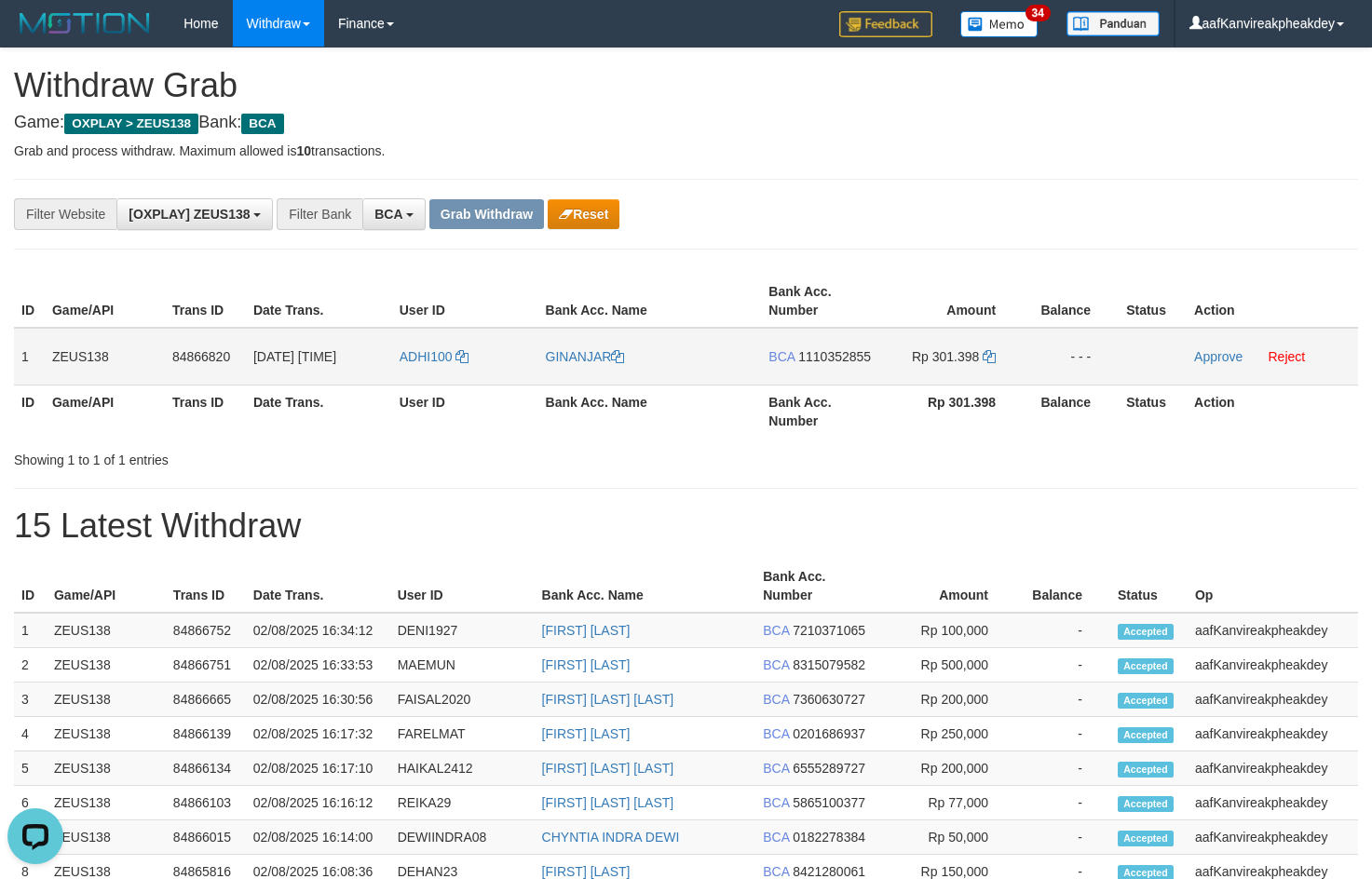 click on "ADHI100" at bounding box center (465, 357) 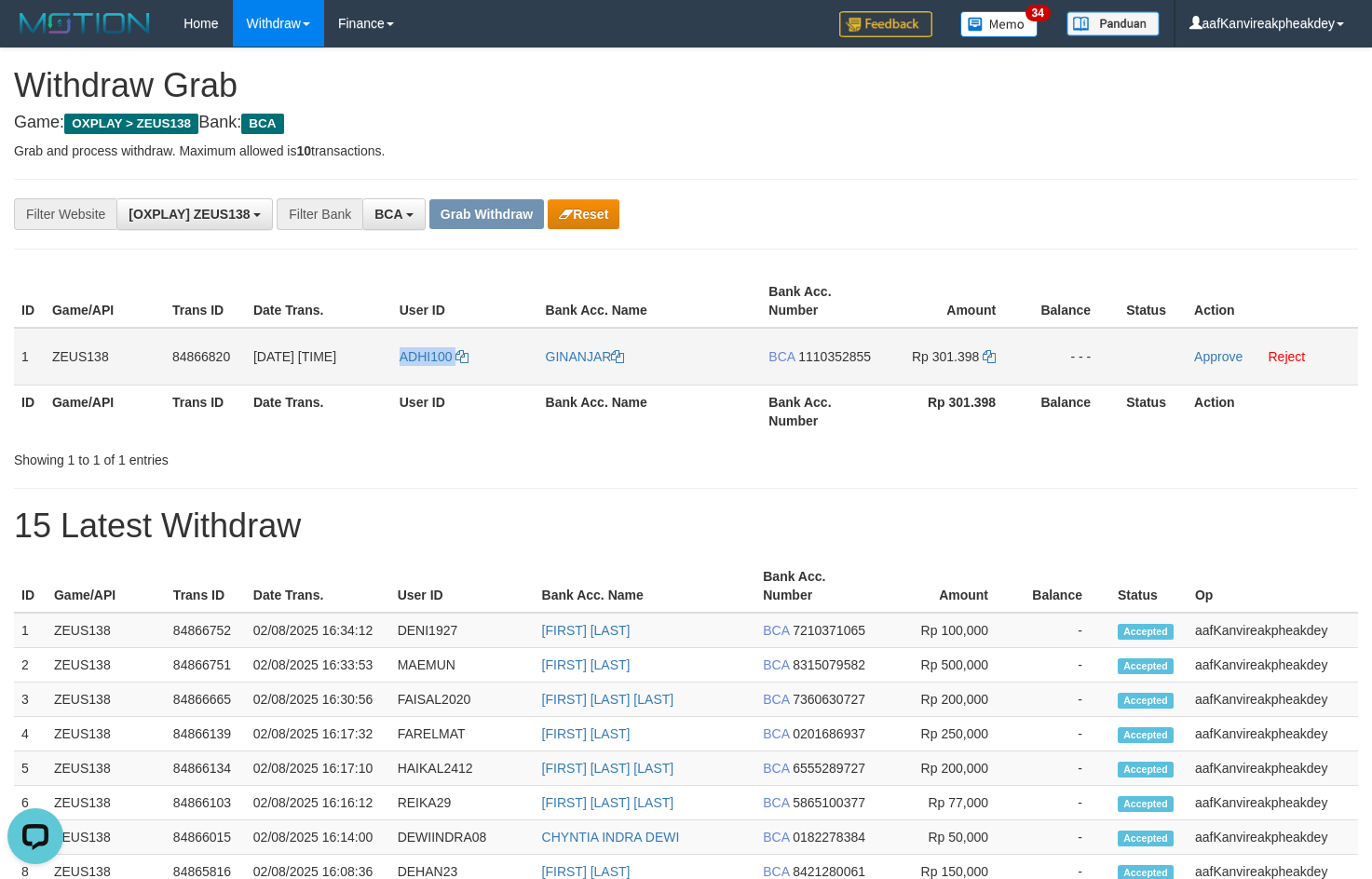 click on "ADHI100" at bounding box center [465, 357] 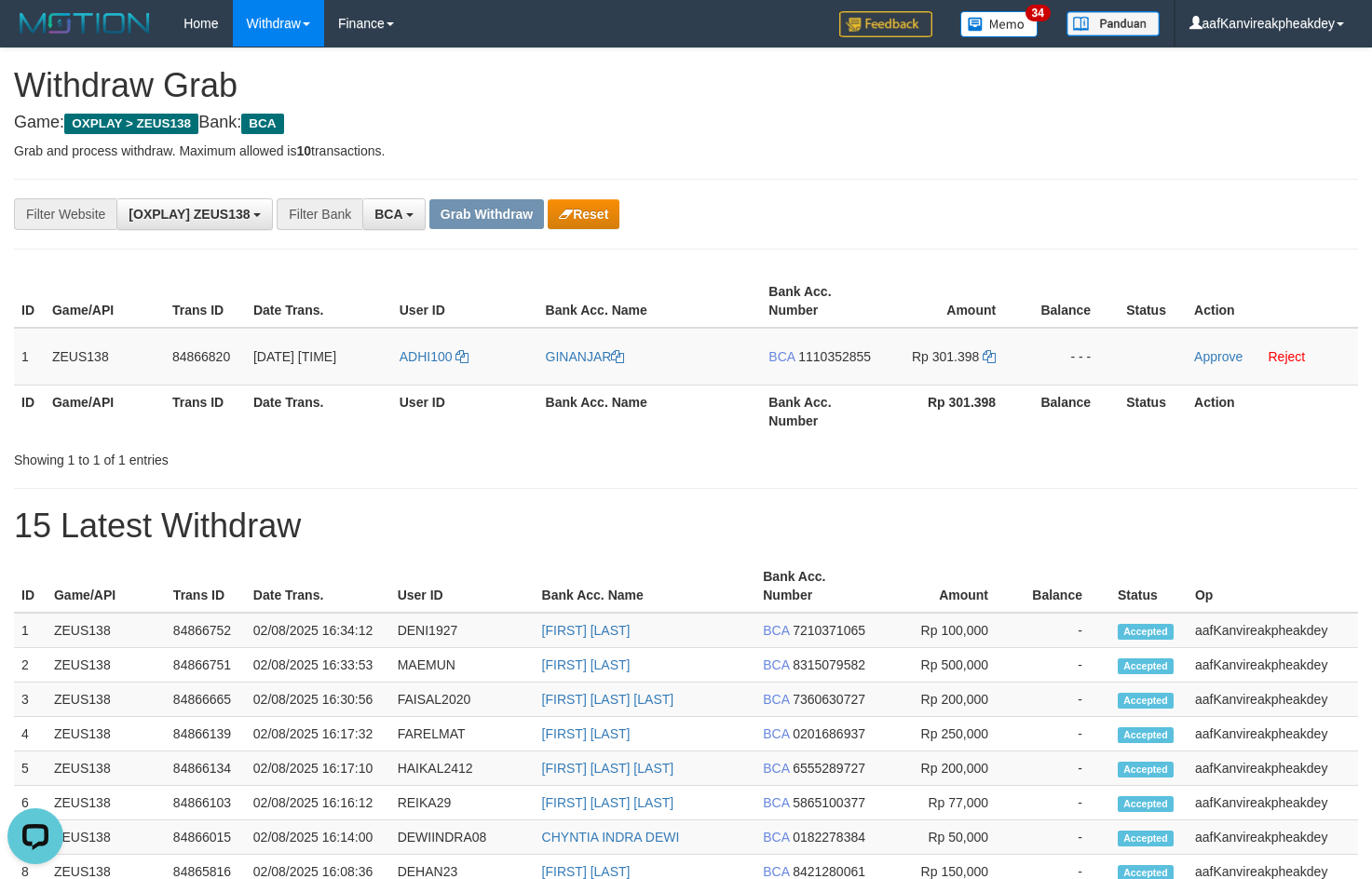 click on "**********" at bounding box center [686, 214] 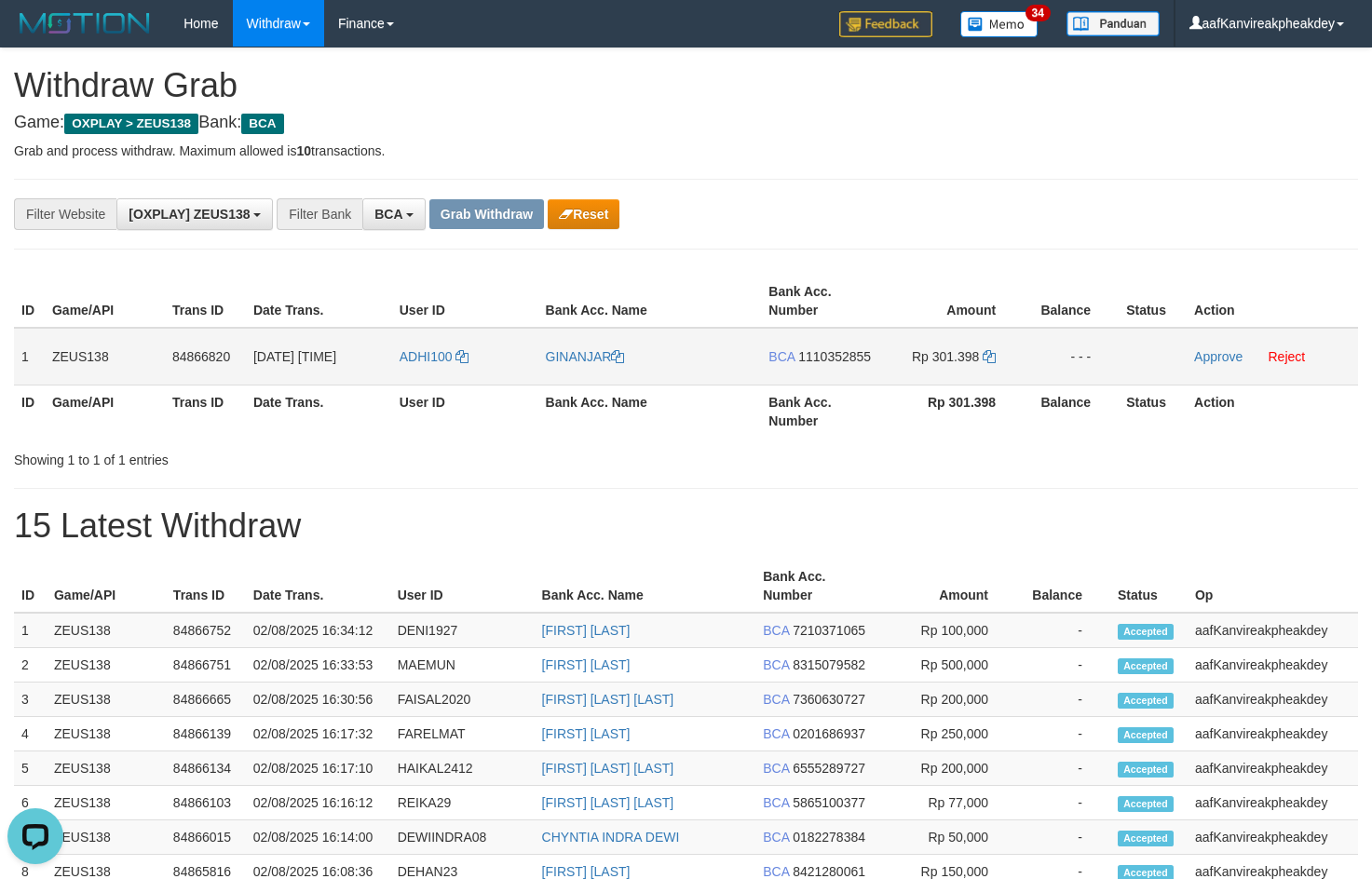 click on "BCA
1110352855" at bounding box center [821, 357] 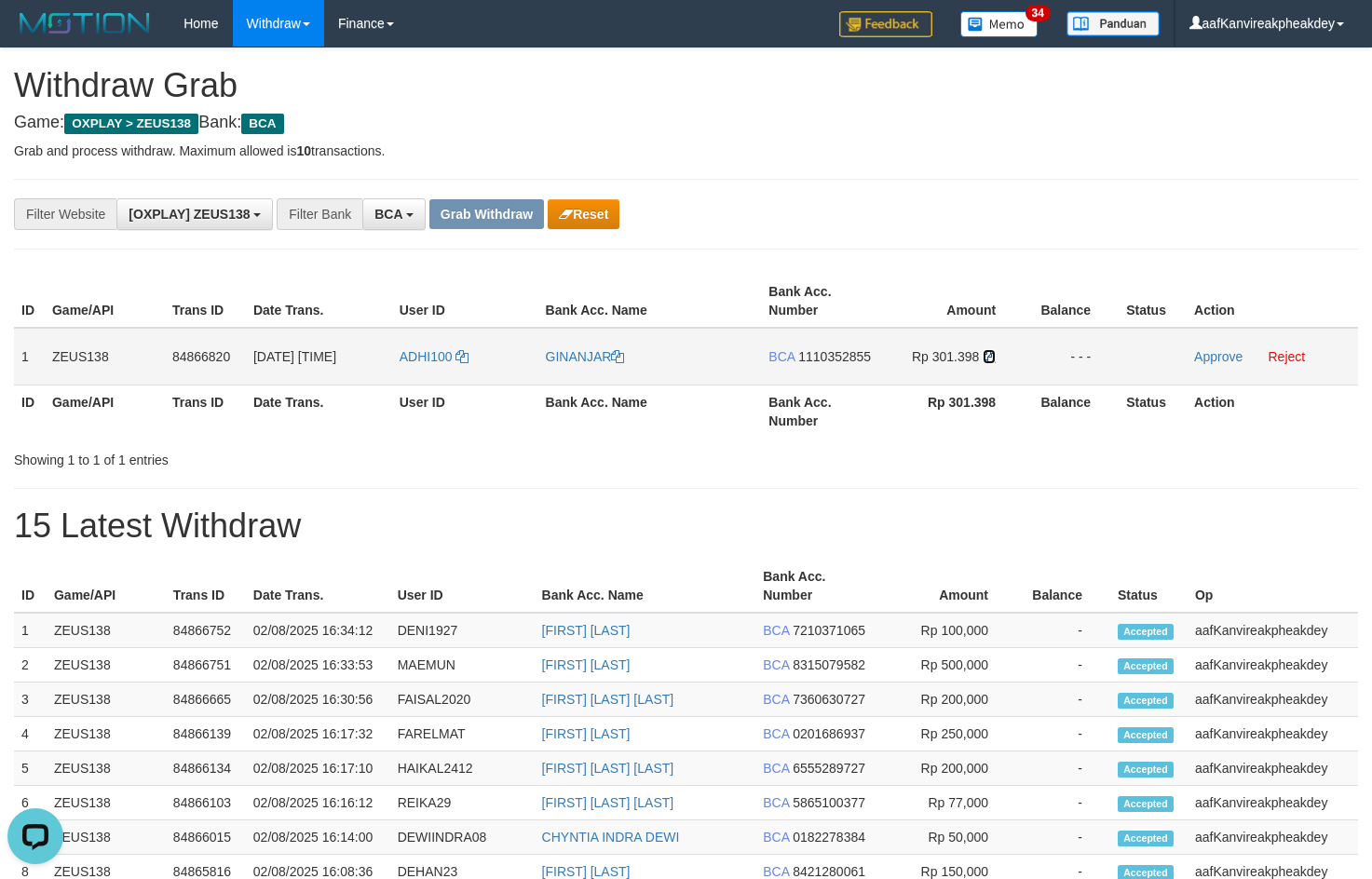 click at bounding box center (989, 357) 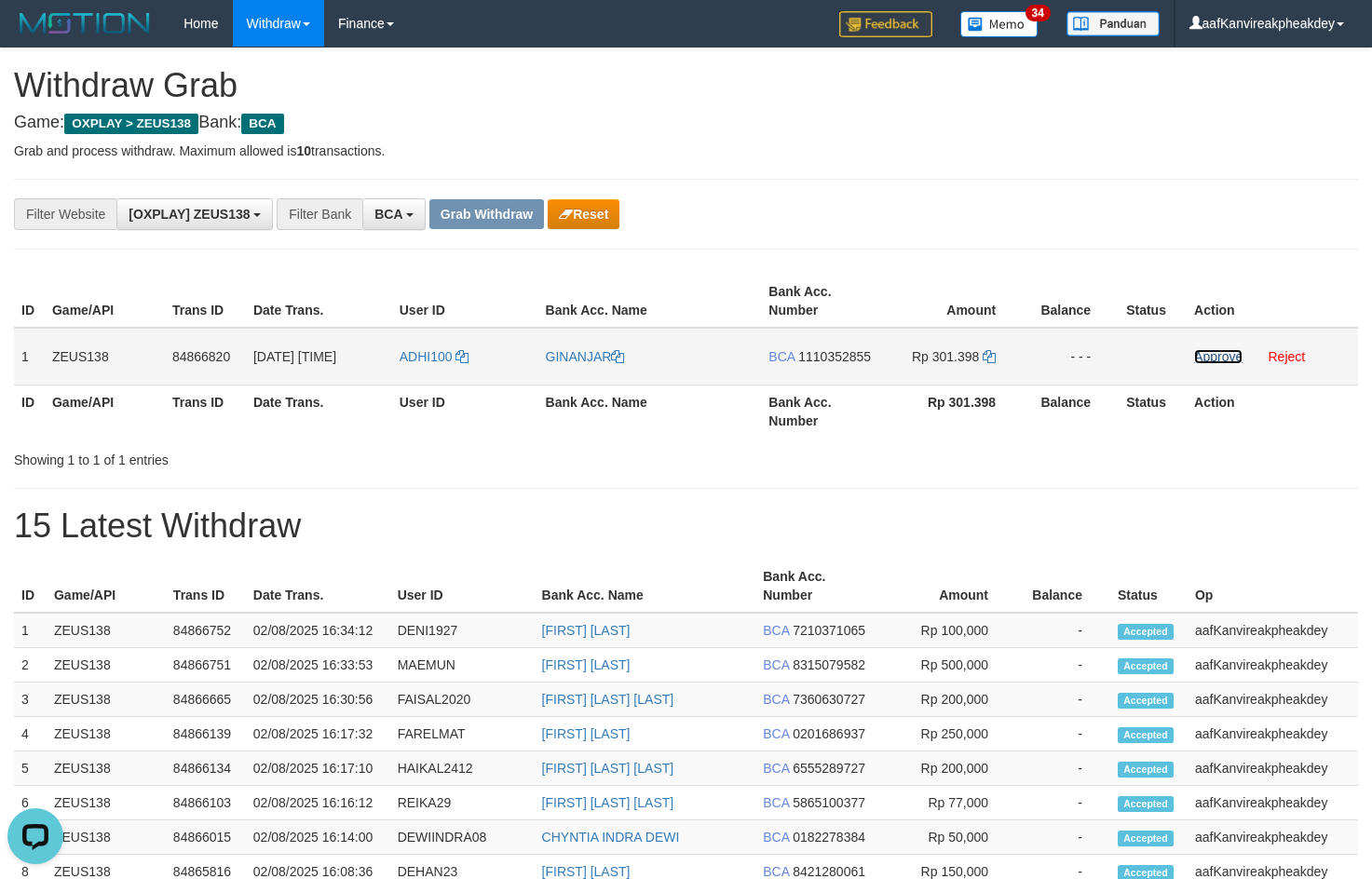 click on "Approve" at bounding box center [1218, 357] 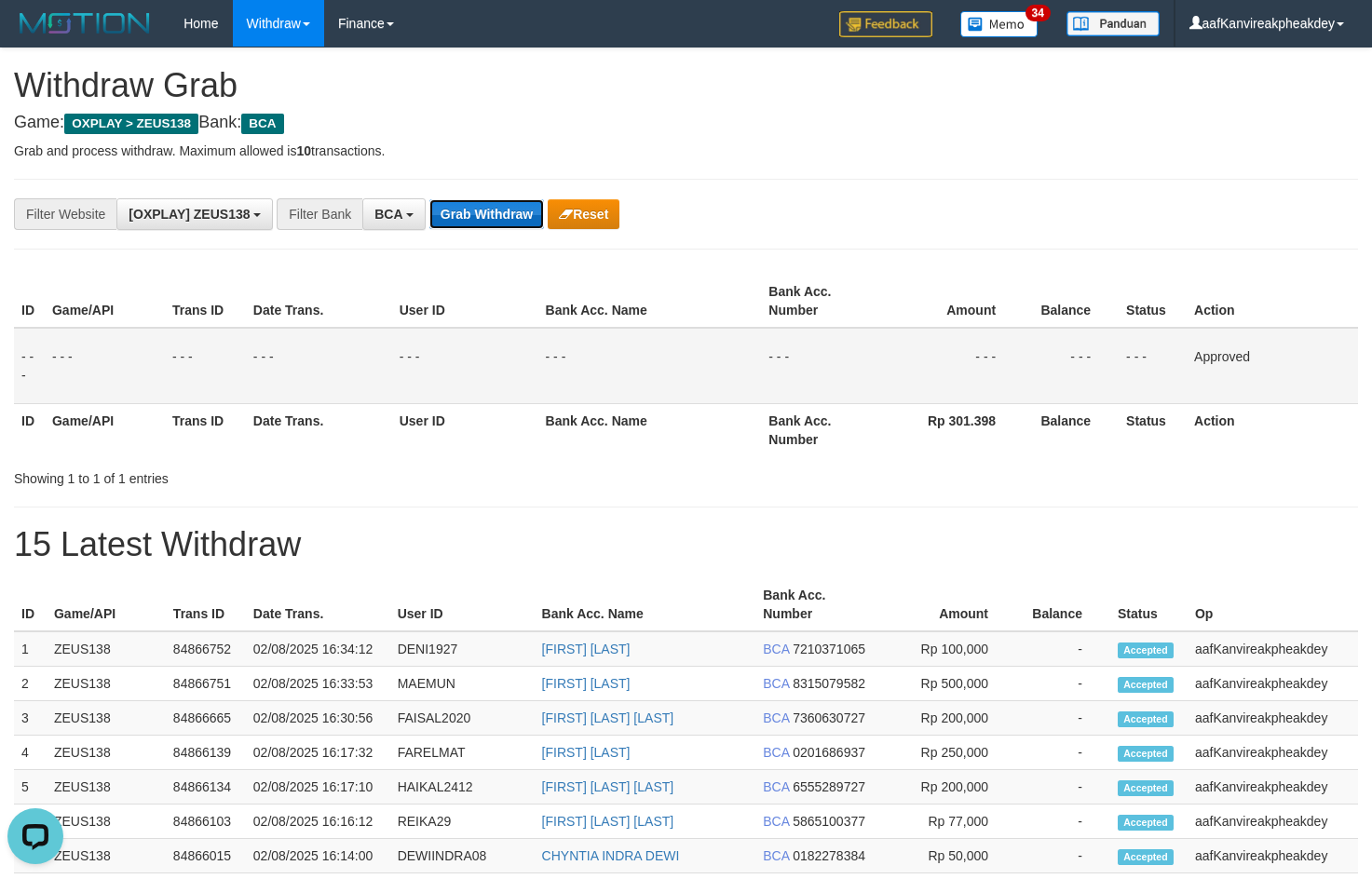click on "Grab Withdraw" at bounding box center [486, 214] 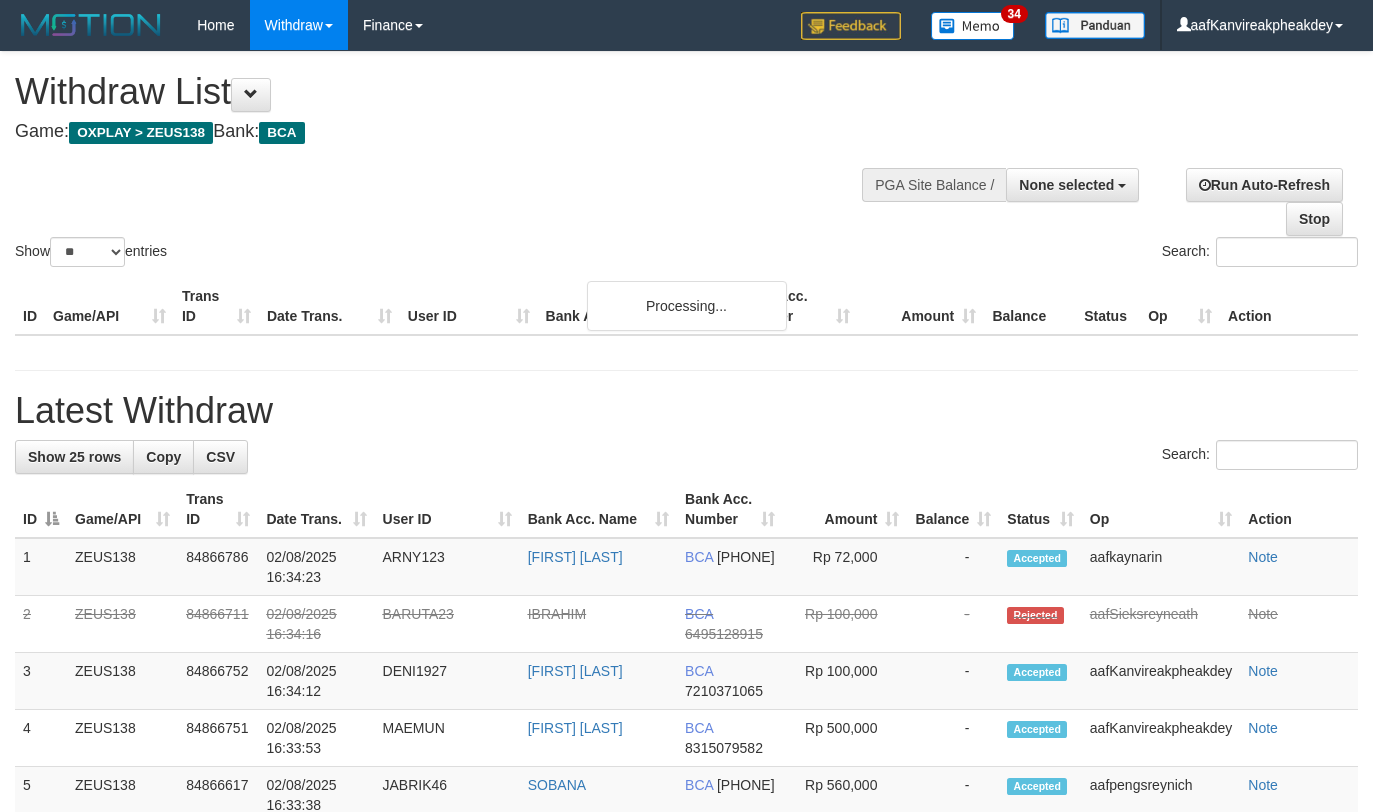 select 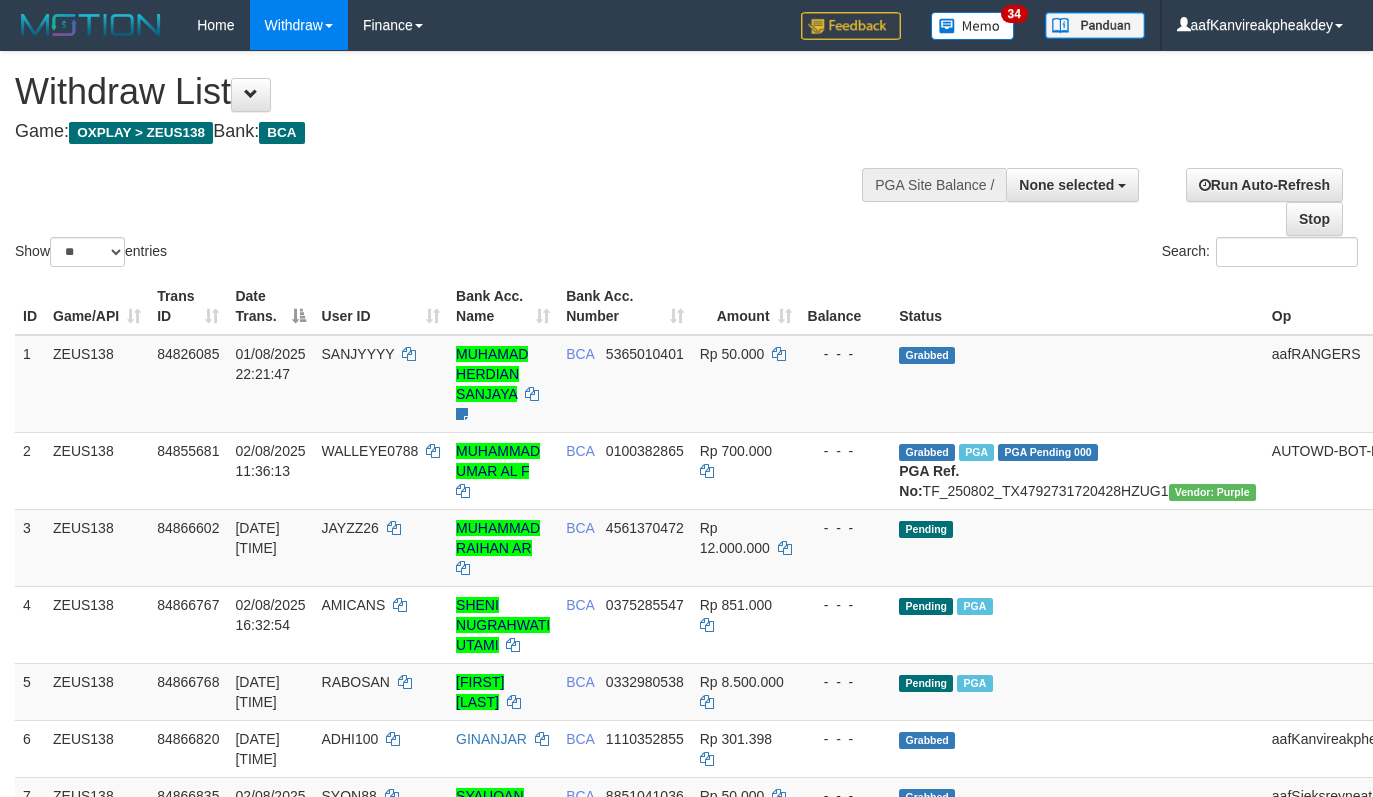 select 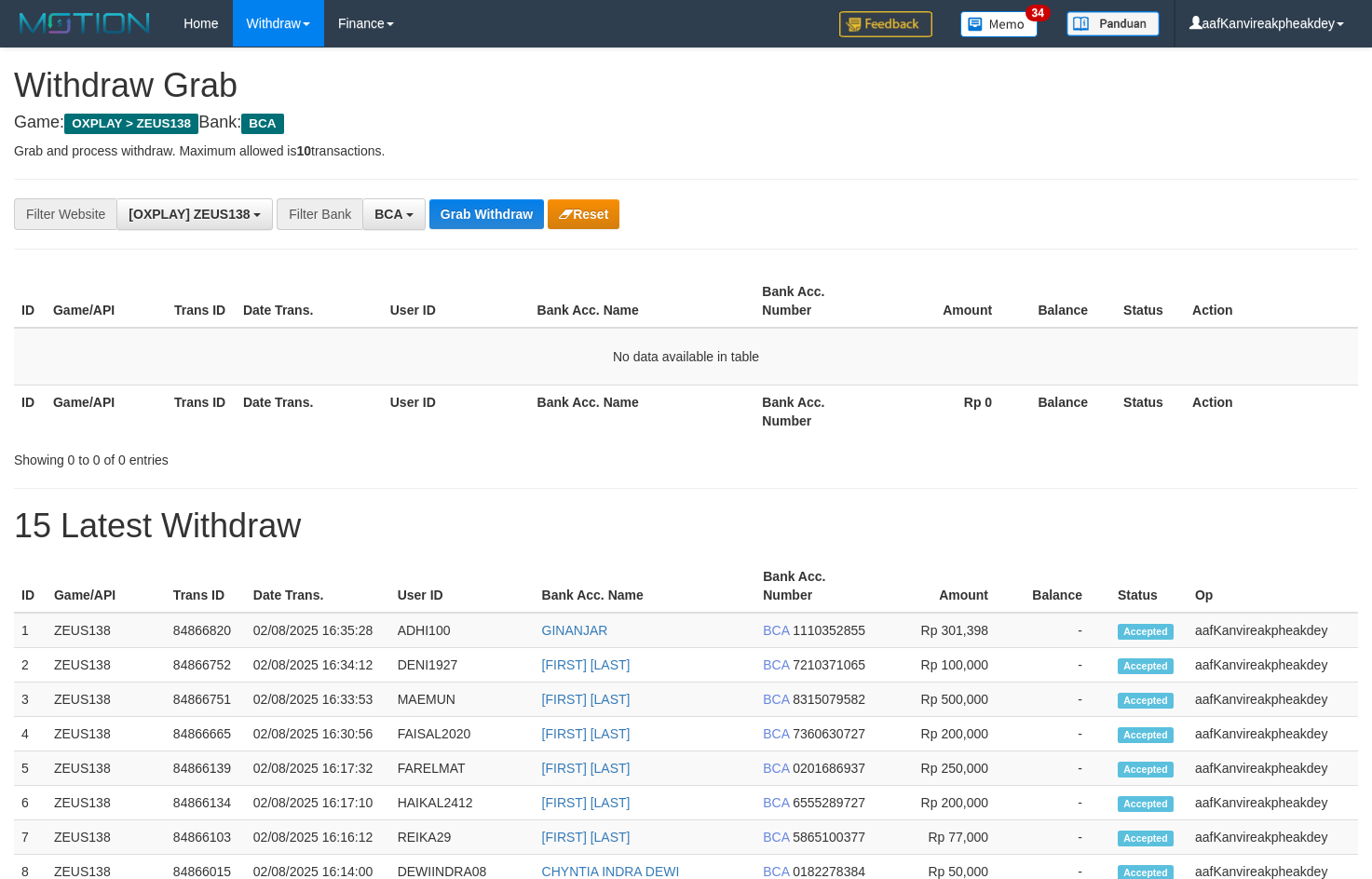scroll, scrollTop: 0, scrollLeft: 0, axis: both 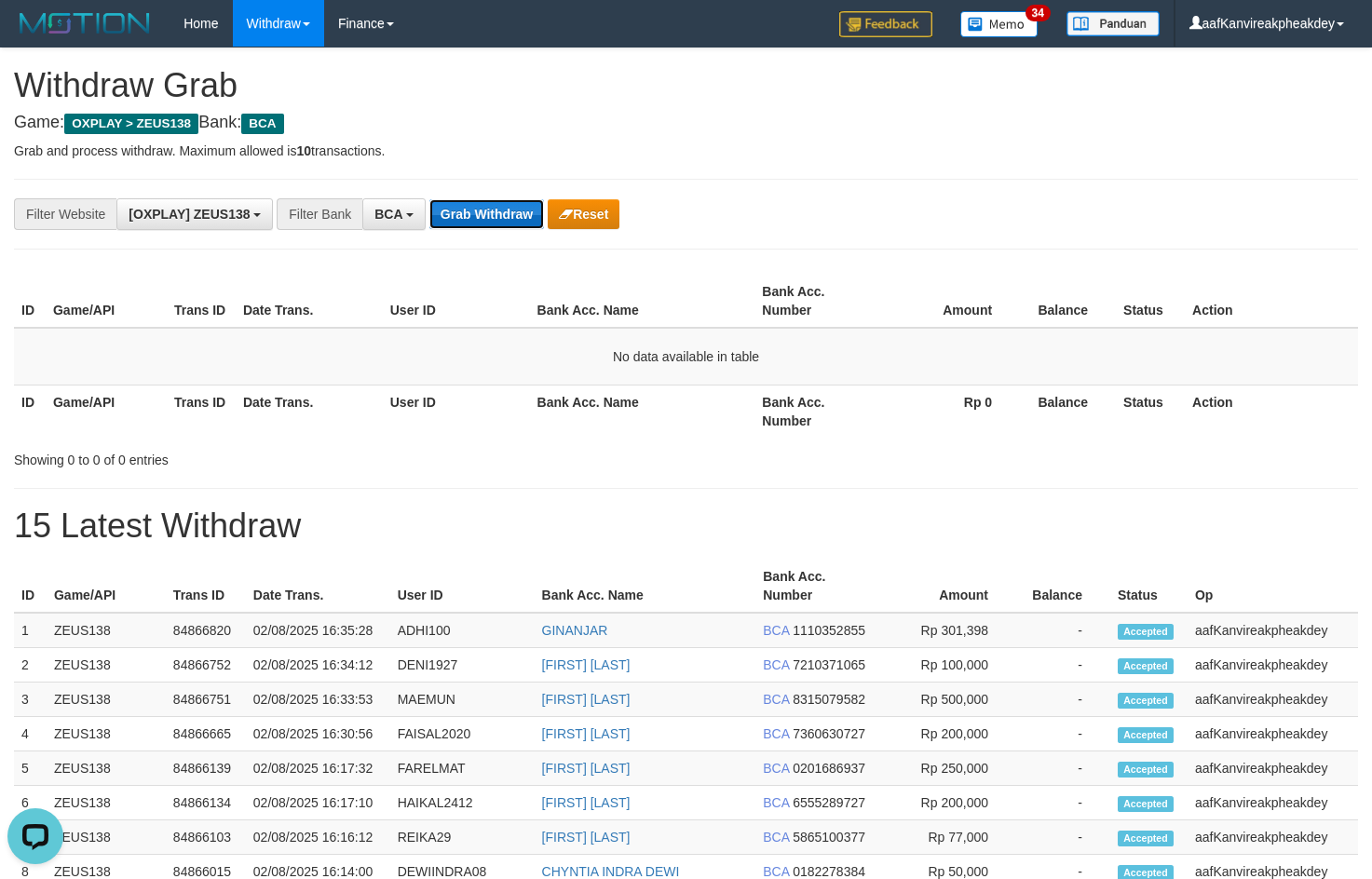 click on "Grab Withdraw" at bounding box center (486, 214) 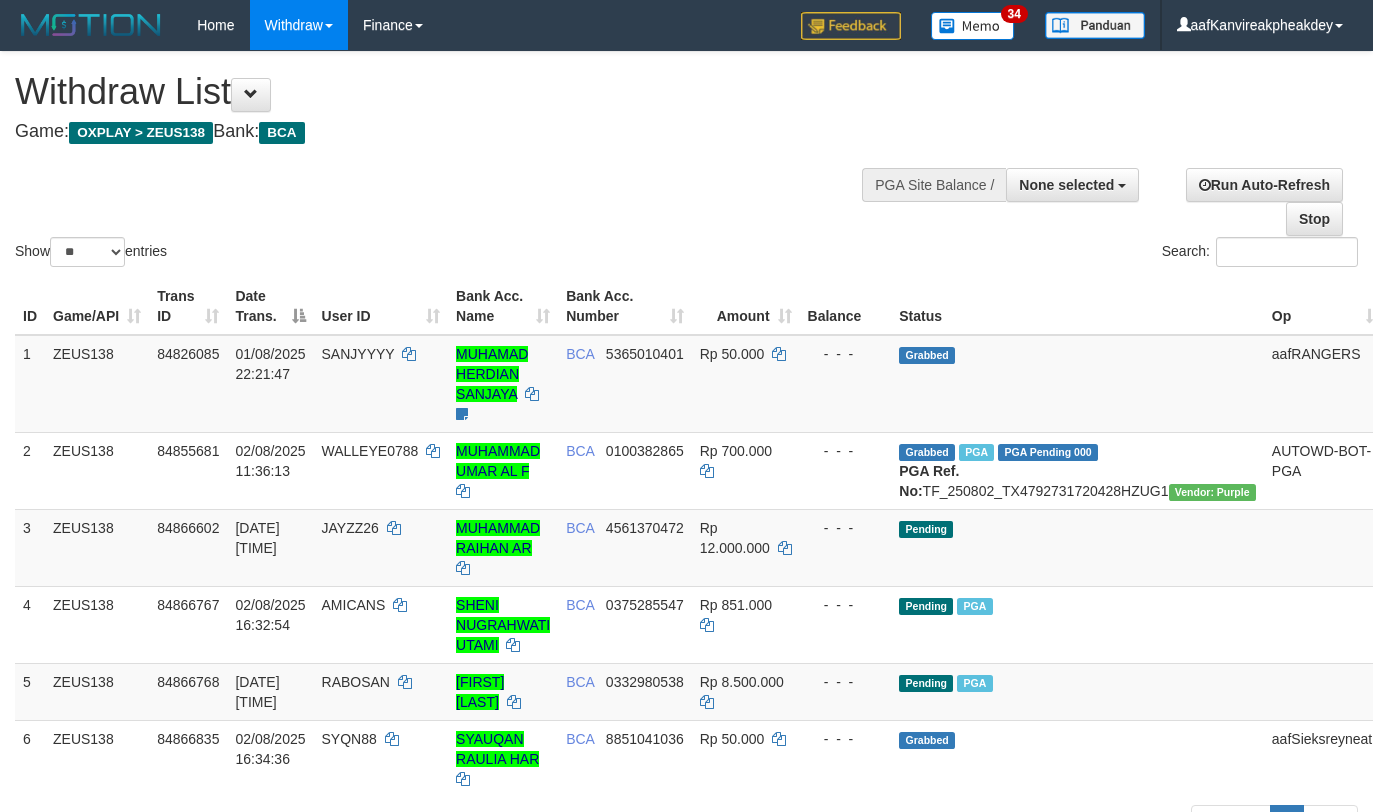 select 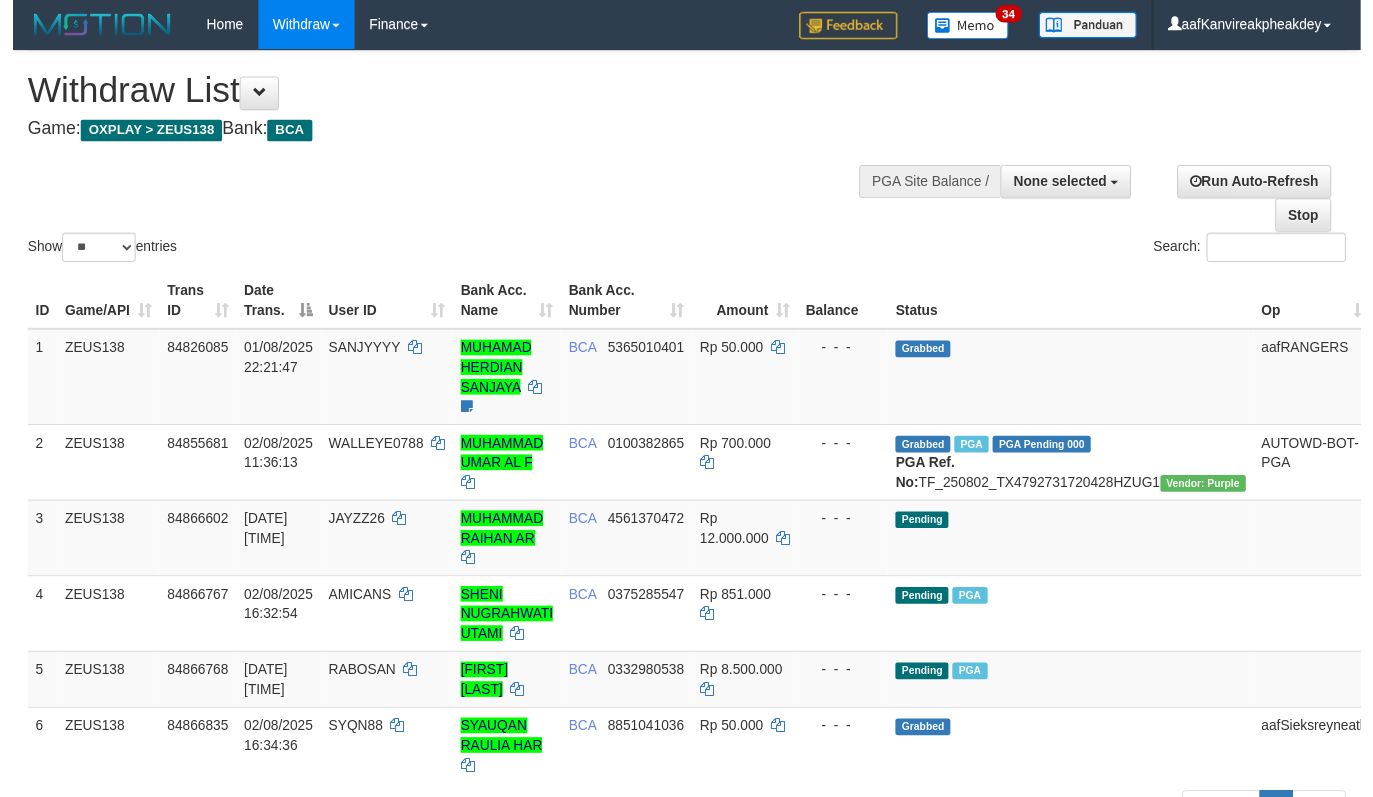 scroll, scrollTop: 142, scrollLeft: 0, axis: vertical 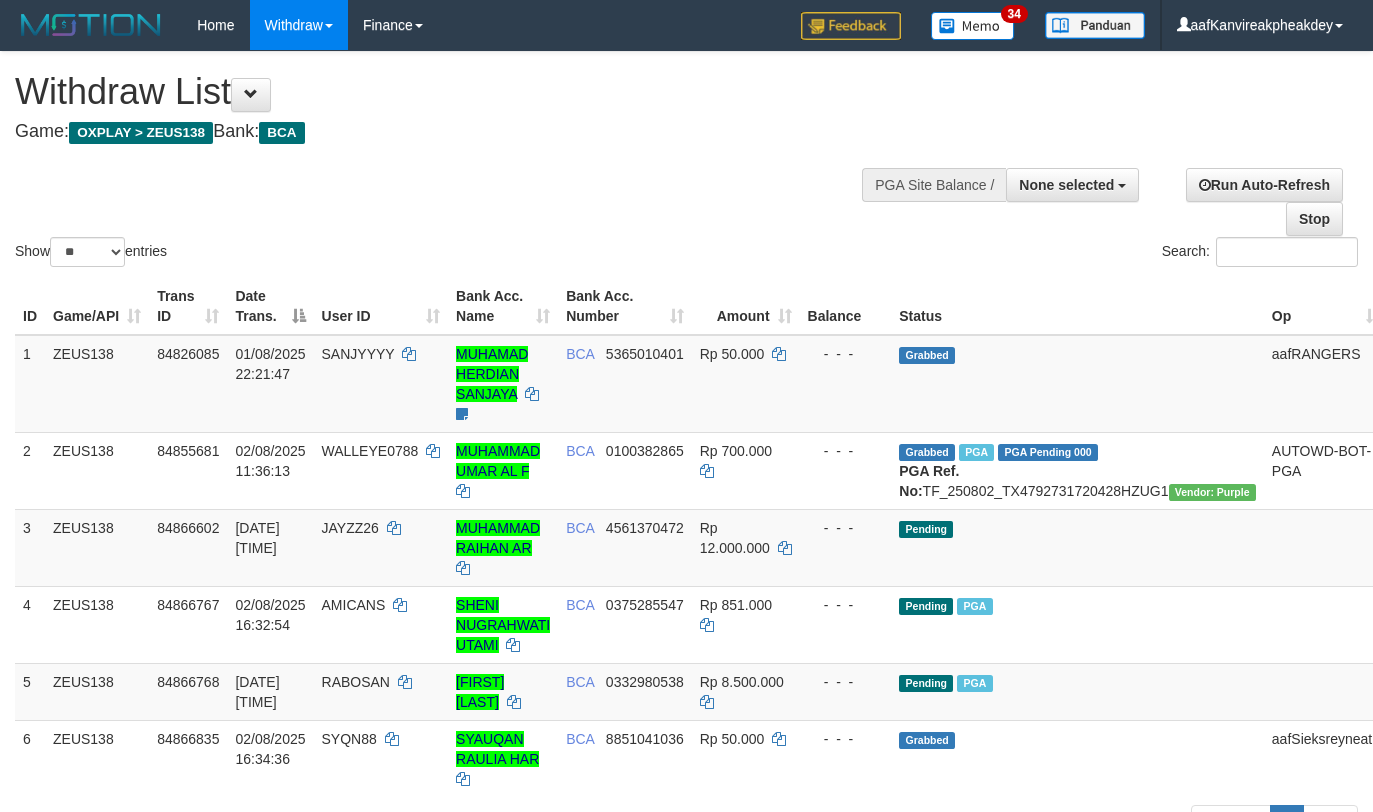 select 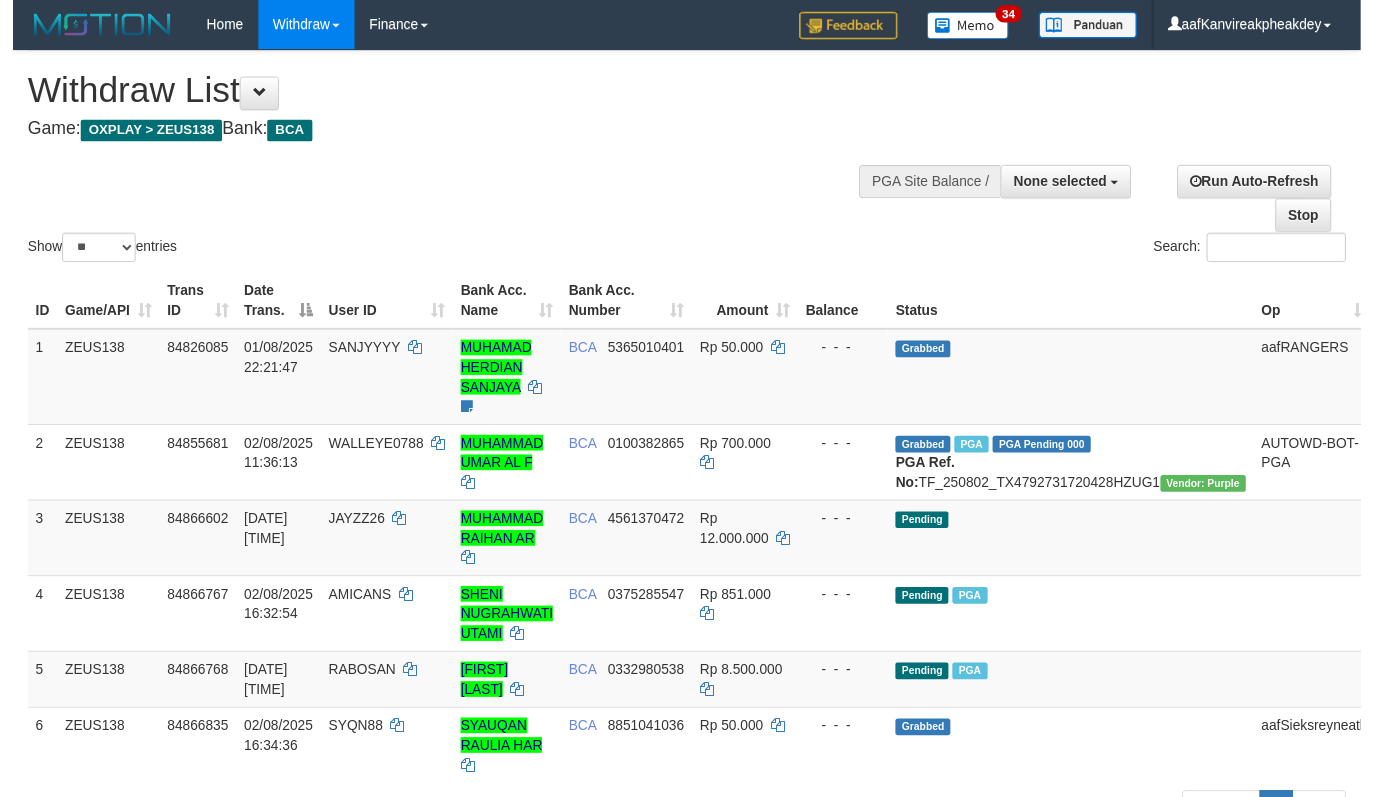 scroll, scrollTop: 142, scrollLeft: 0, axis: vertical 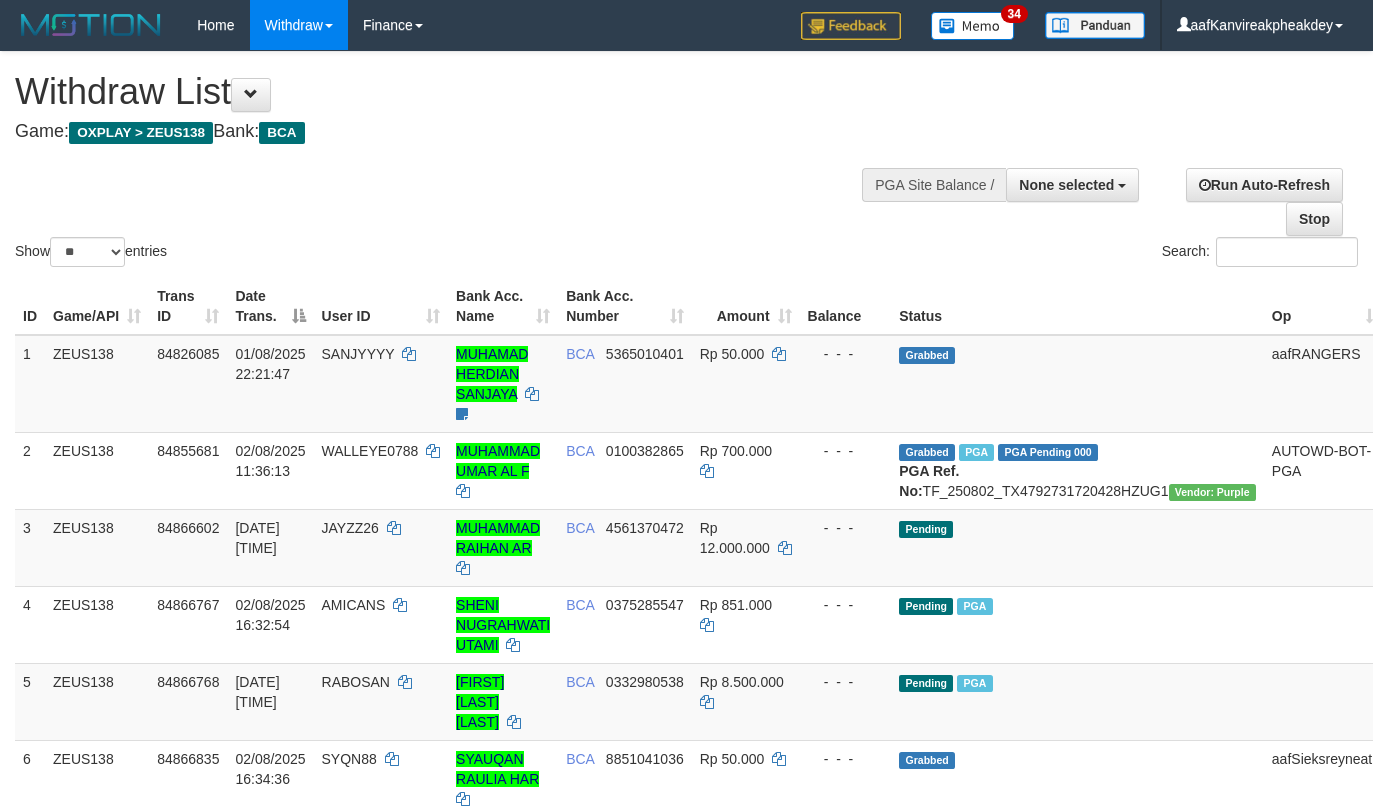 select 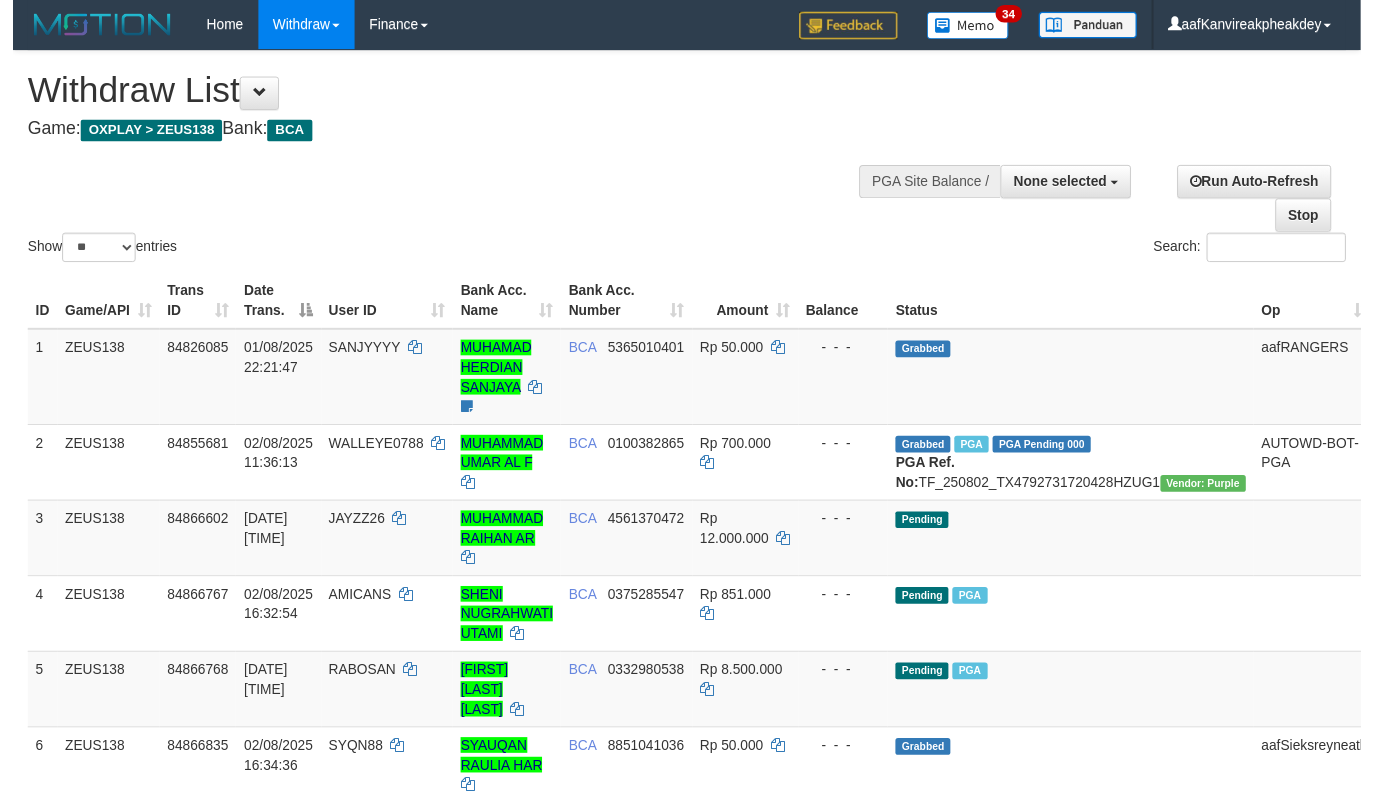 scroll, scrollTop: 142, scrollLeft: 0, axis: vertical 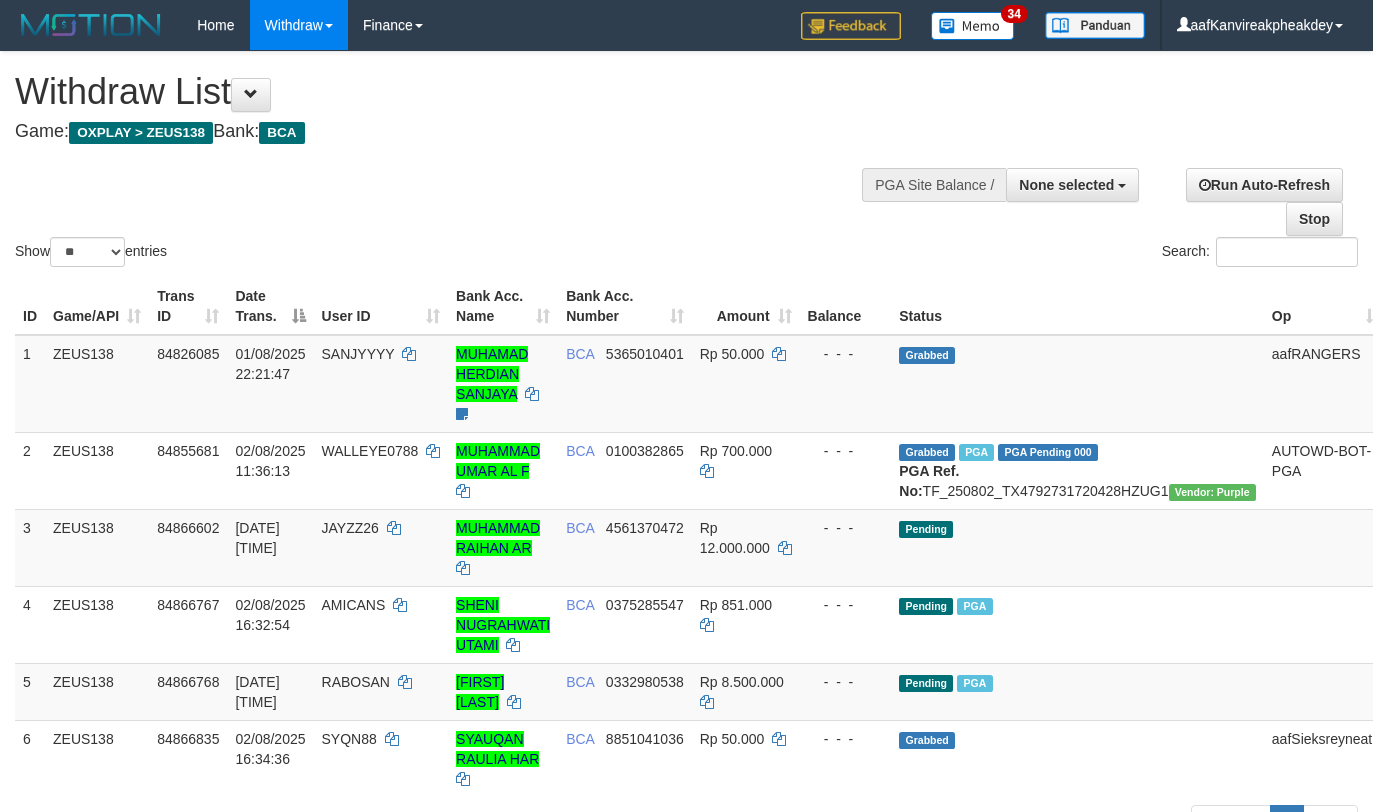 select 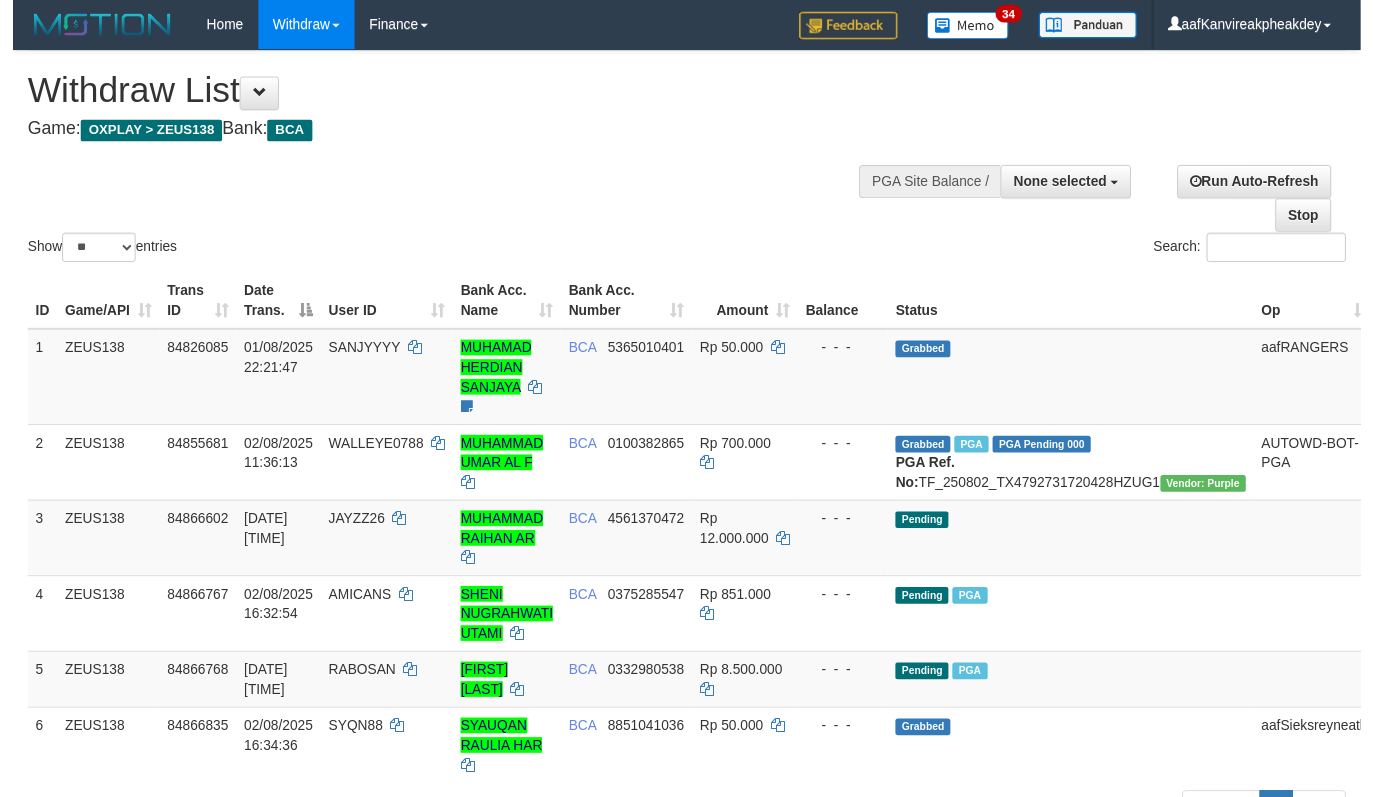 scroll, scrollTop: 142, scrollLeft: 0, axis: vertical 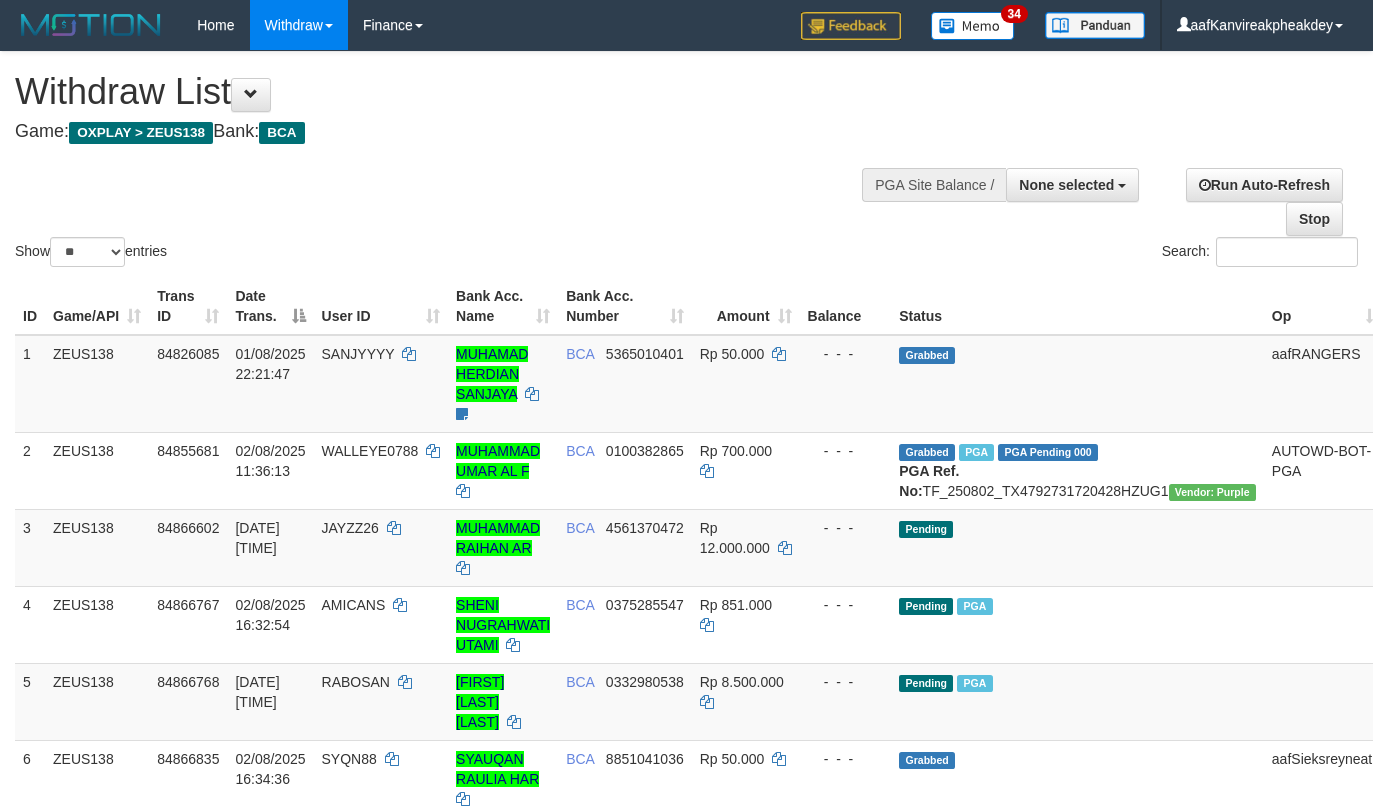 select 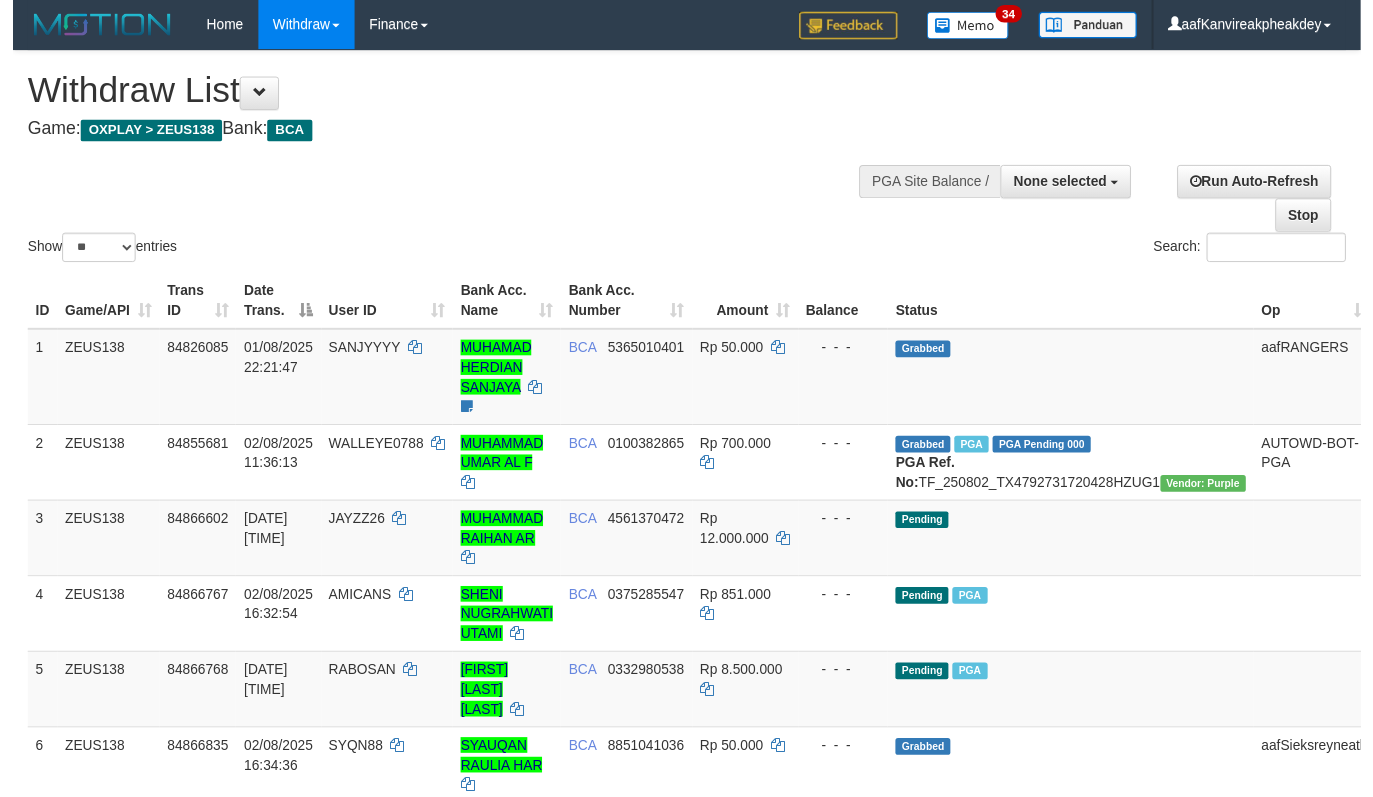 scroll, scrollTop: 142, scrollLeft: 0, axis: vertical 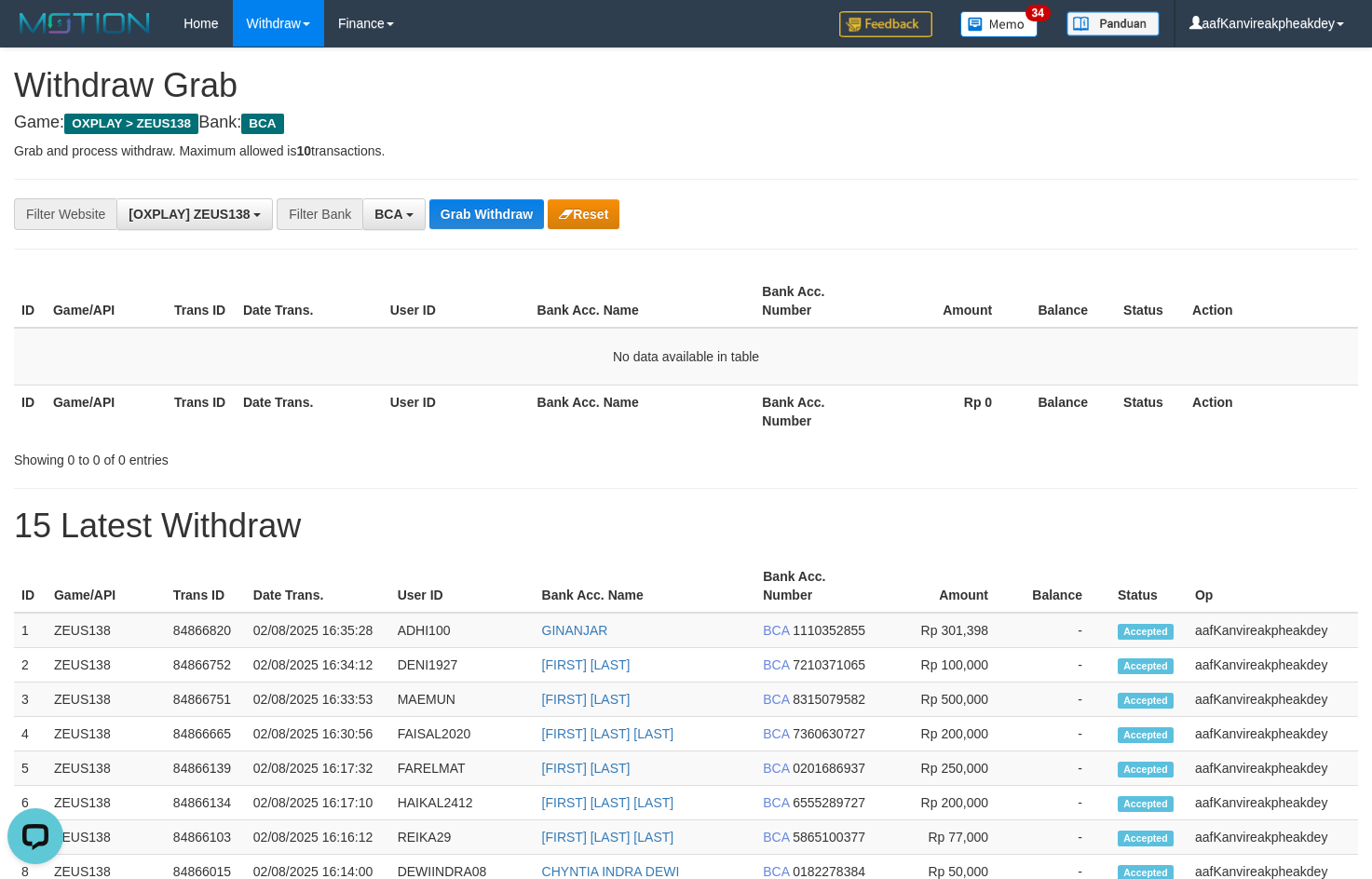 click on "Rp 0" at bounding box center (947, 411) 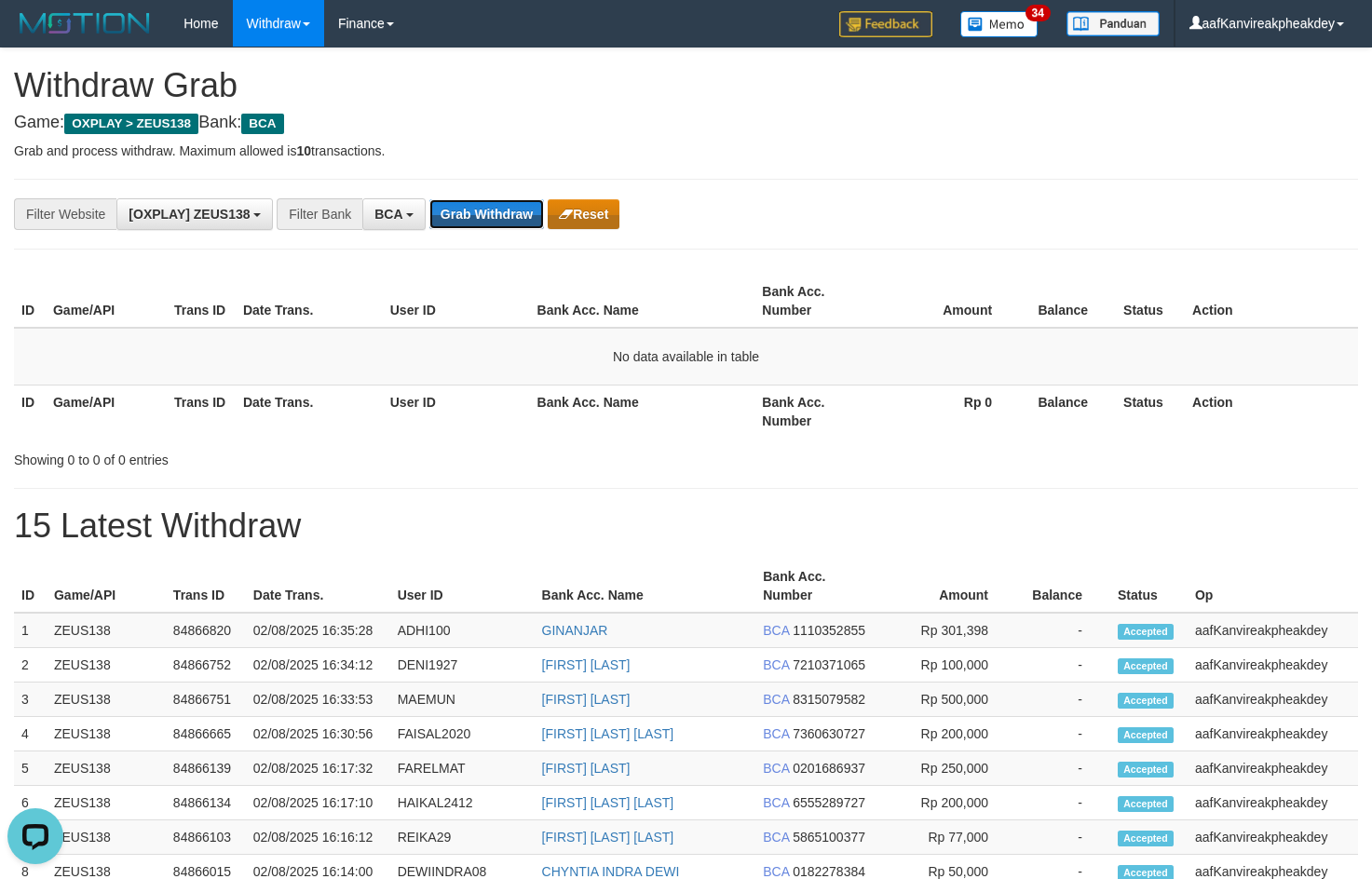 drag, startPoint x: 510, startPoint y: 211, endPoint x: 564, endPoint y: 199, distance: 55.317267 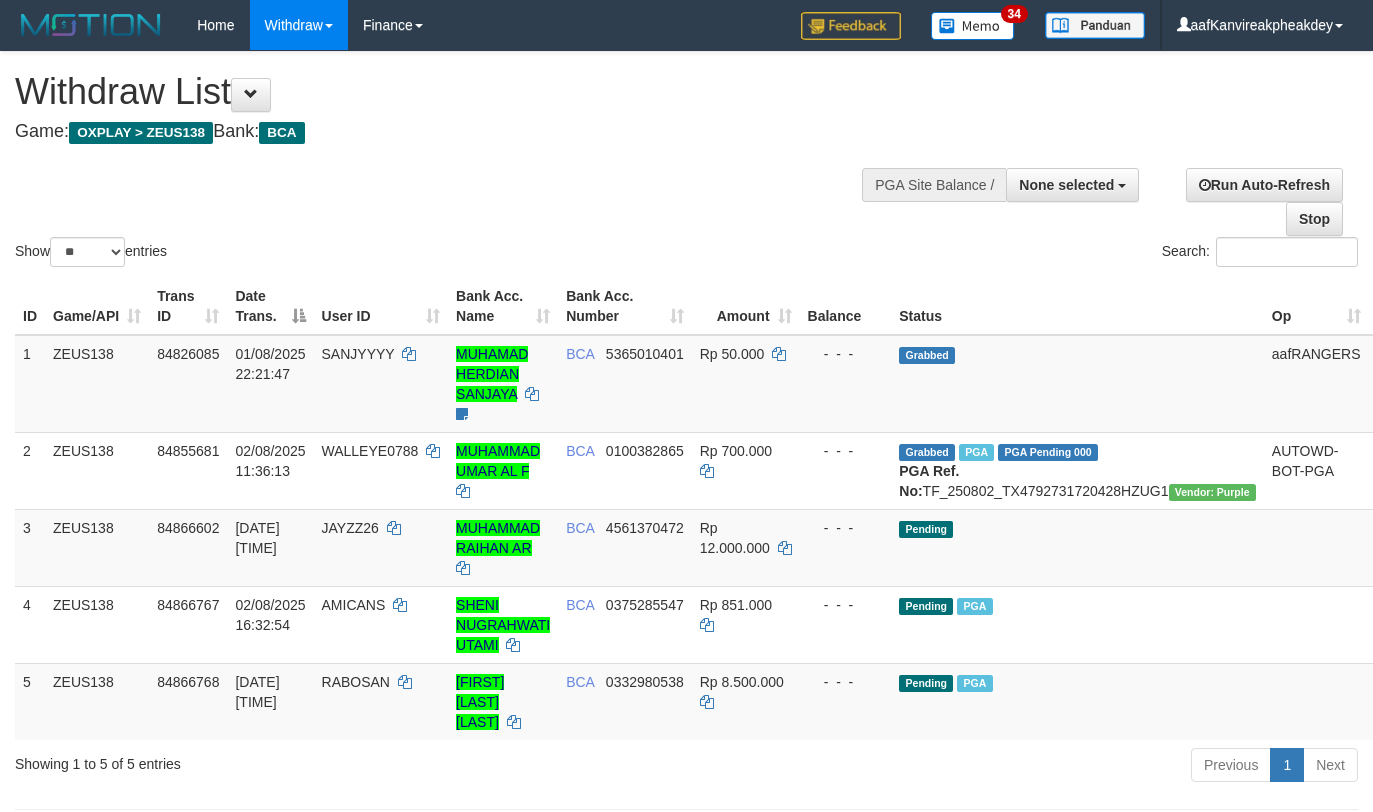 select 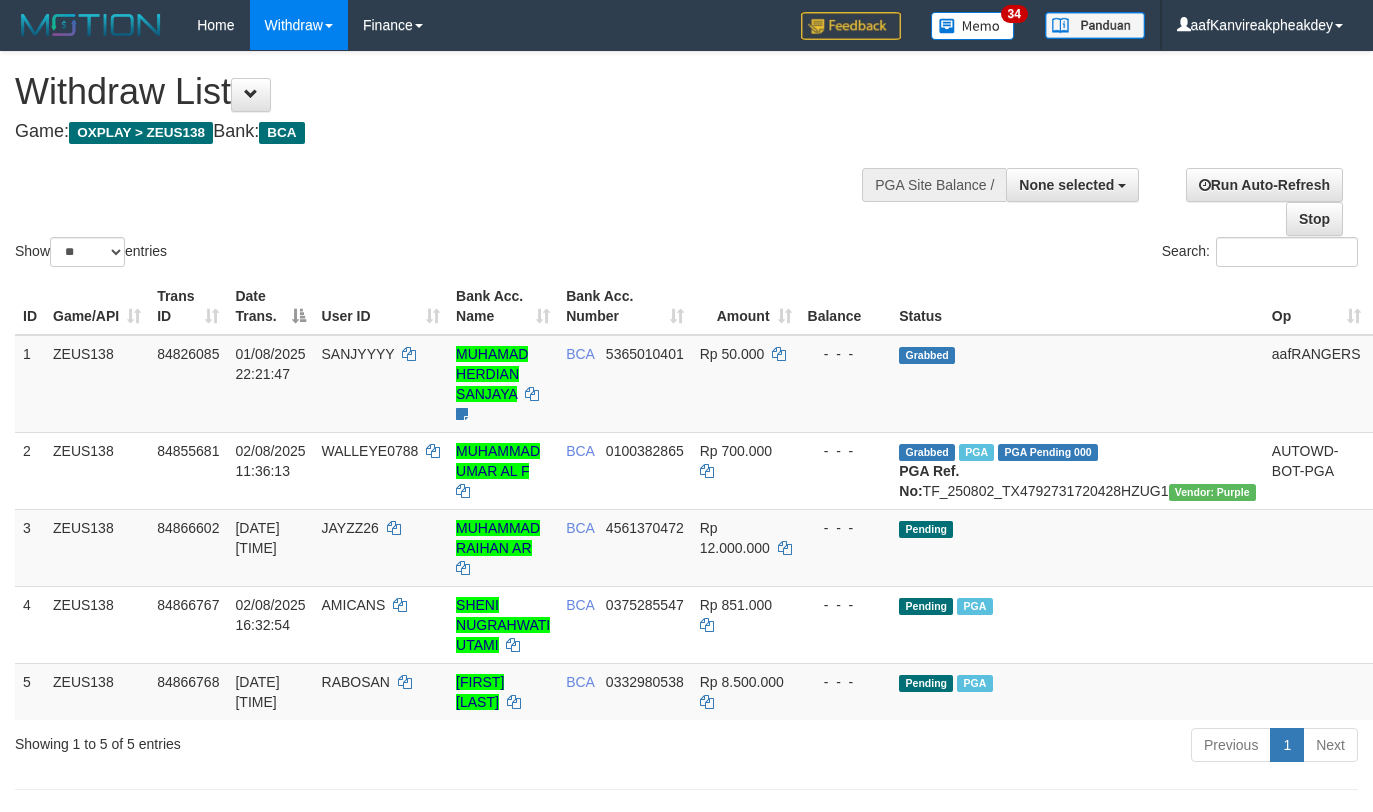 select 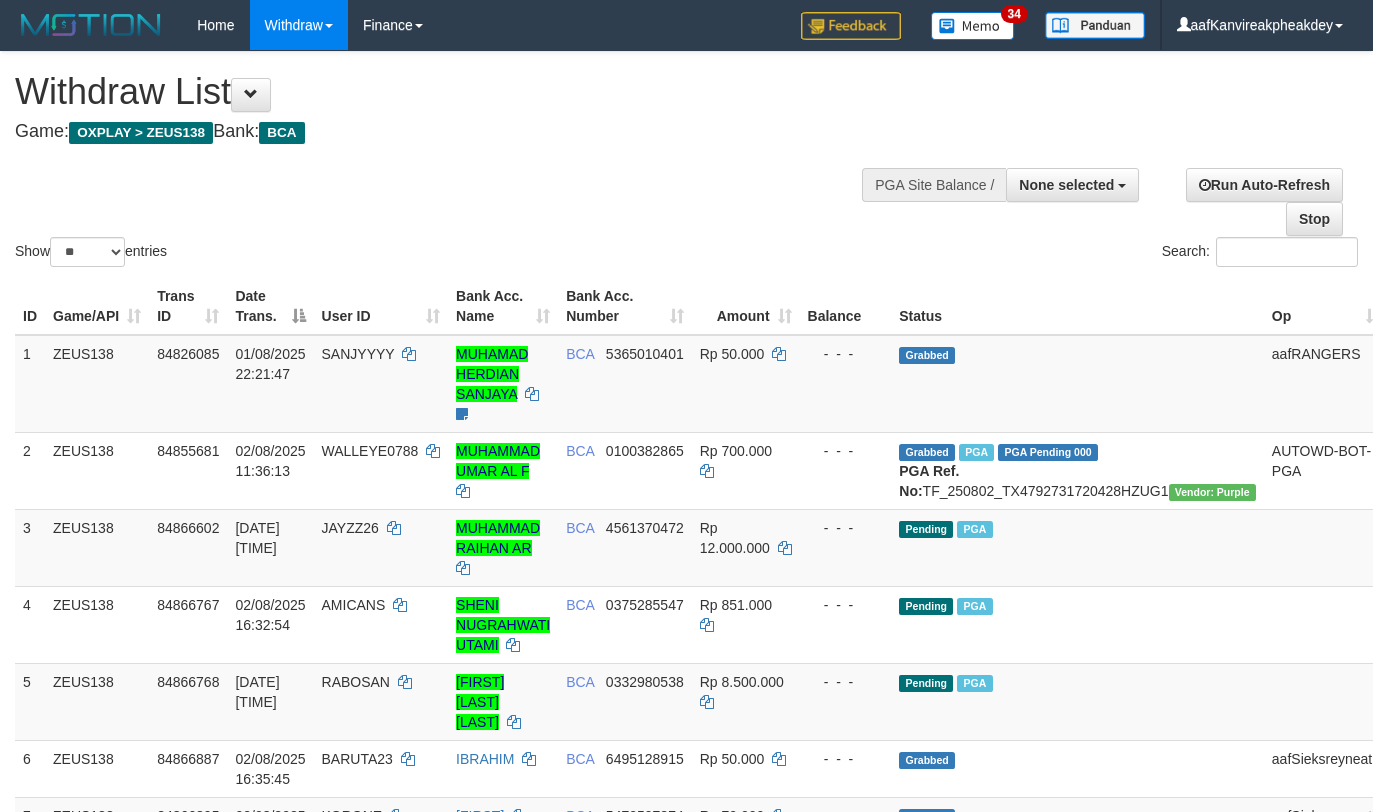 select 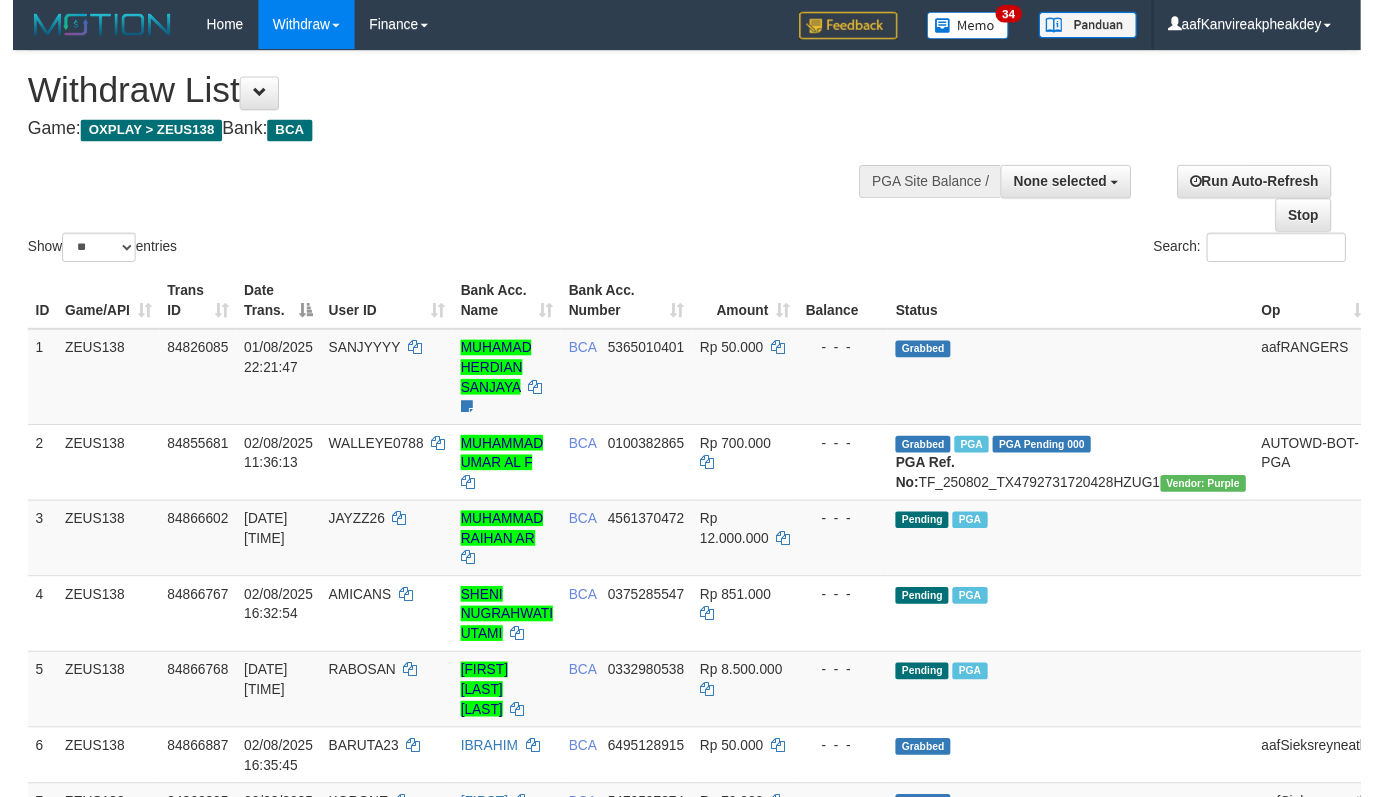scroll, scrollTop: 142, scrollLeft: 0, axis: vertical 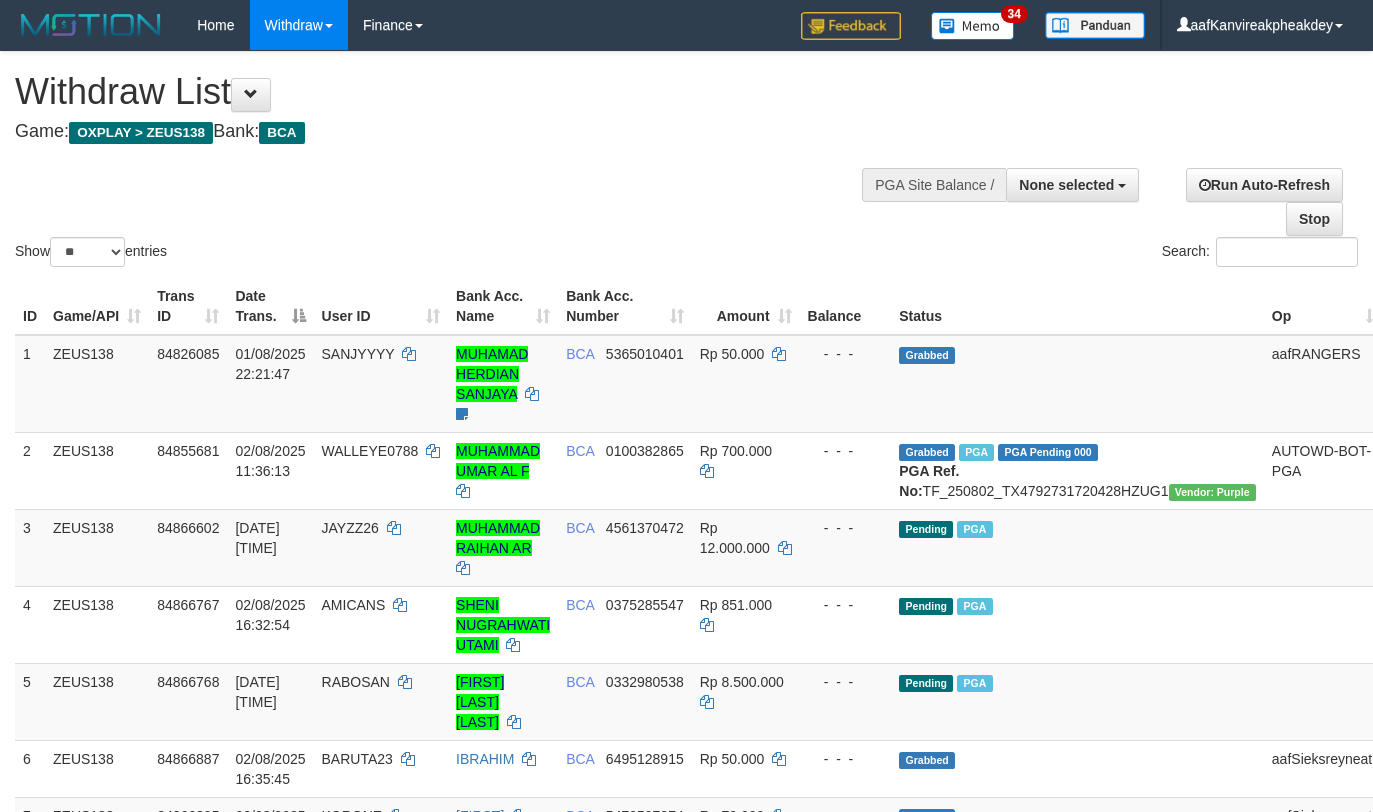 select 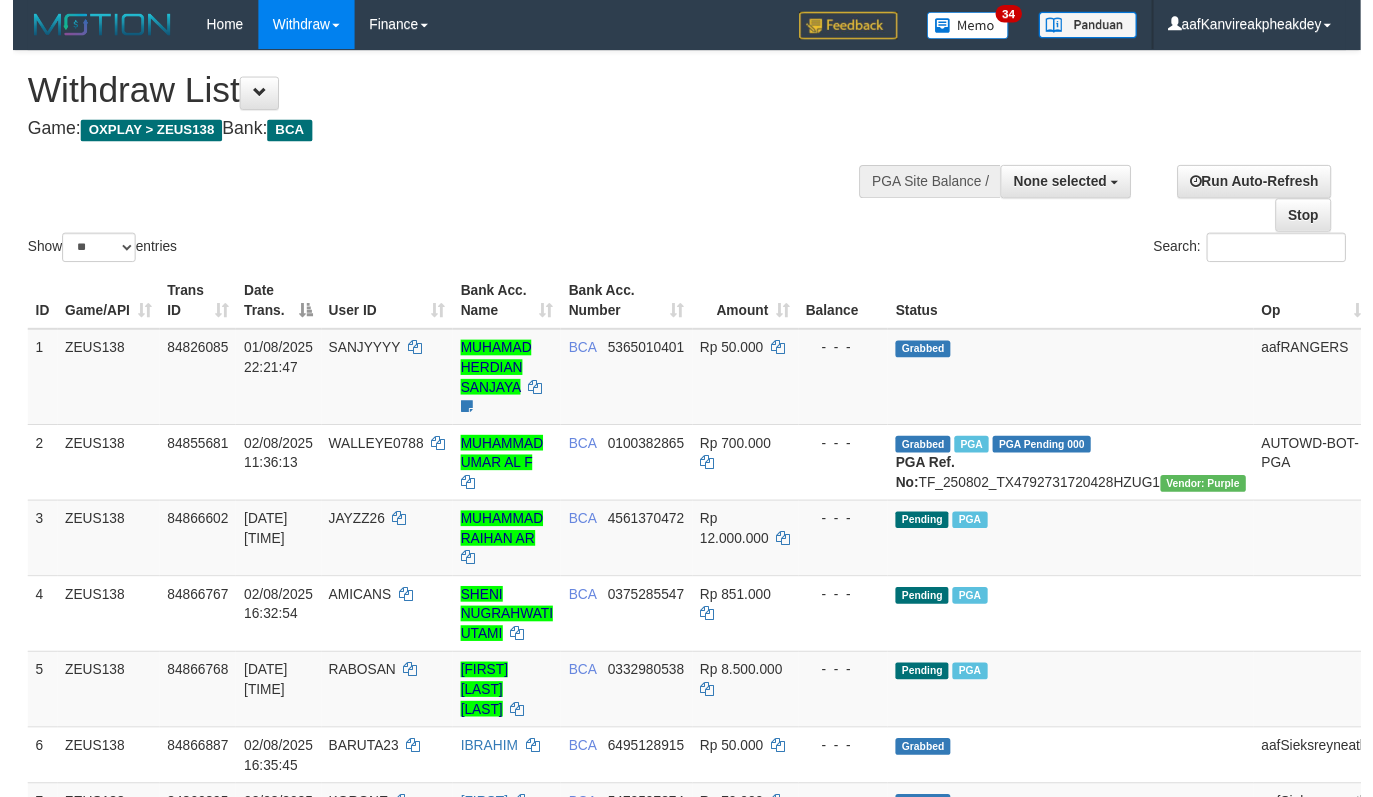 scroll, scrollTop: 142, scrollLeft: 0, axis: vertical 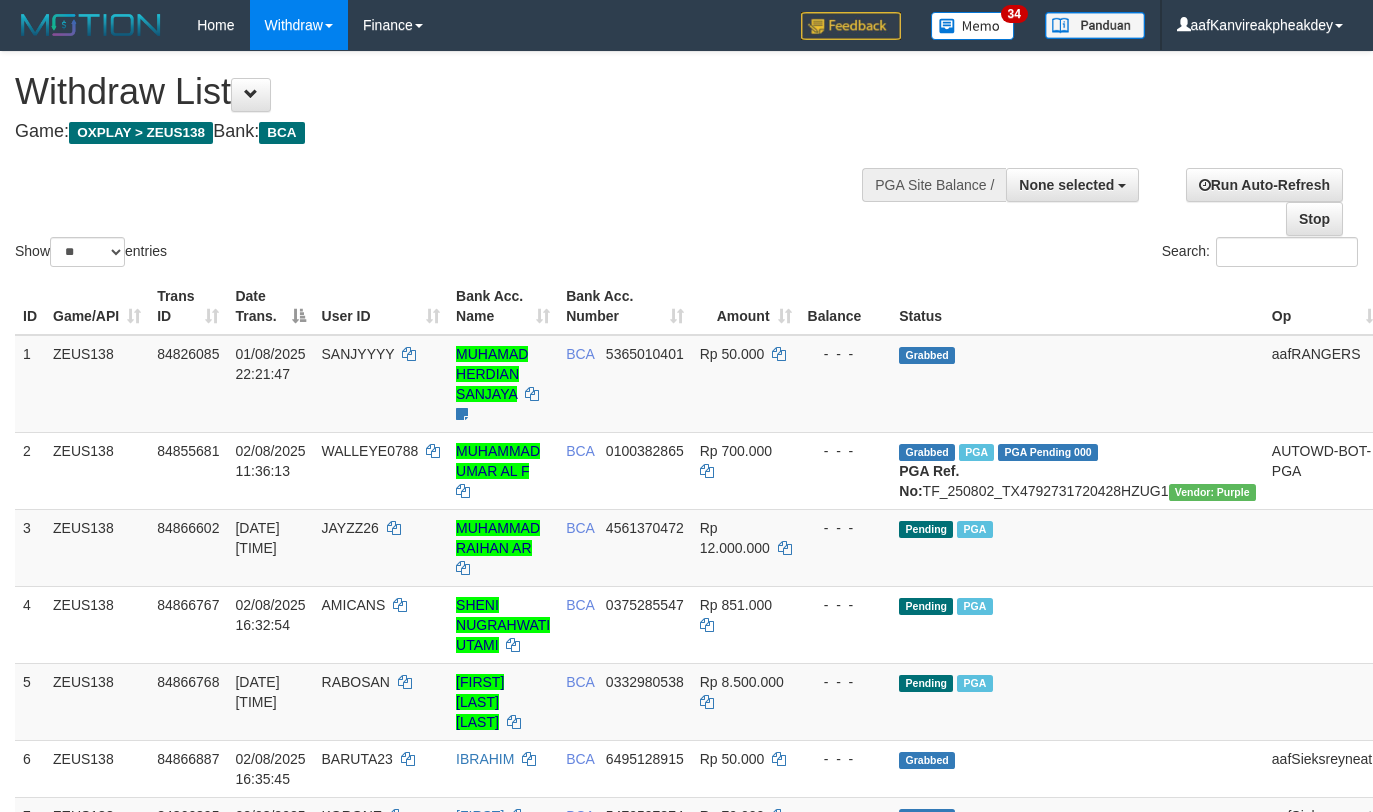select 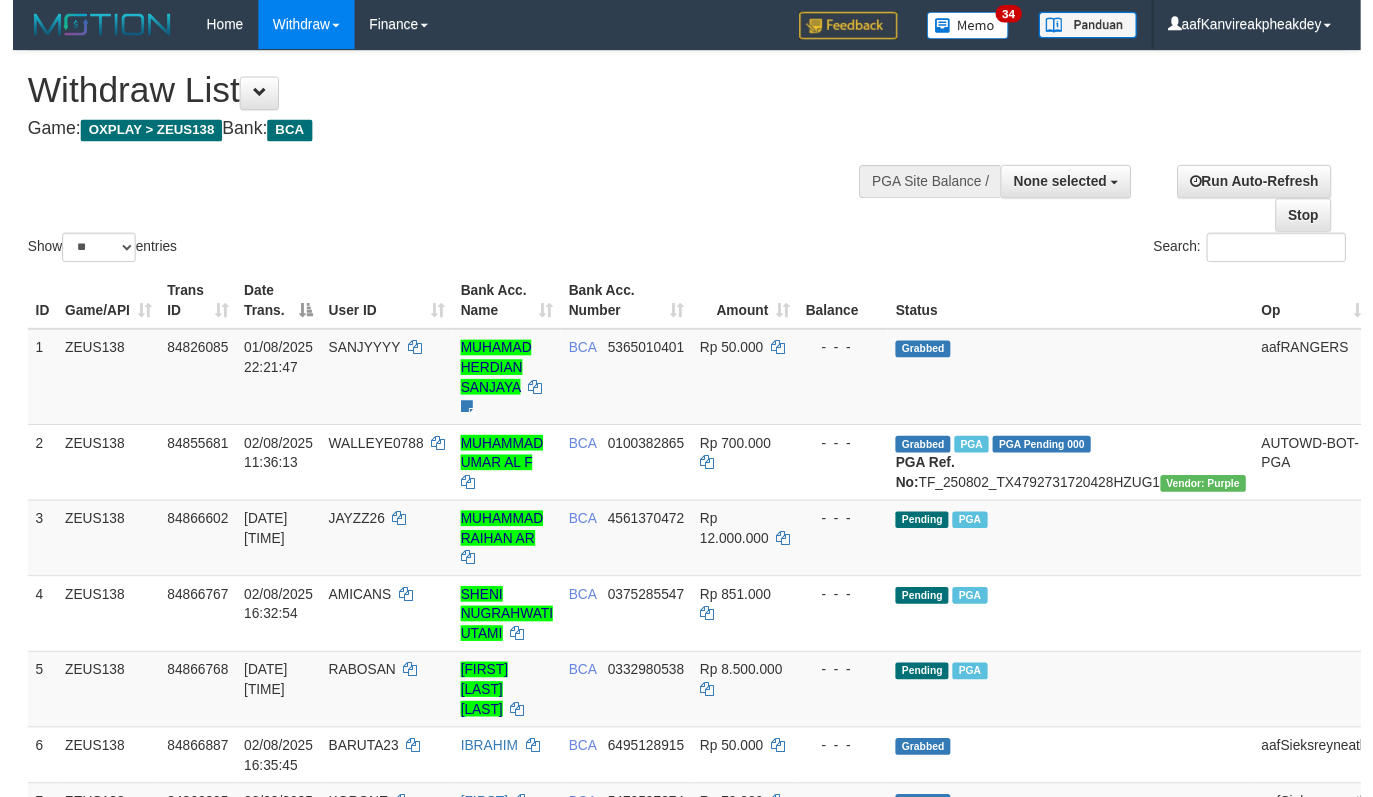 scroll, scrollTop: 142, scrollLeft: 0, axis: vertical 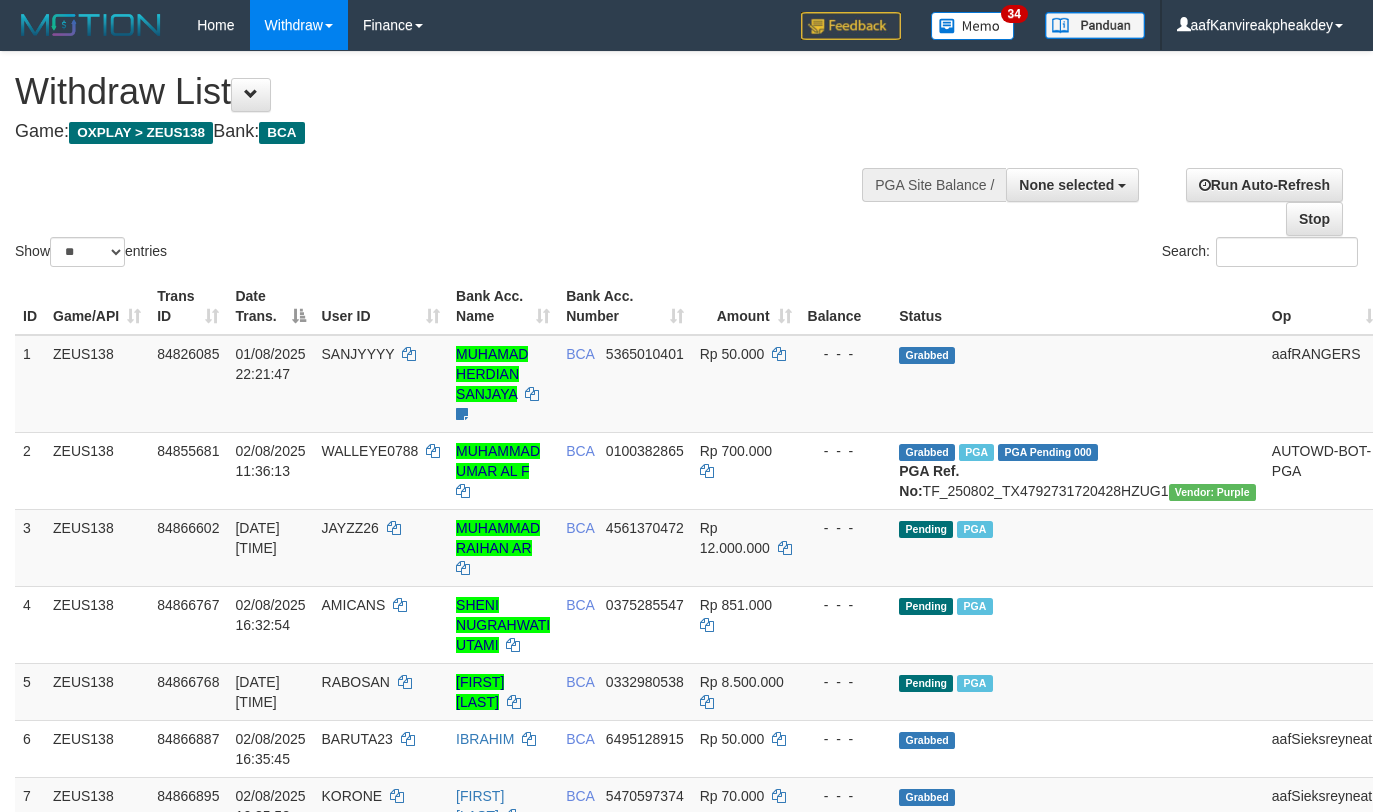 select 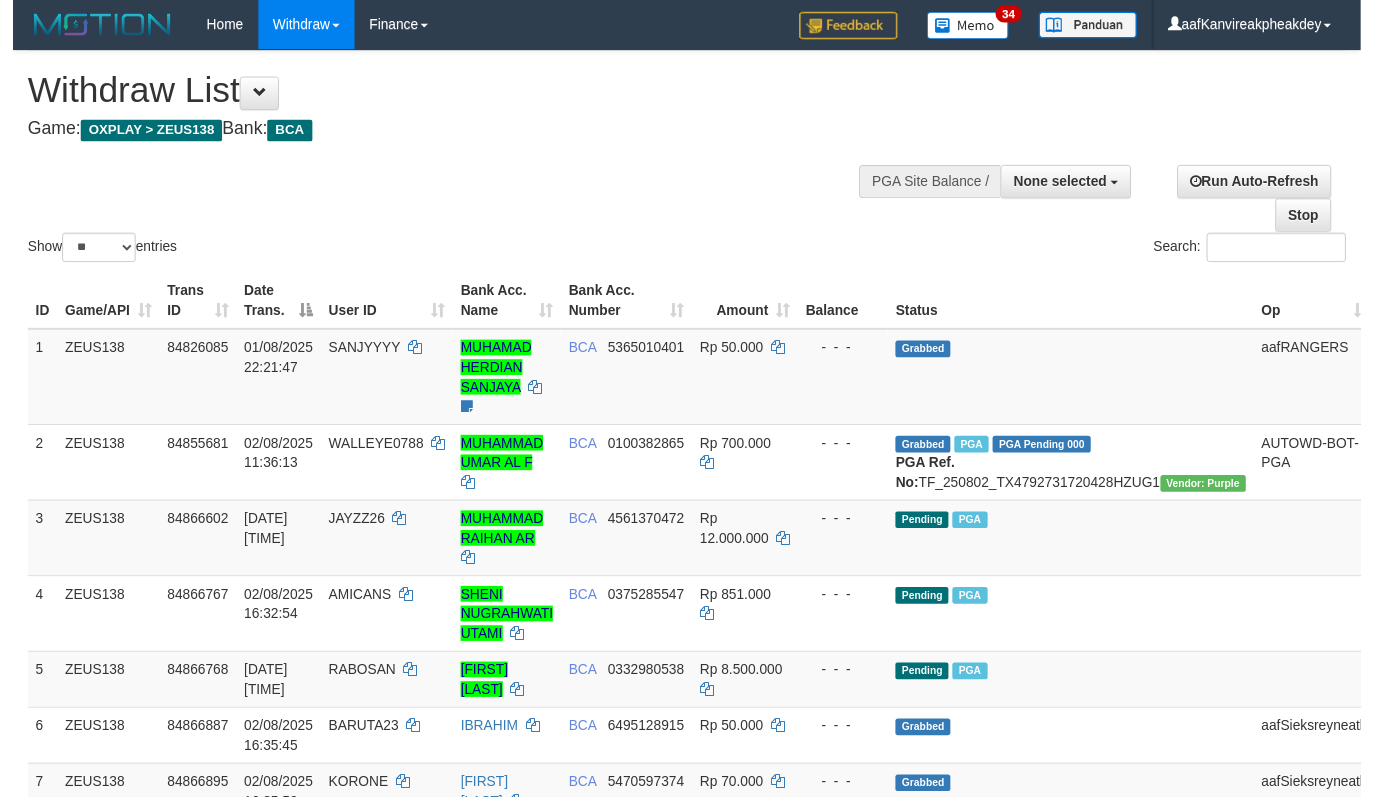 scroll, scrollTop: 142, scrollLeft: 0, axis: vertical 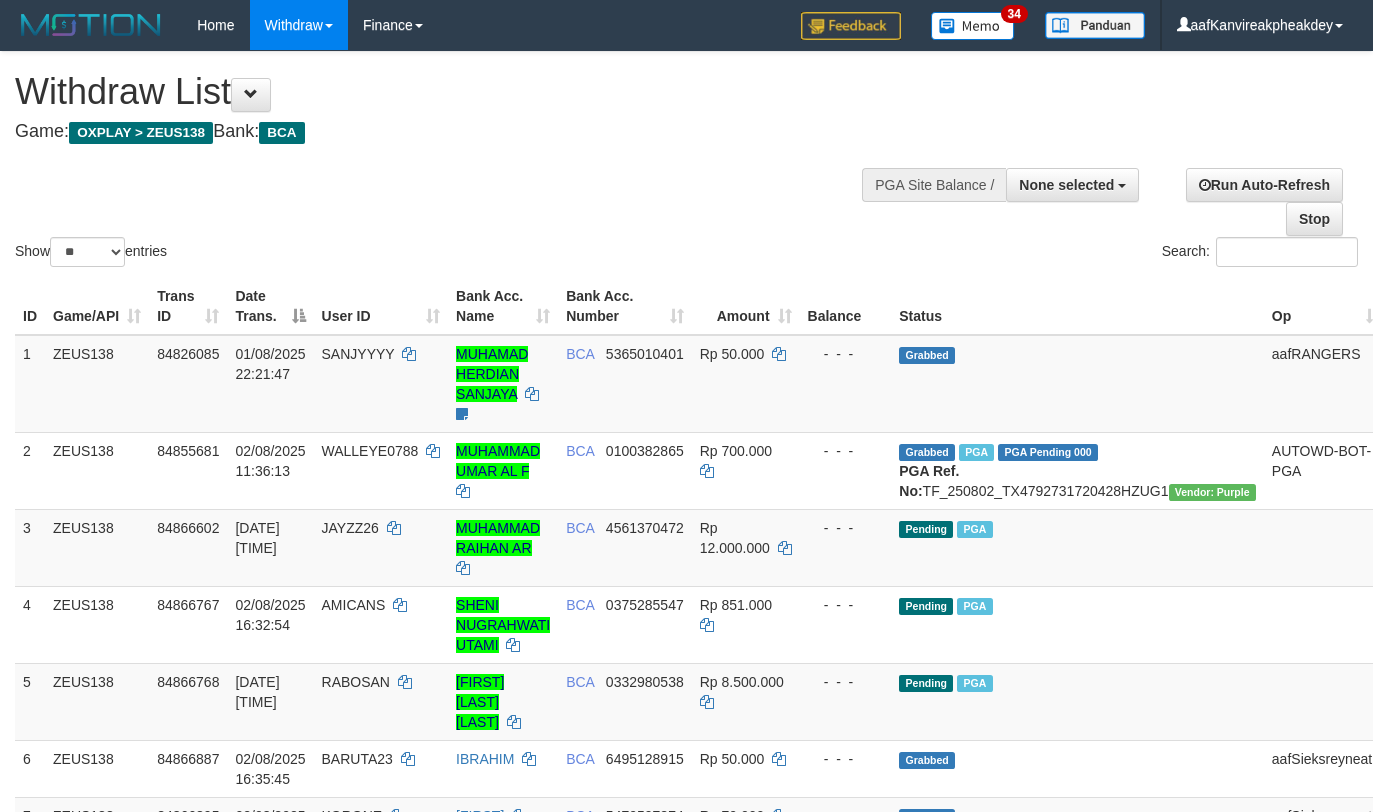 select 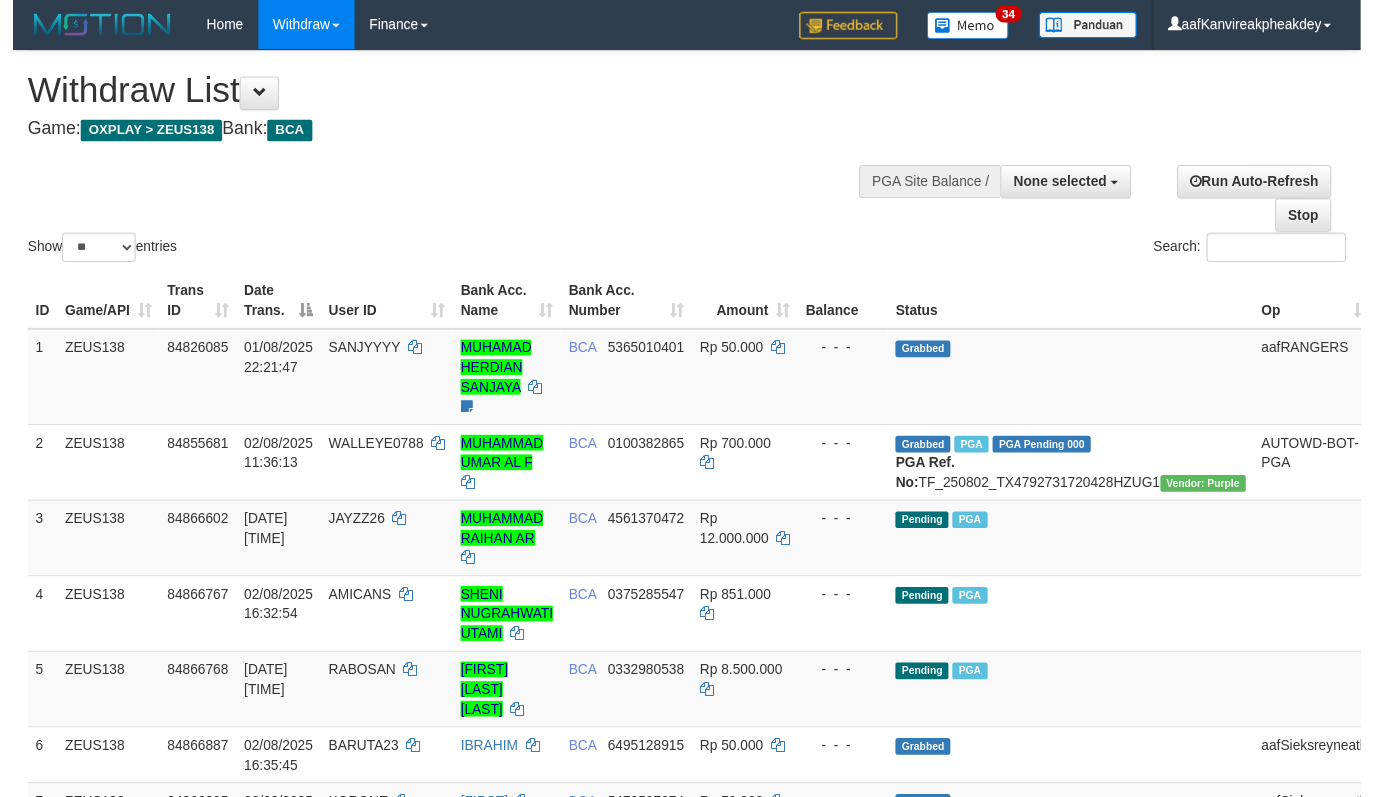 scroll, scrollTop: 142, scrollLeft: 0, axis: vertical 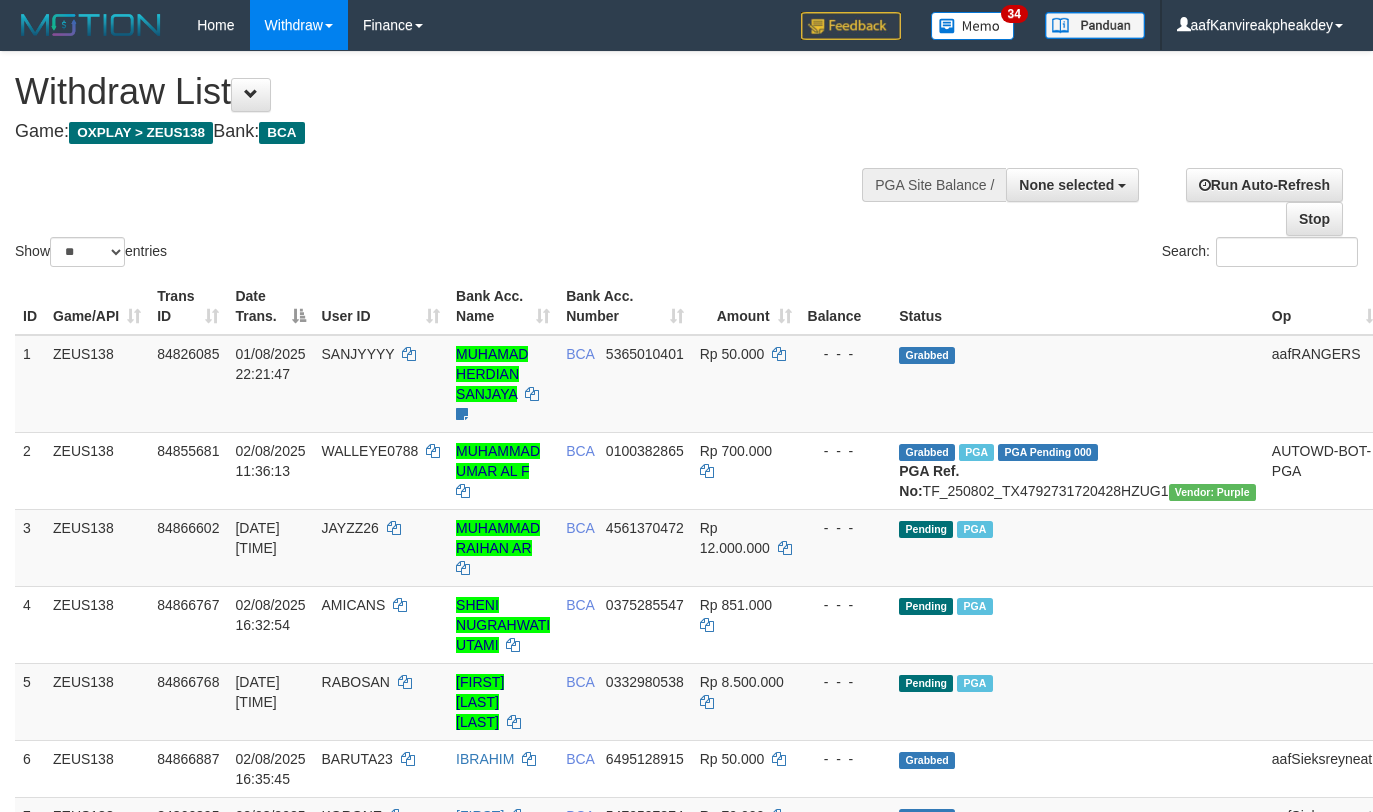 select 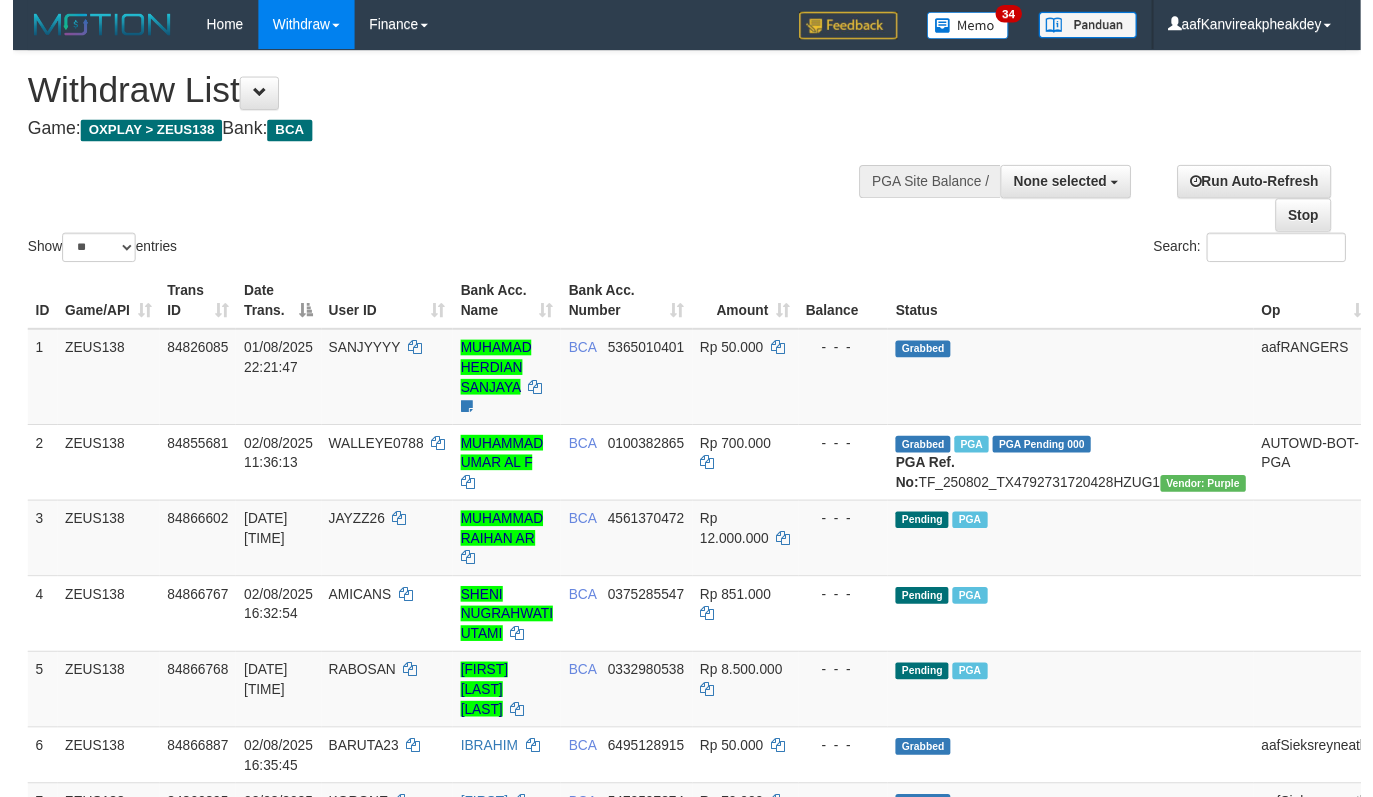 scroll, scrollTop: 142, scrollLeft: 0, axis: vertical 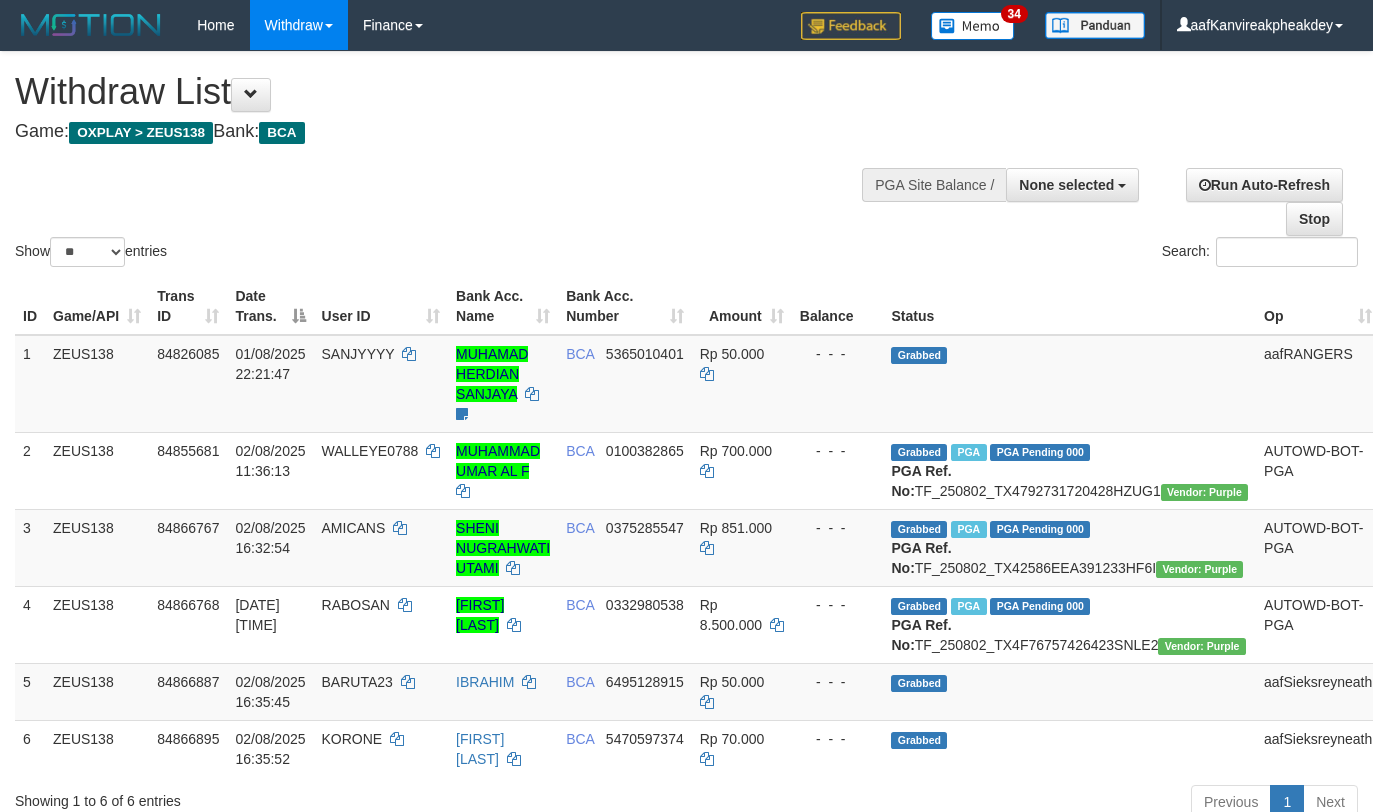 select 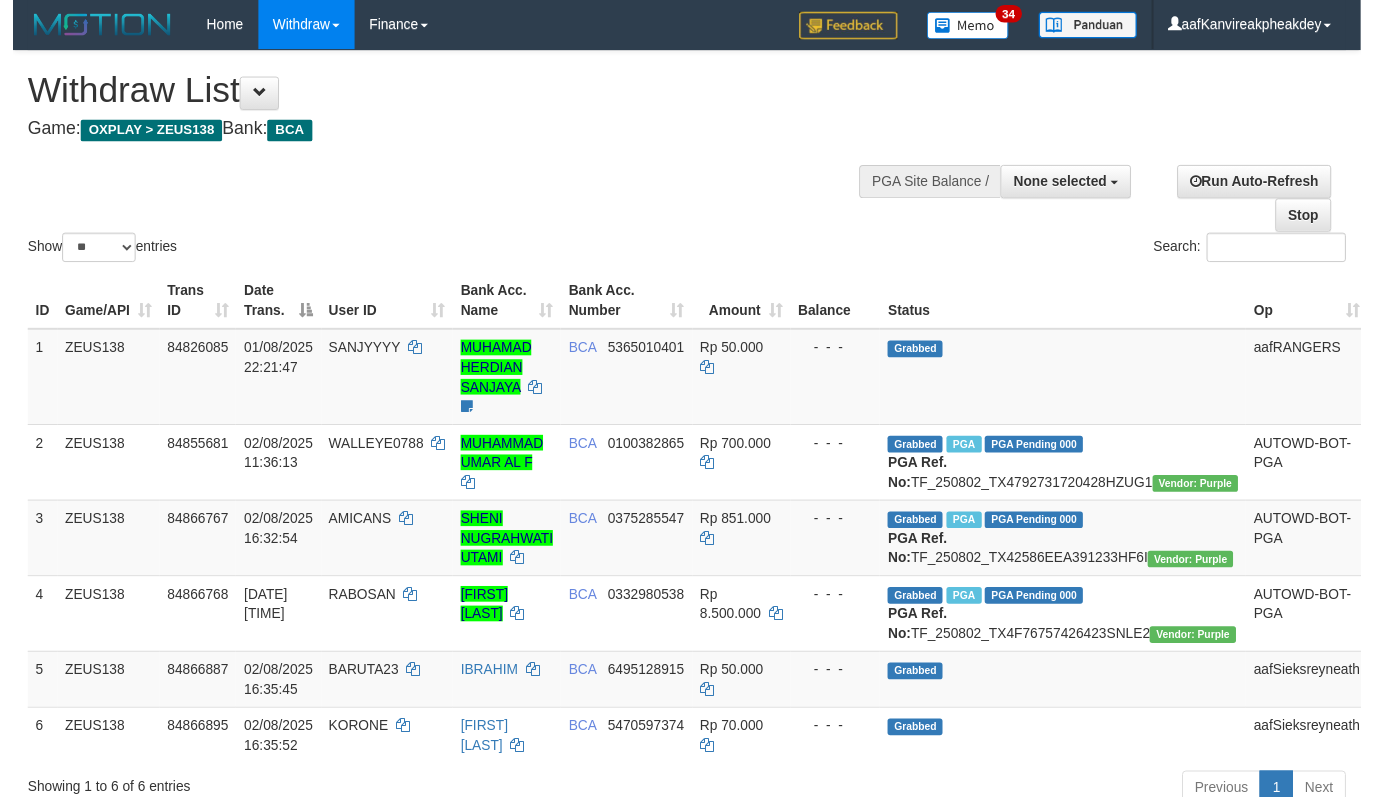 scroll, scrollTop: 142, scrollLeft: 0, axis: vertical 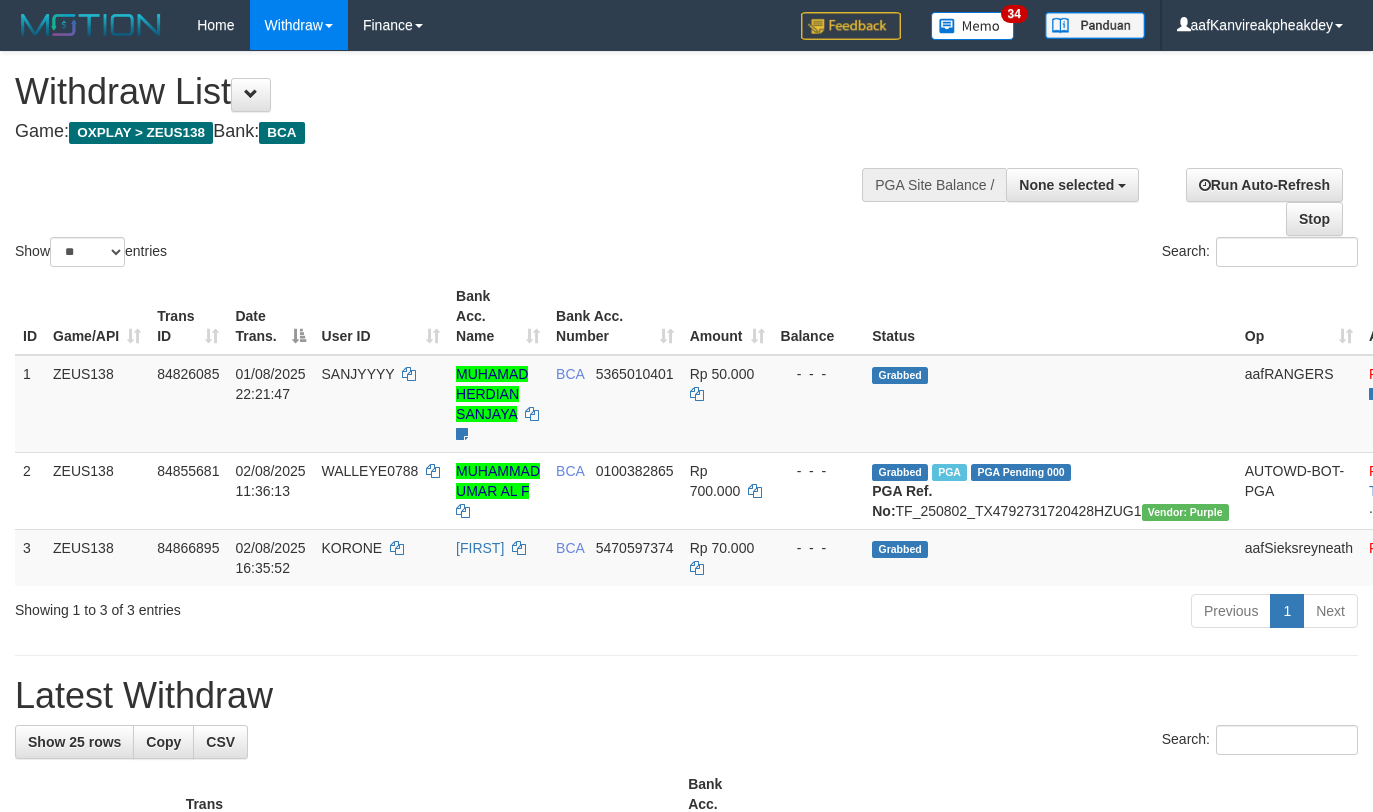 select 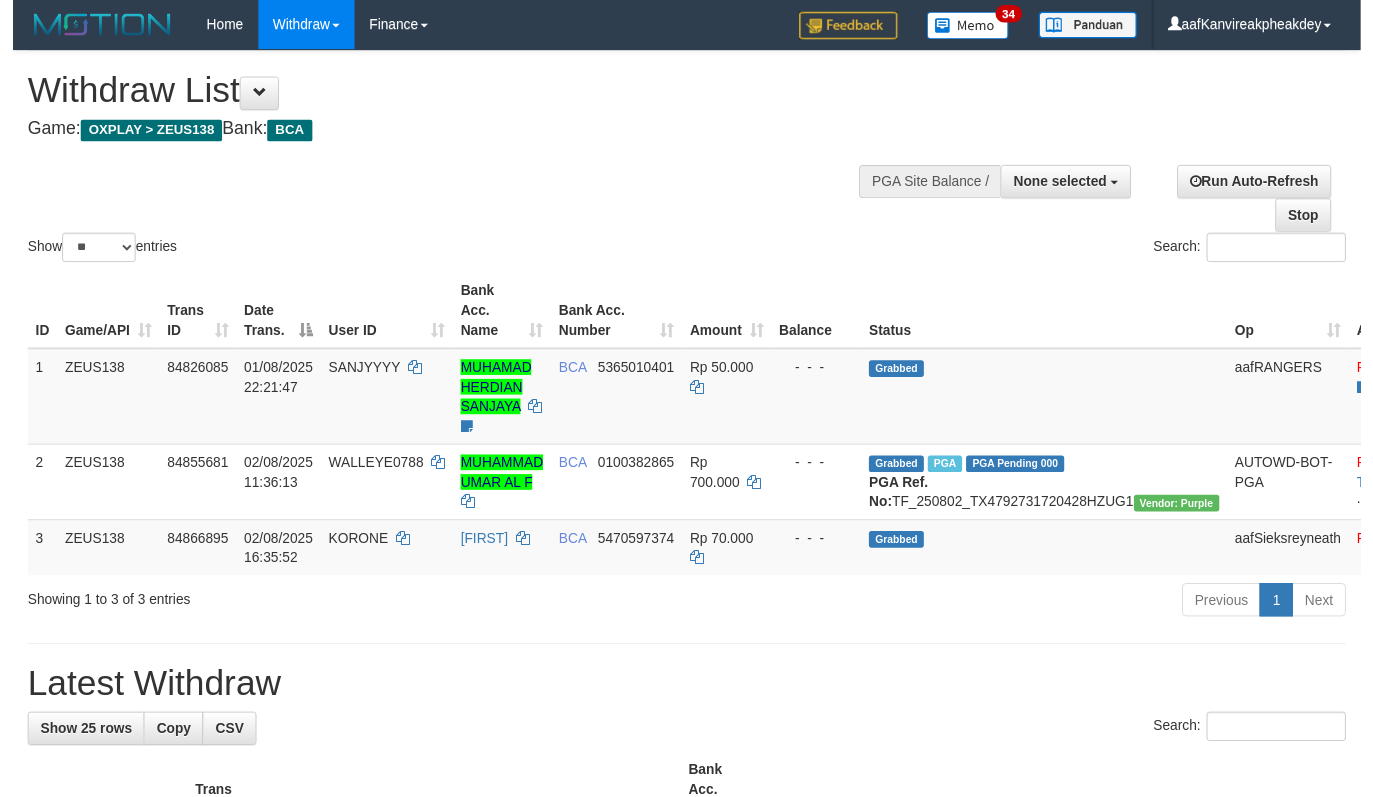 scroll, scrollTop: 142, scrollLeft: 0, axis: vertical 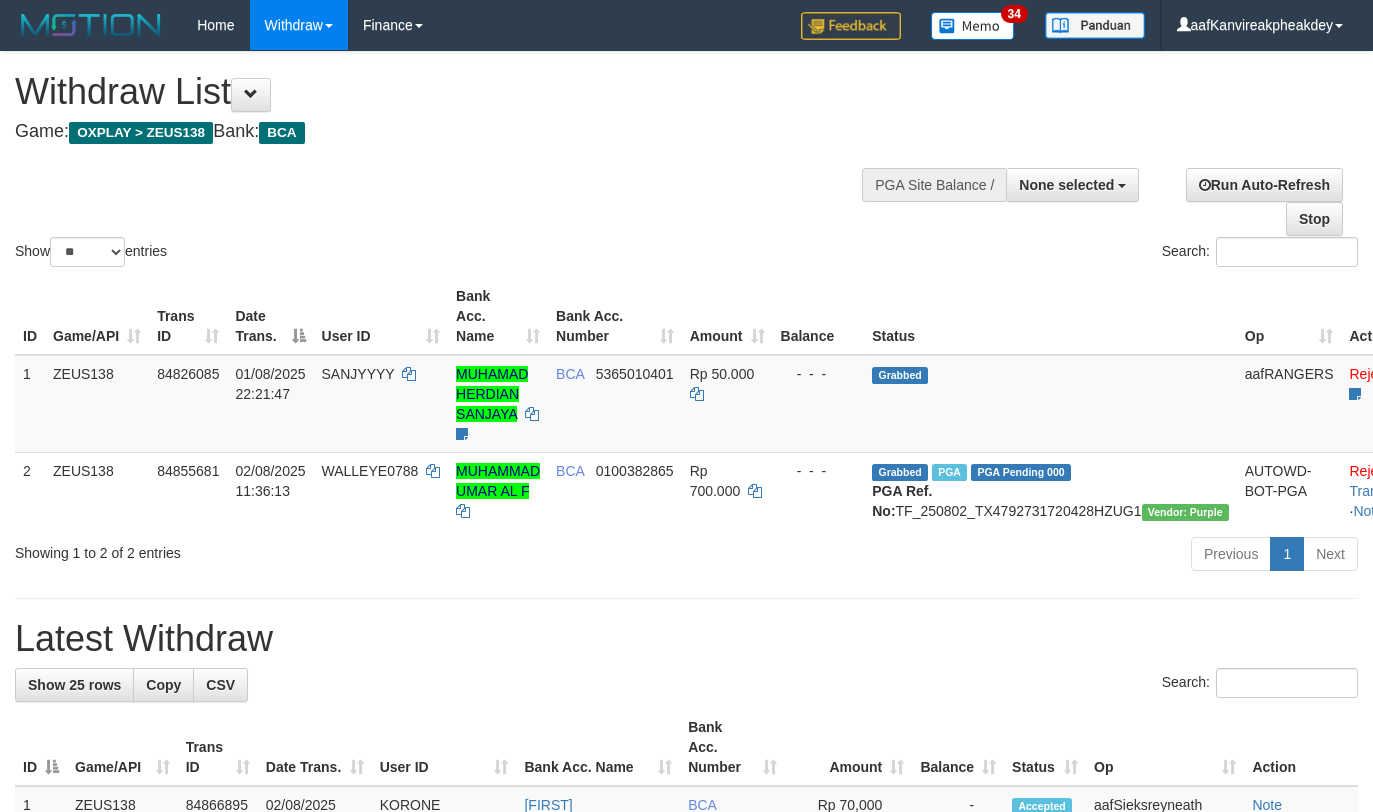 select 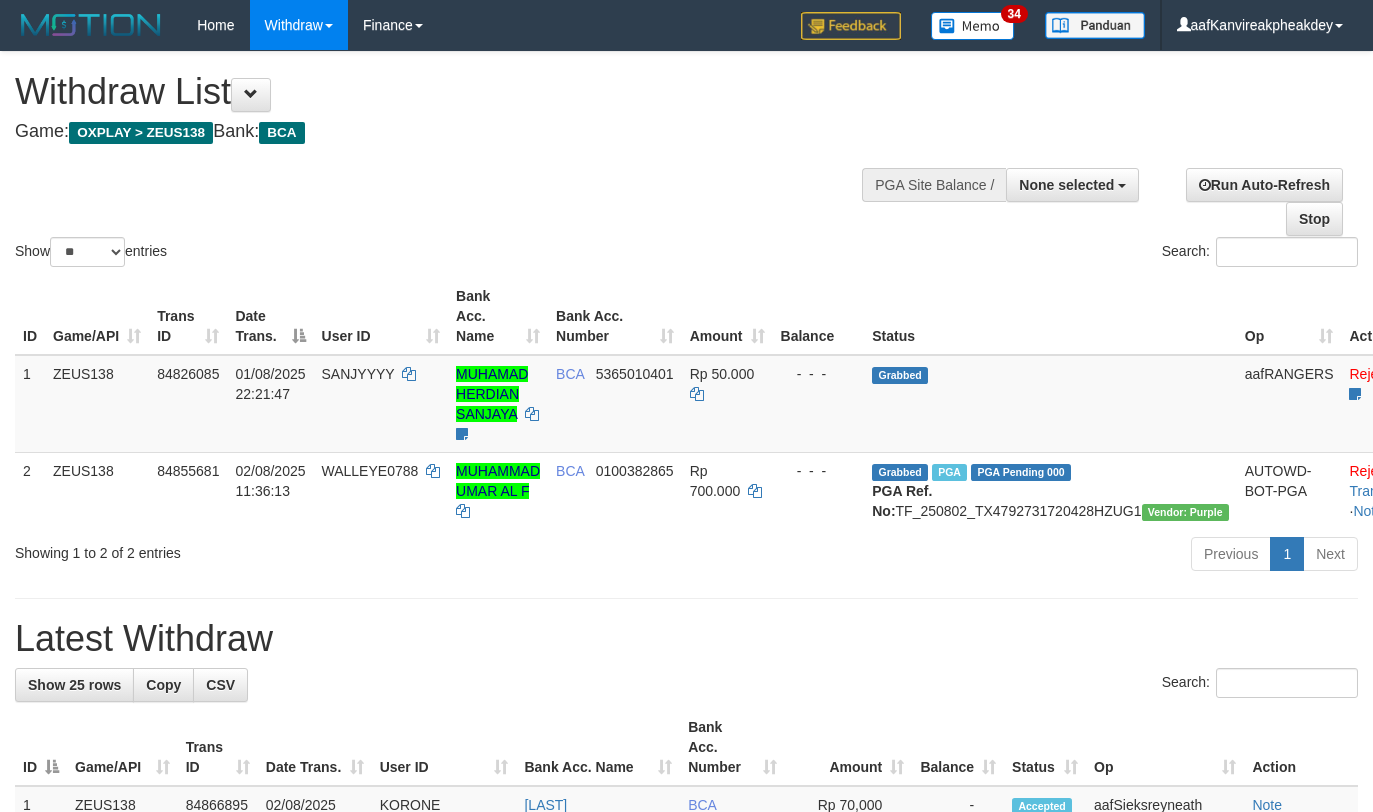 select 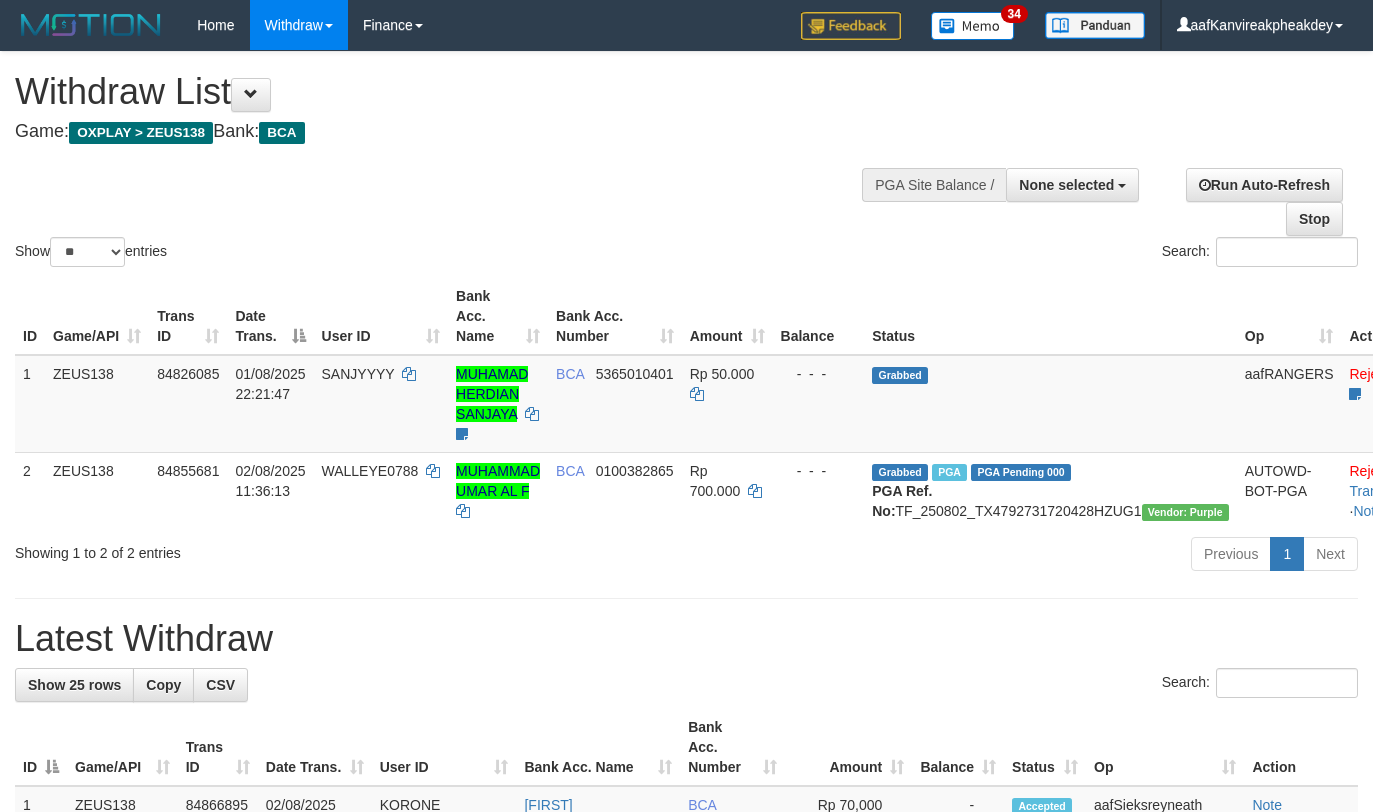 select 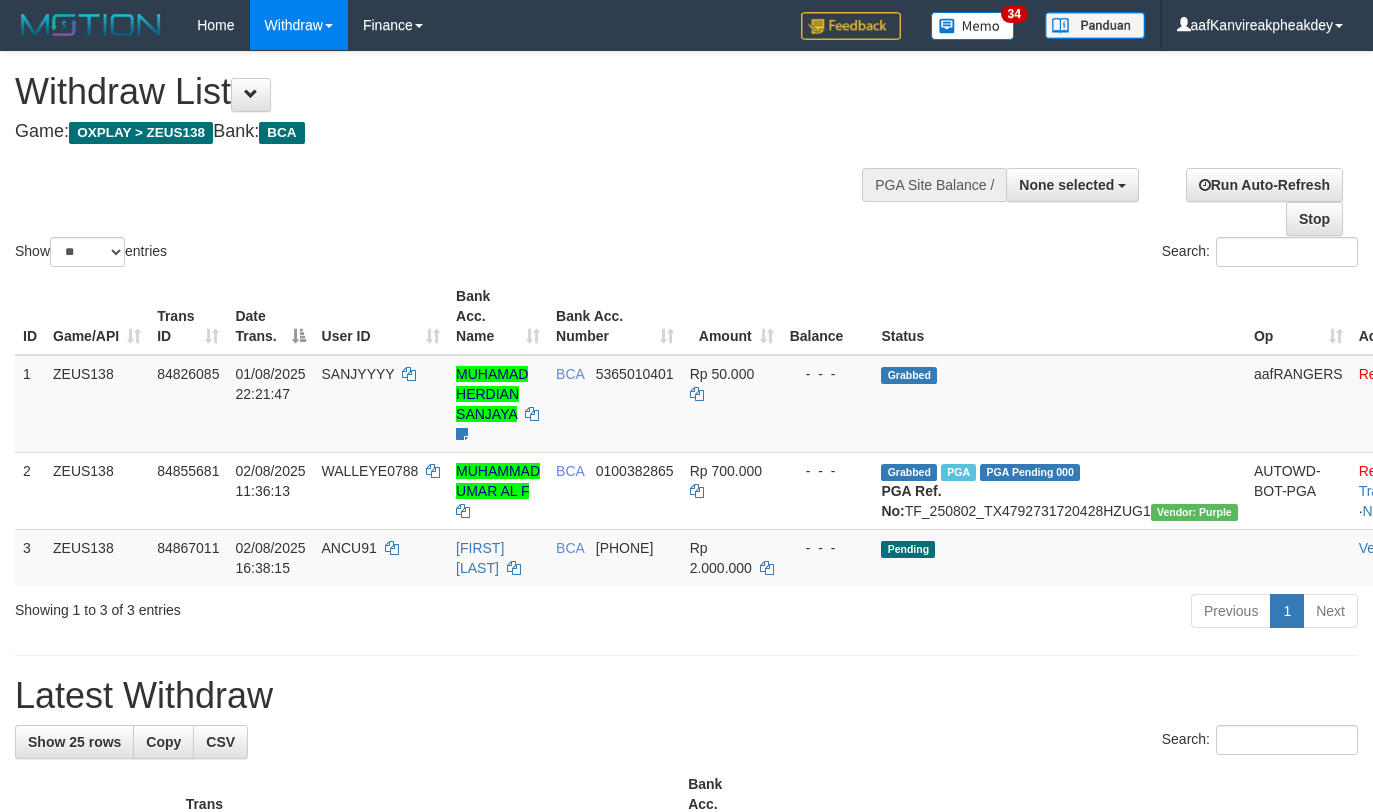 select 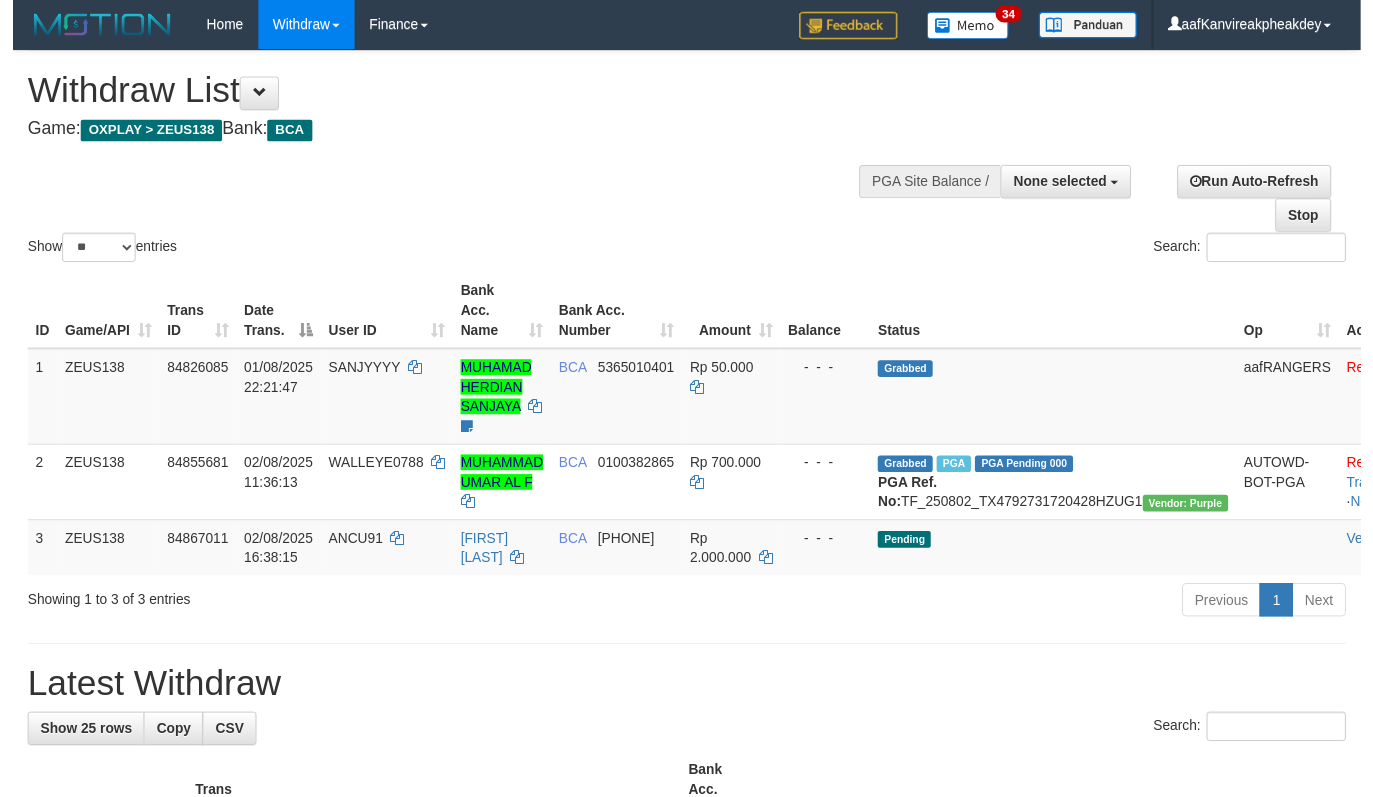 scroll, scrollTop: 142, scrollLeft: 0, axis: vertical 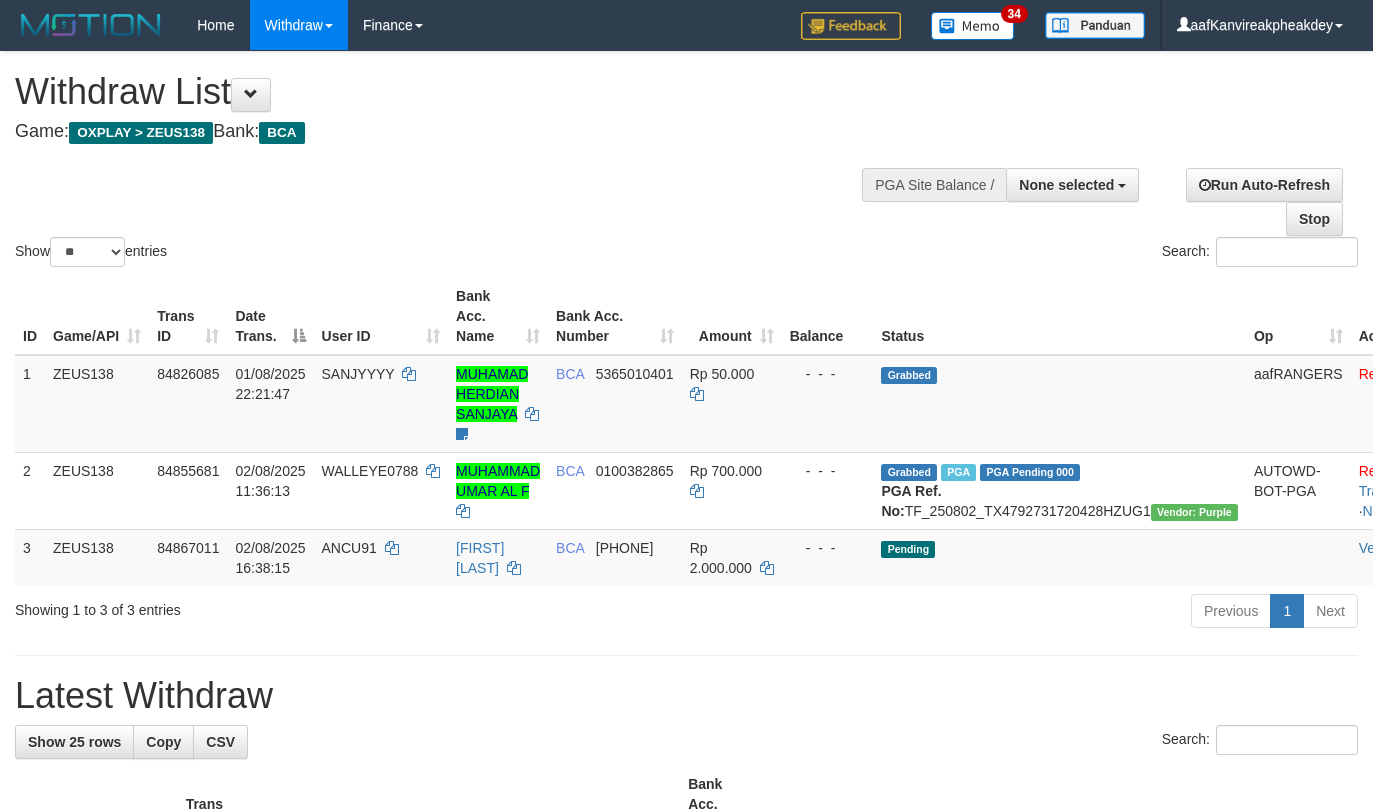select 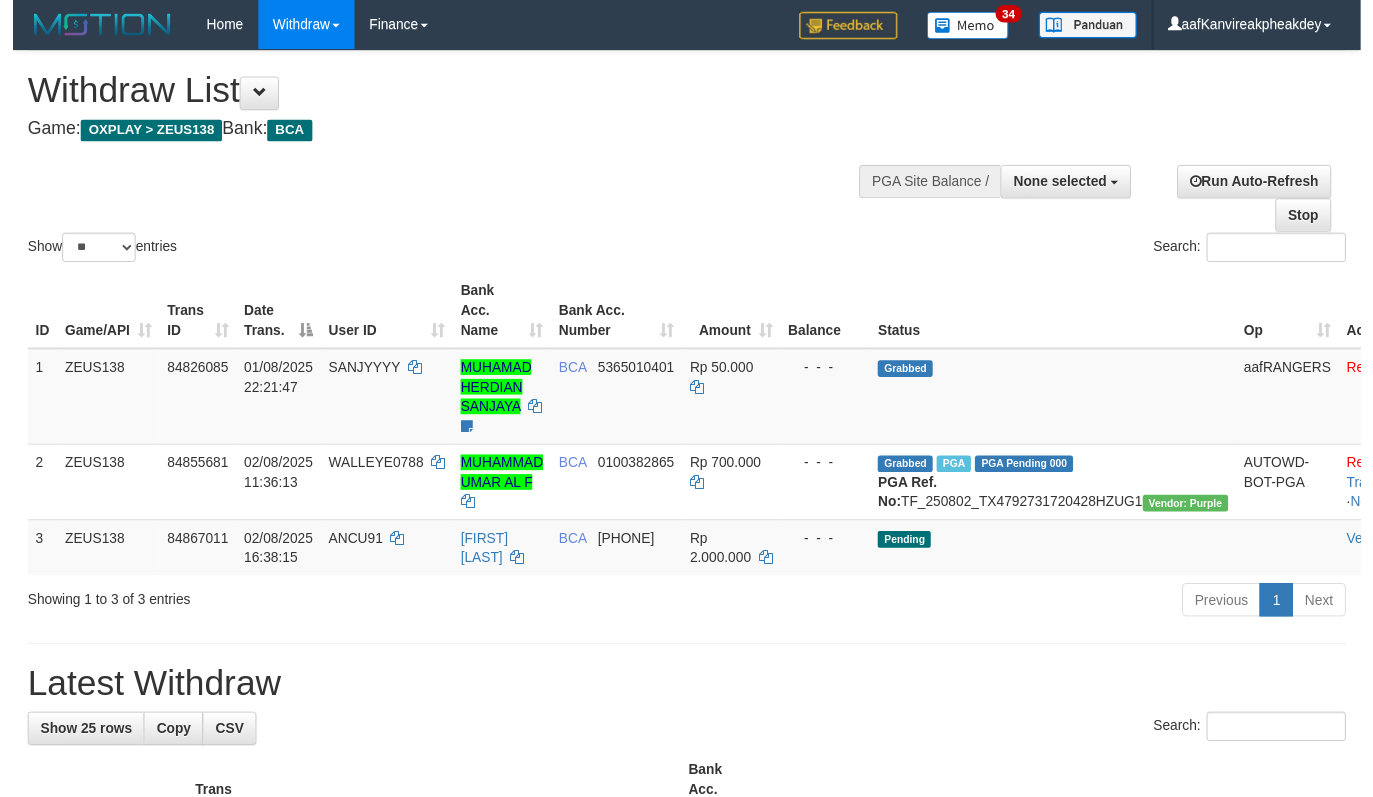scroll, scrollTop: 142, scrollLeft: 0, axis: vertical 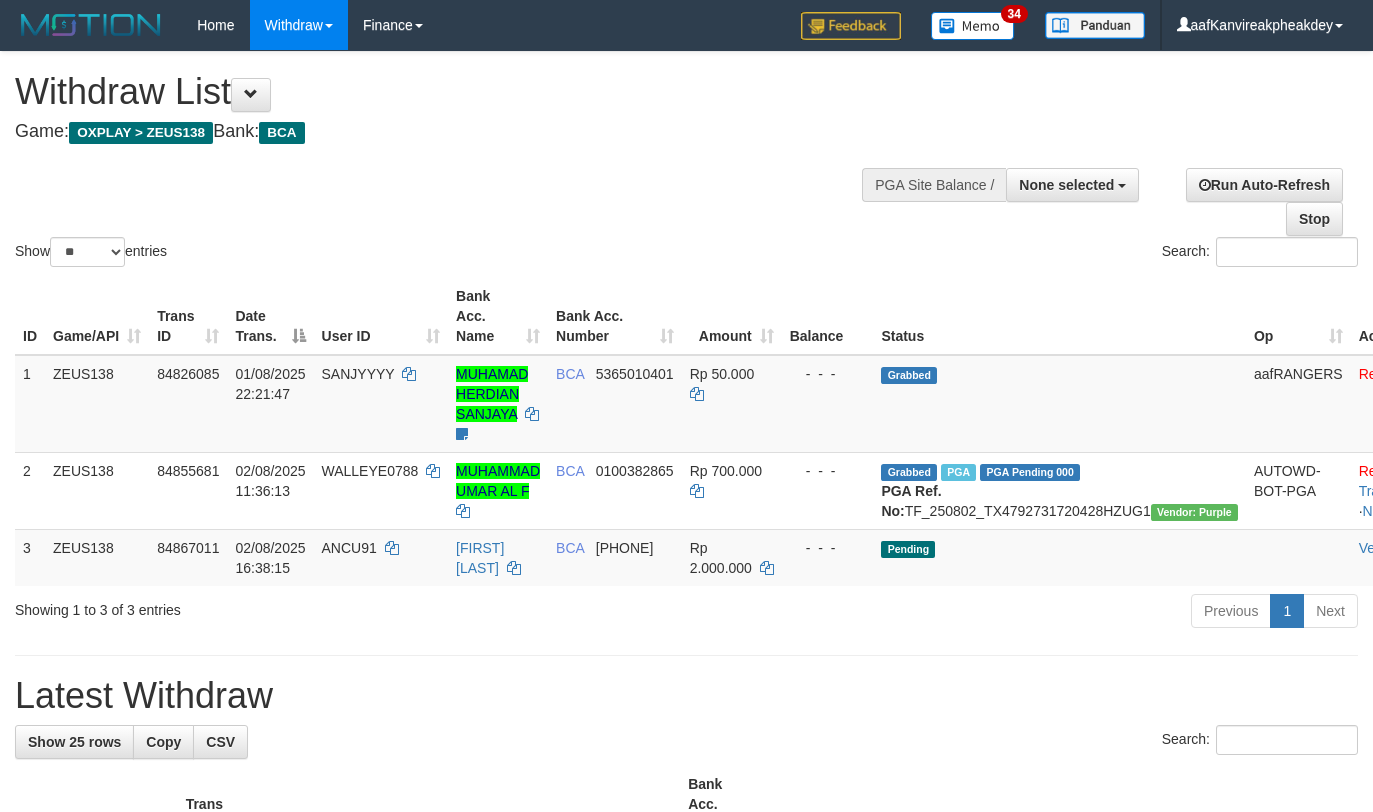 select 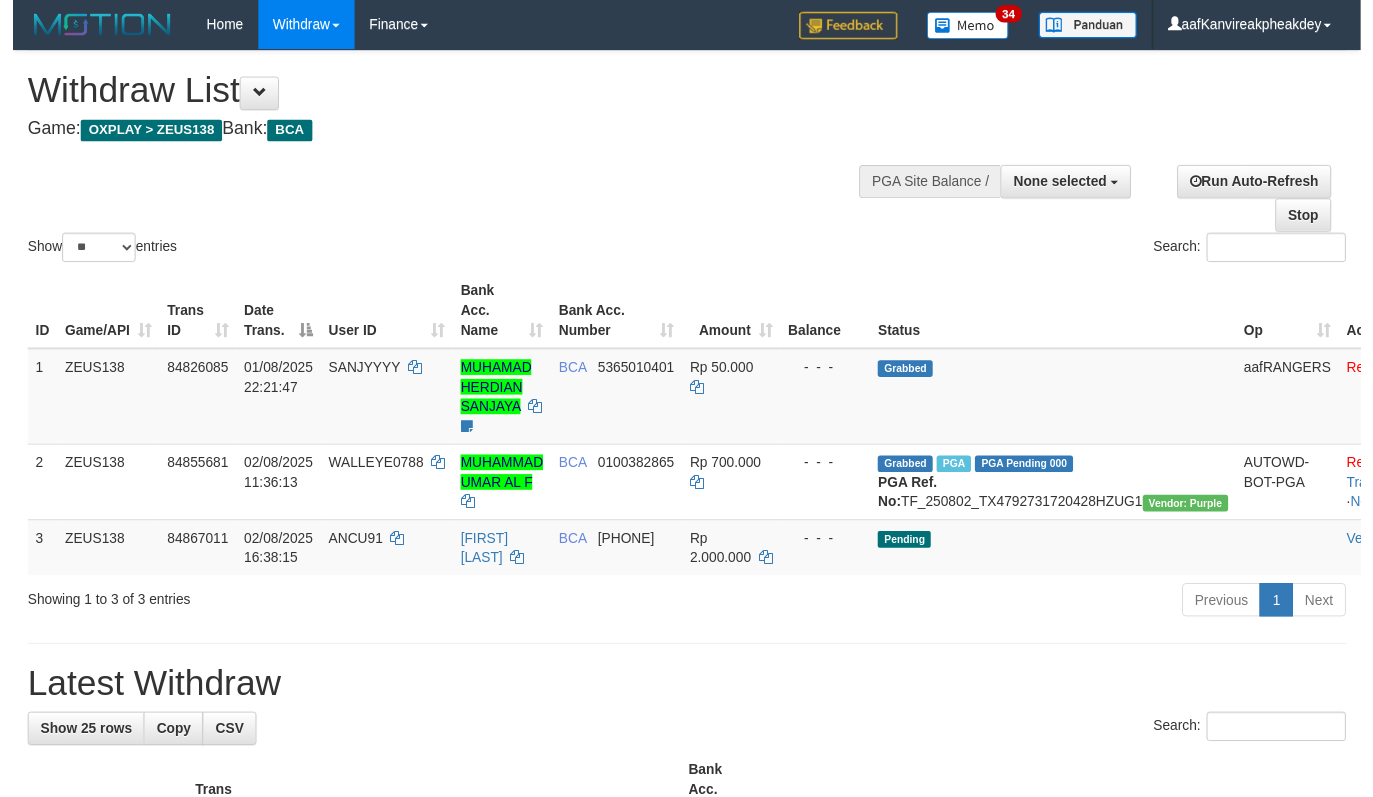 scroll, scrollTop: 142, scrollLeft: 0, axis: vertical 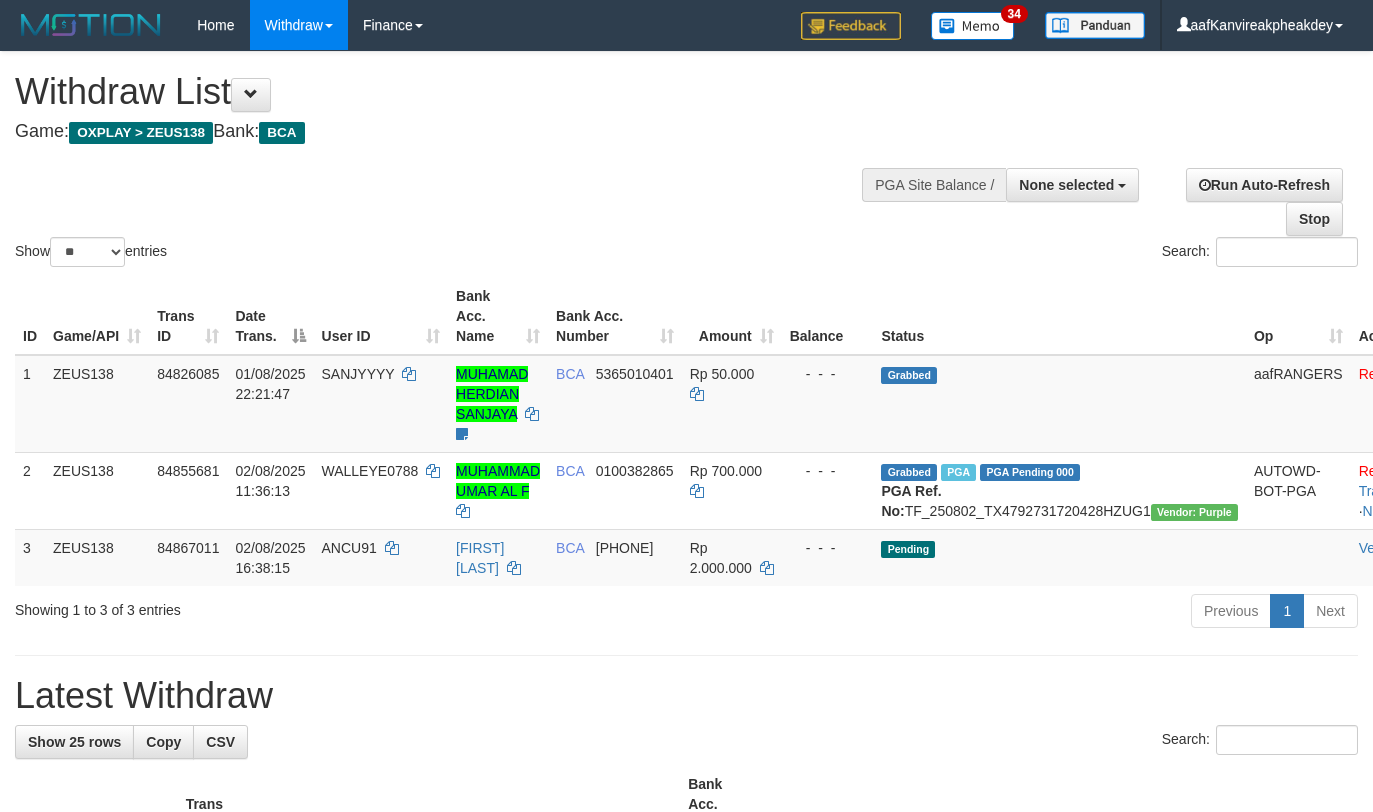 select 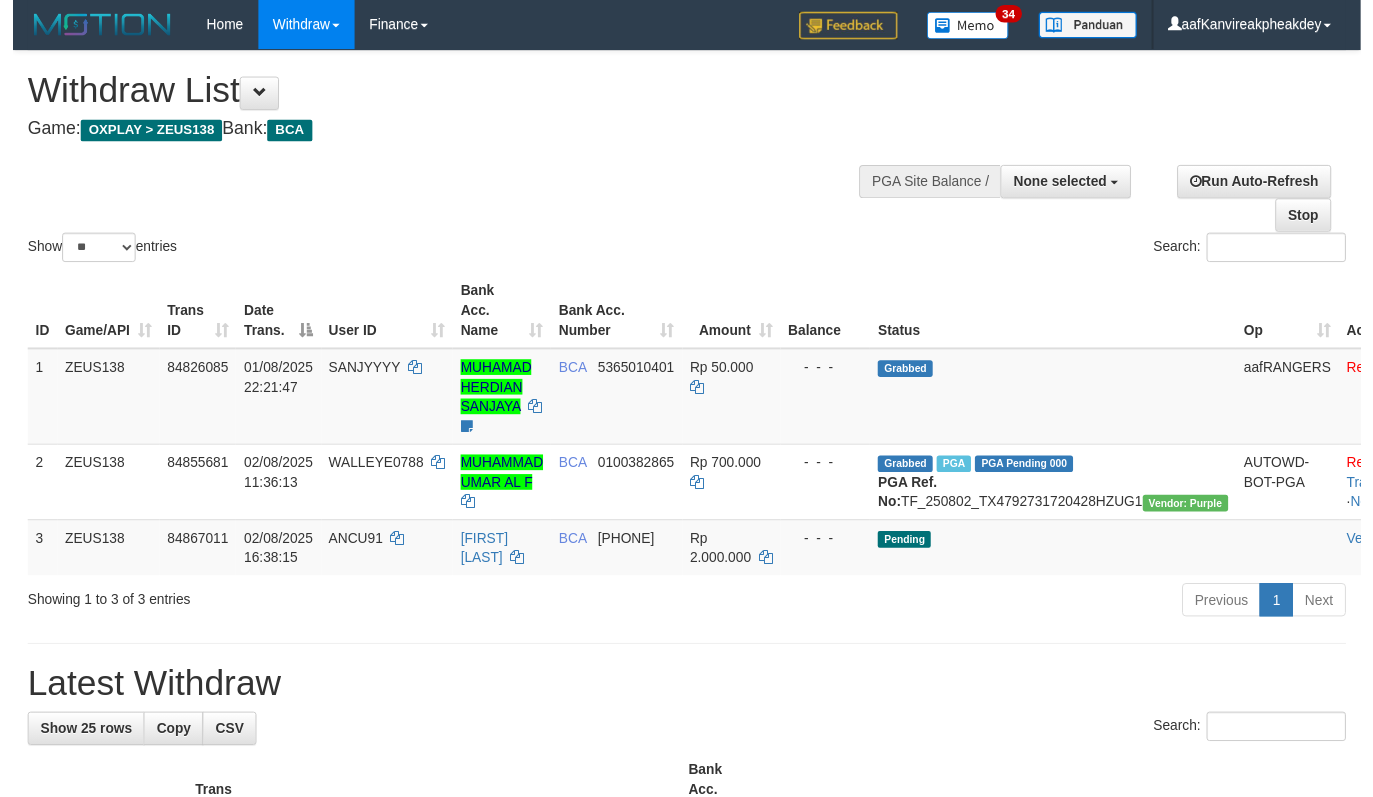 scroll, scrollTop: 142, scrollLeft: 0, axis: vertical 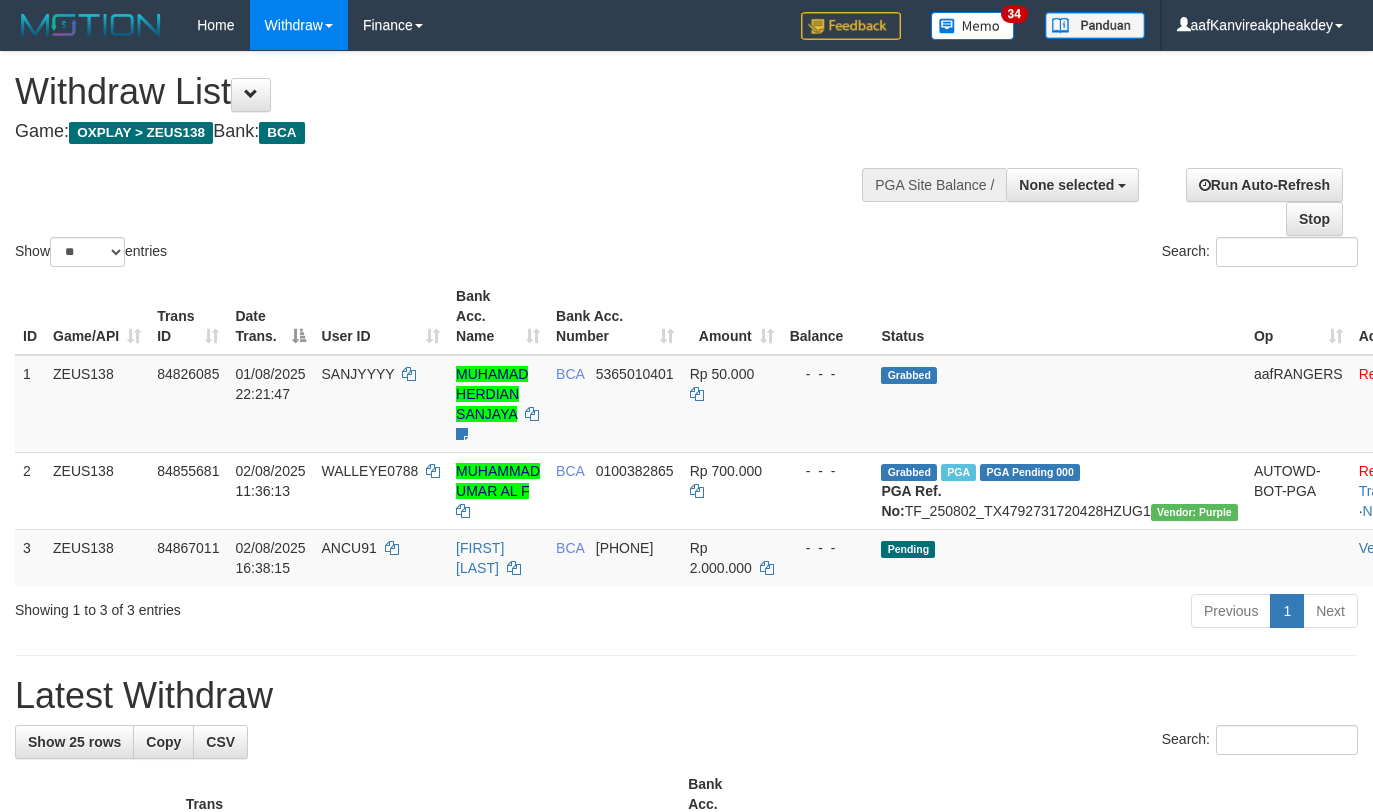 select 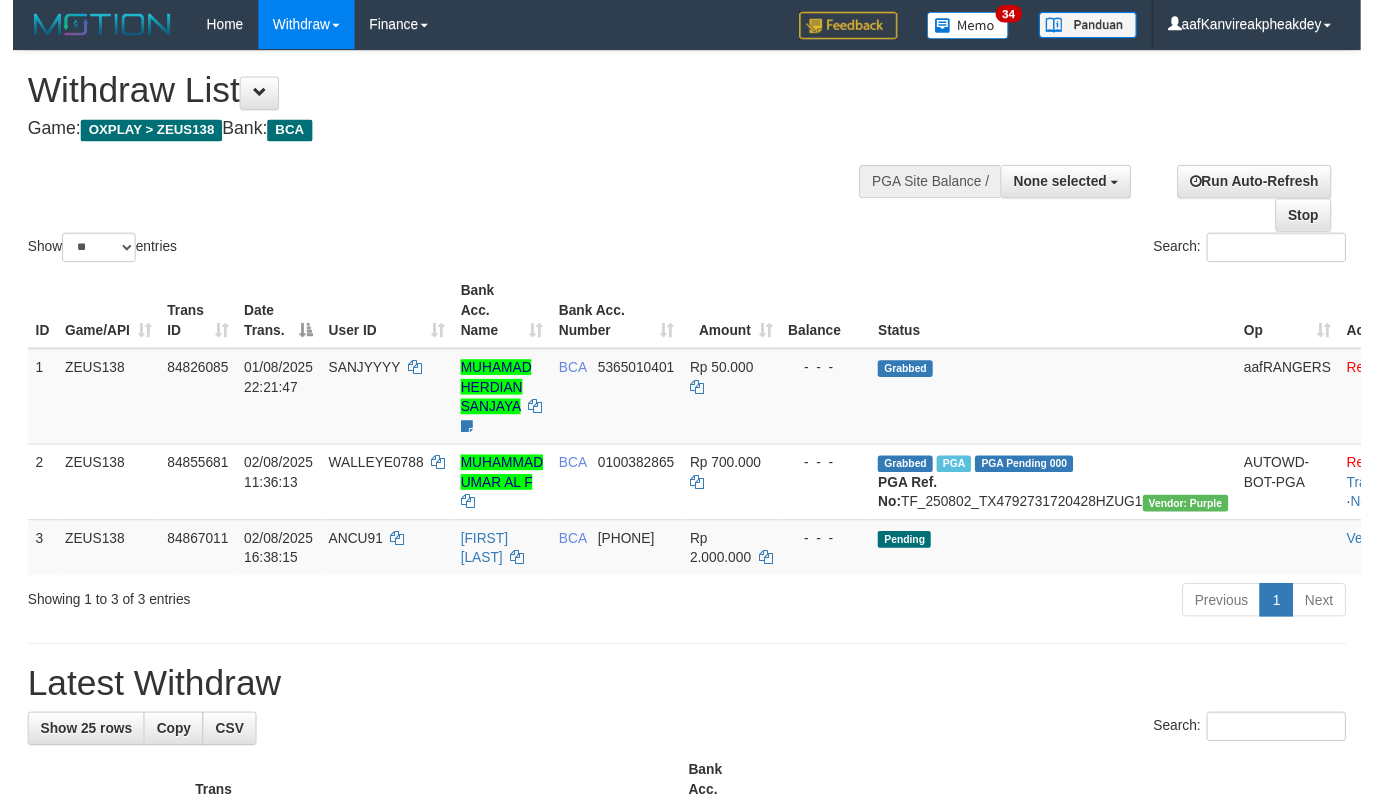 scroll, scrollTop: 142, scrollLeft: 0, axis: vertical 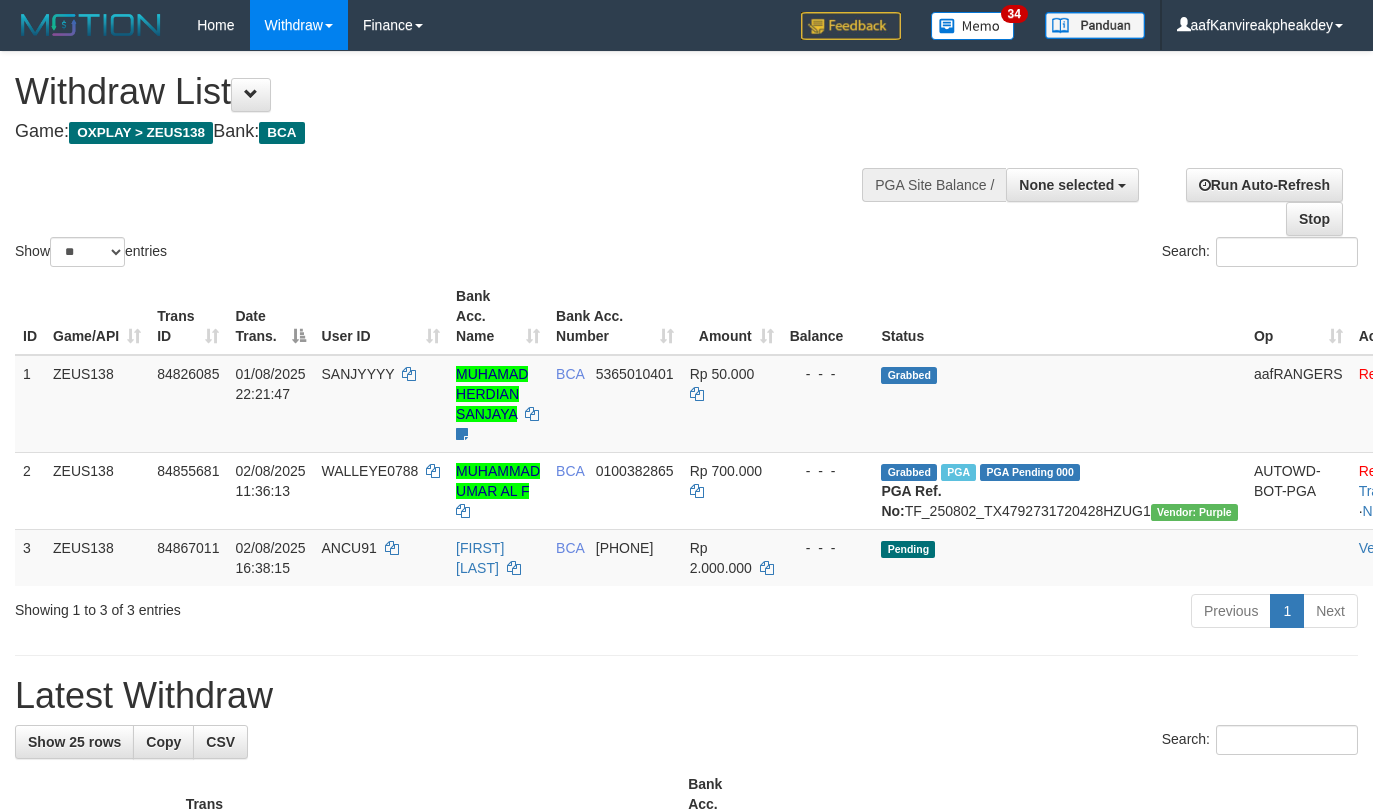 select 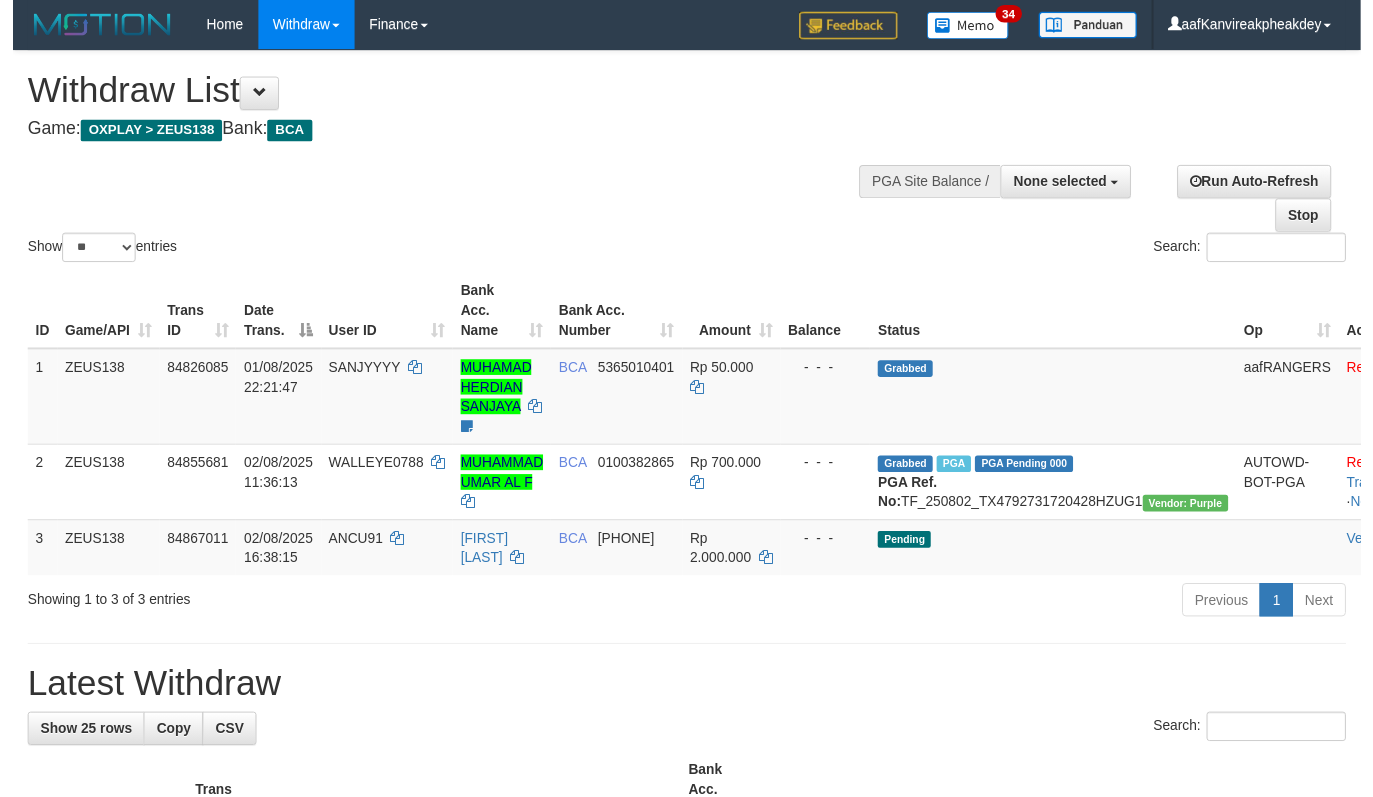 scroll, scrollTop: 142, scrollLeft: 0, axis: vertical 